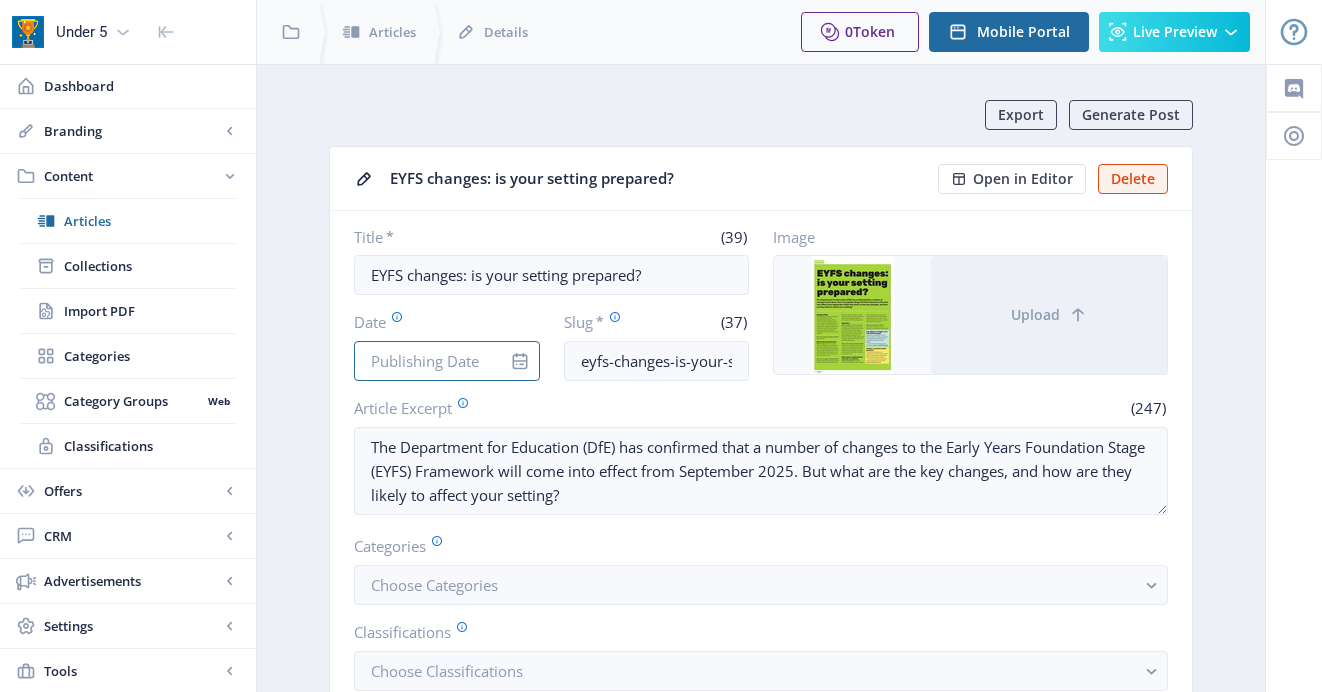 scroll, scrollTop: 0, scrollLeft: 0, axis: both 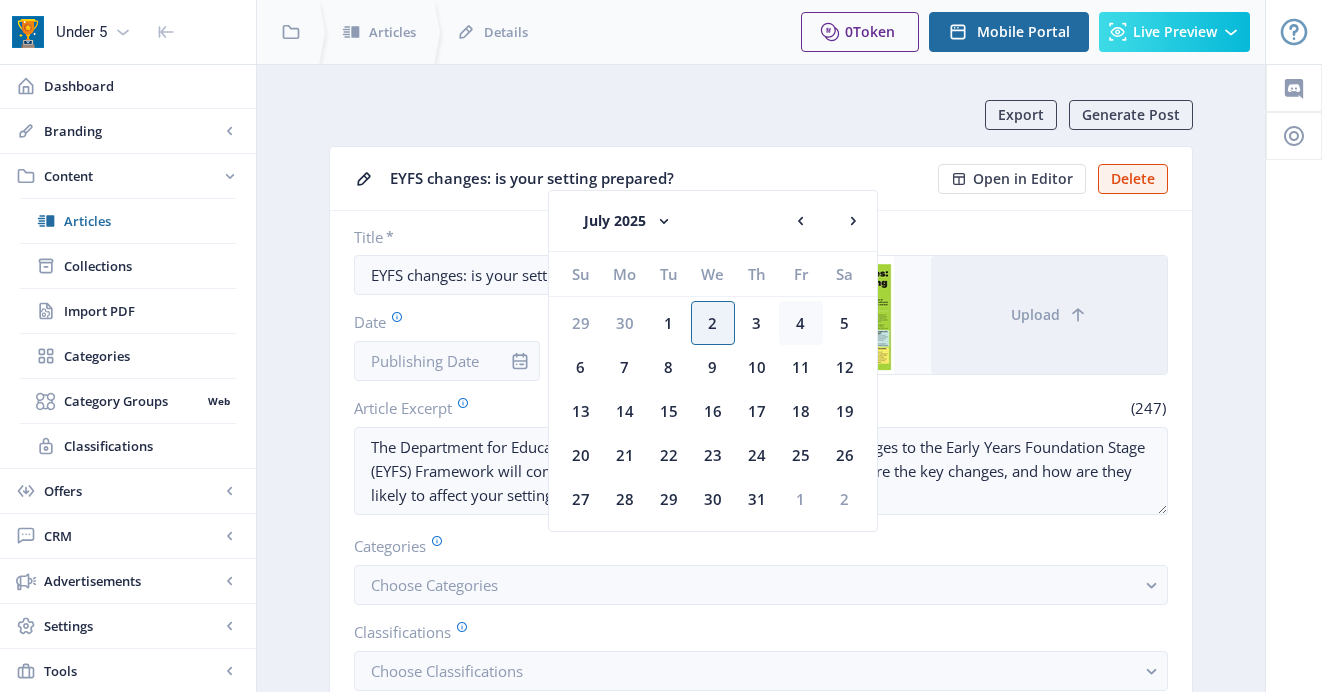 click on "4" at bounding box center [581, 323] 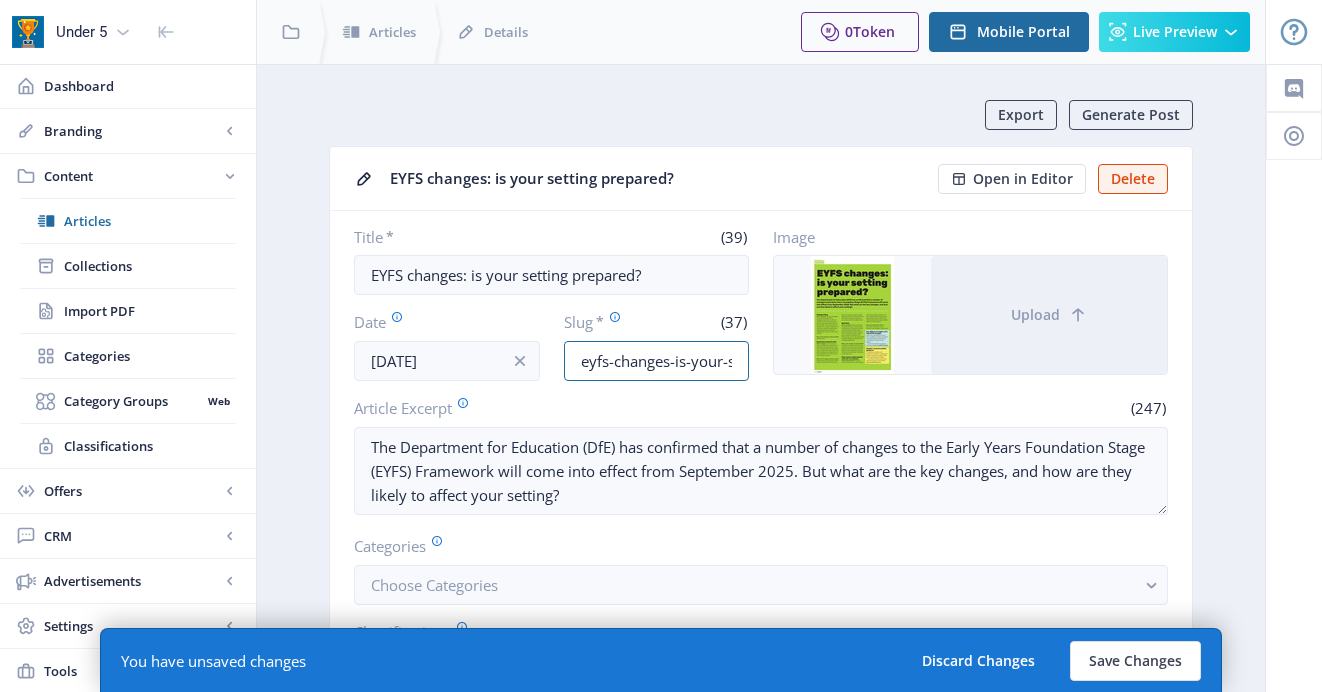 scroll, scrollTop: 0, scrollLeft: 113, axis: horizontal 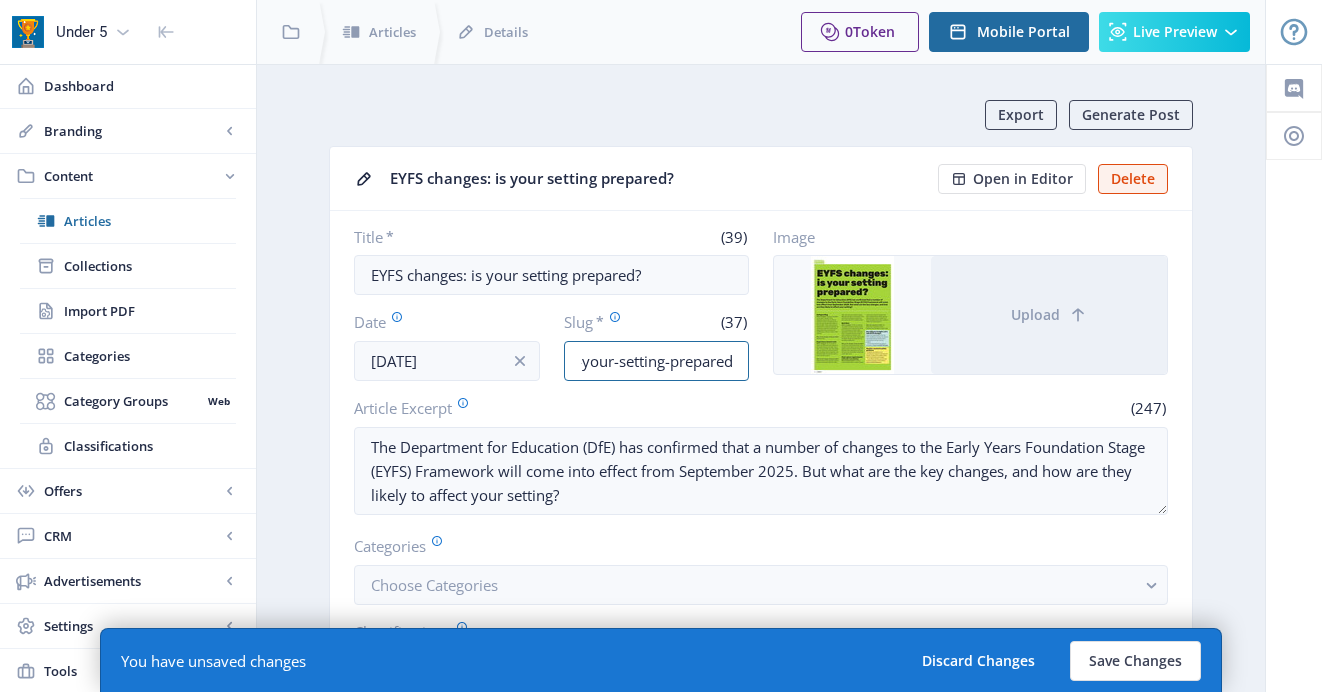 drag, startPoint x: 678, startPoint y: 363, endPoint x: 764, endPoint y: 357, distance: 86.209045 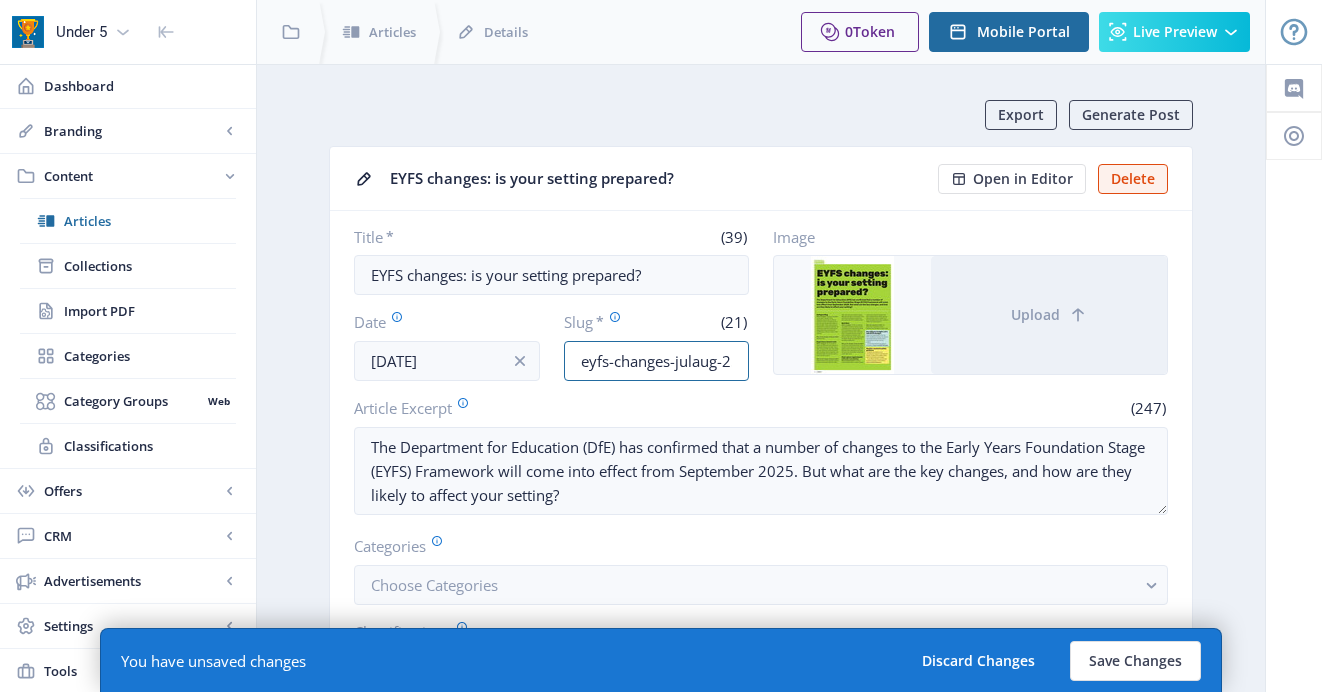 scroll, scrollTop: 0, scrollLeft: 8, axis: horizontal 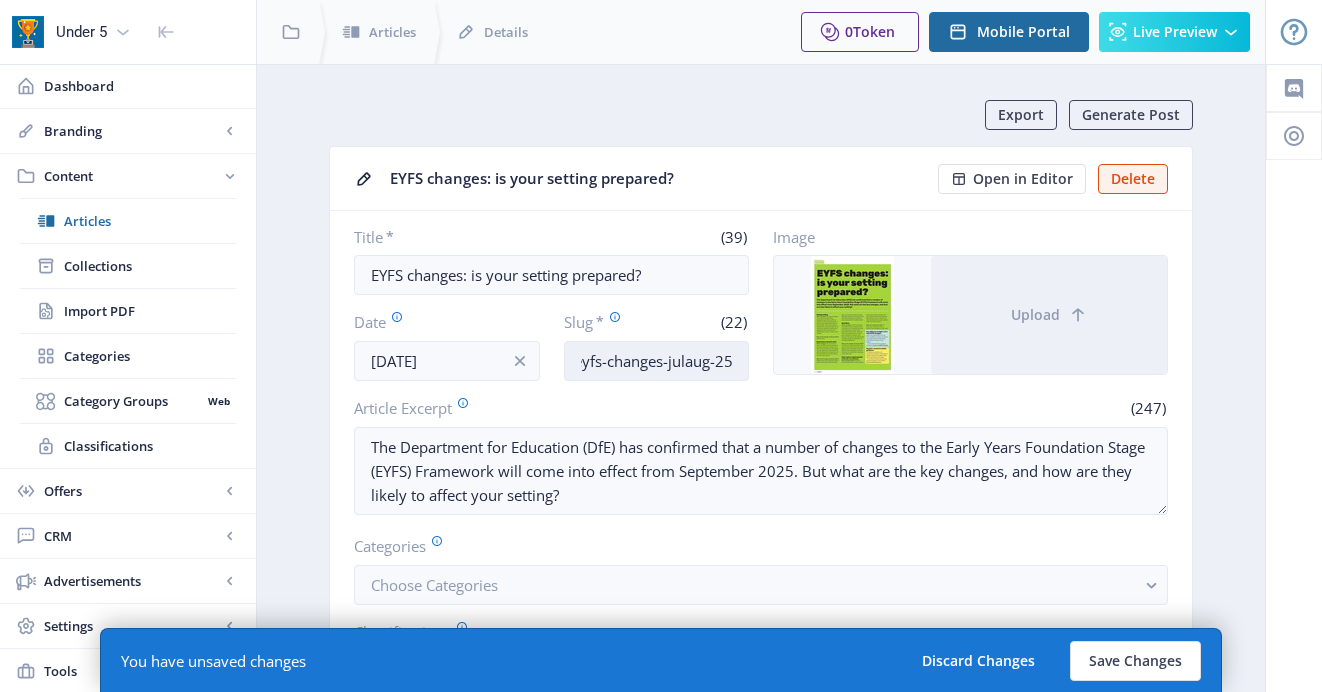 click on "eyfs-changes-julaug-25" at bounding box center [657, 361] 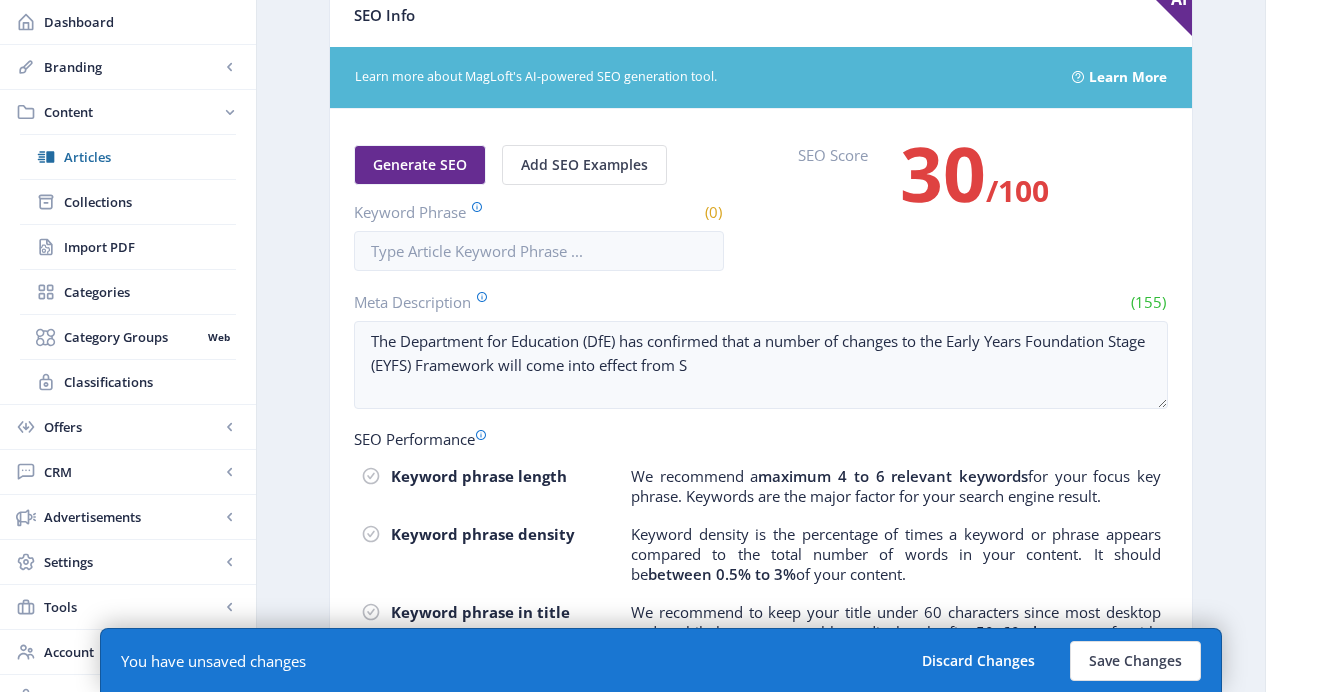 scroll, scrollTop: 1113, scrollLeft: 0, axis: vertical 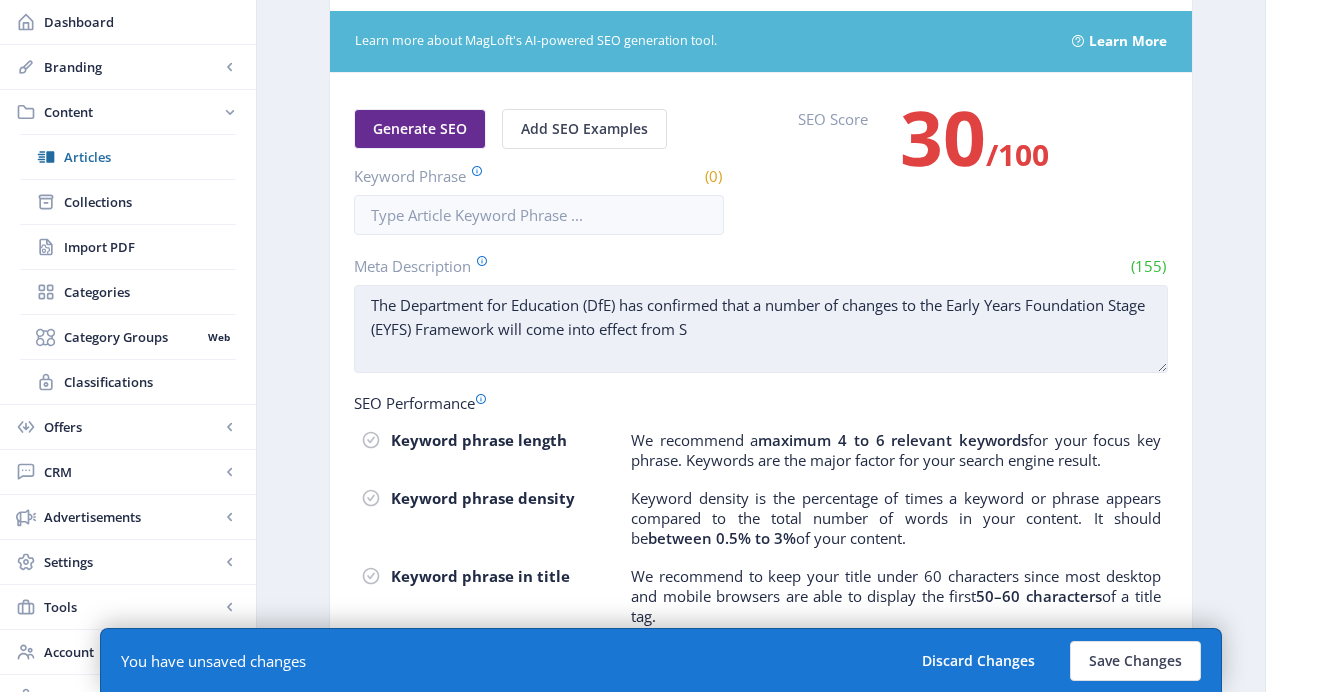 type on "eyfs-changes-julaug-25" 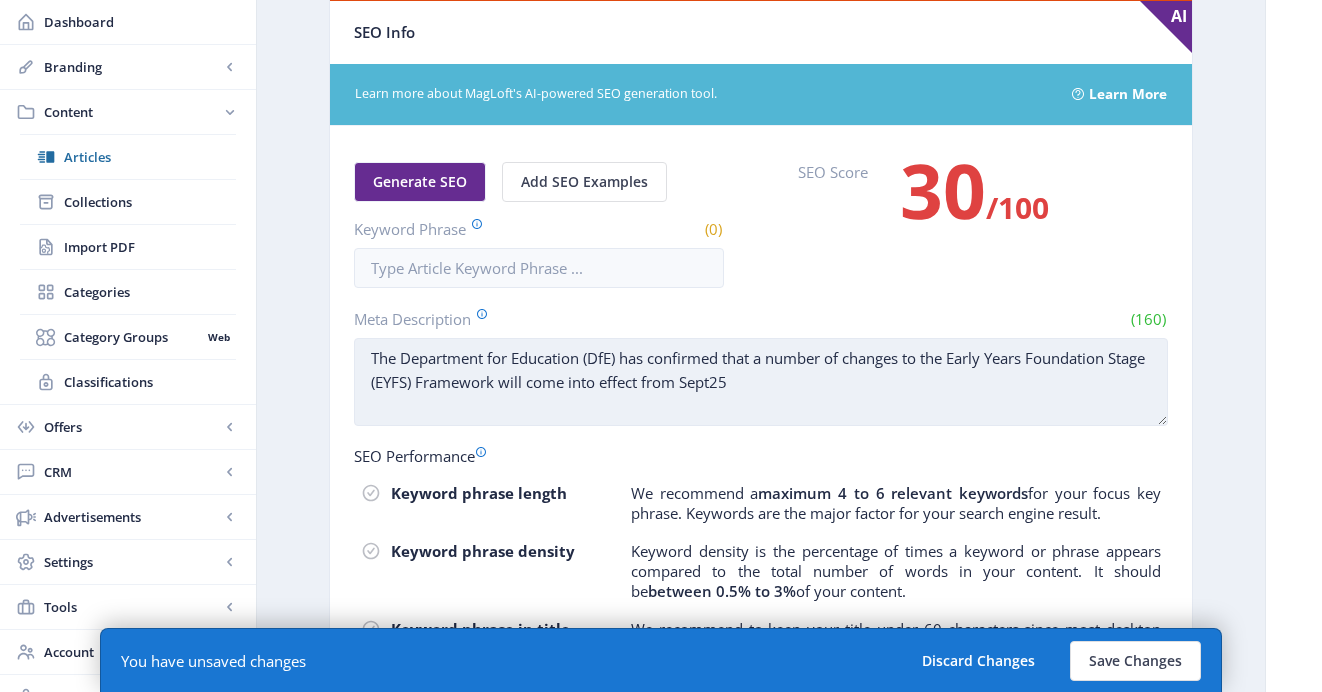 scroll, scrollTop: 1058, scrollLeft: 0, axis: vertical 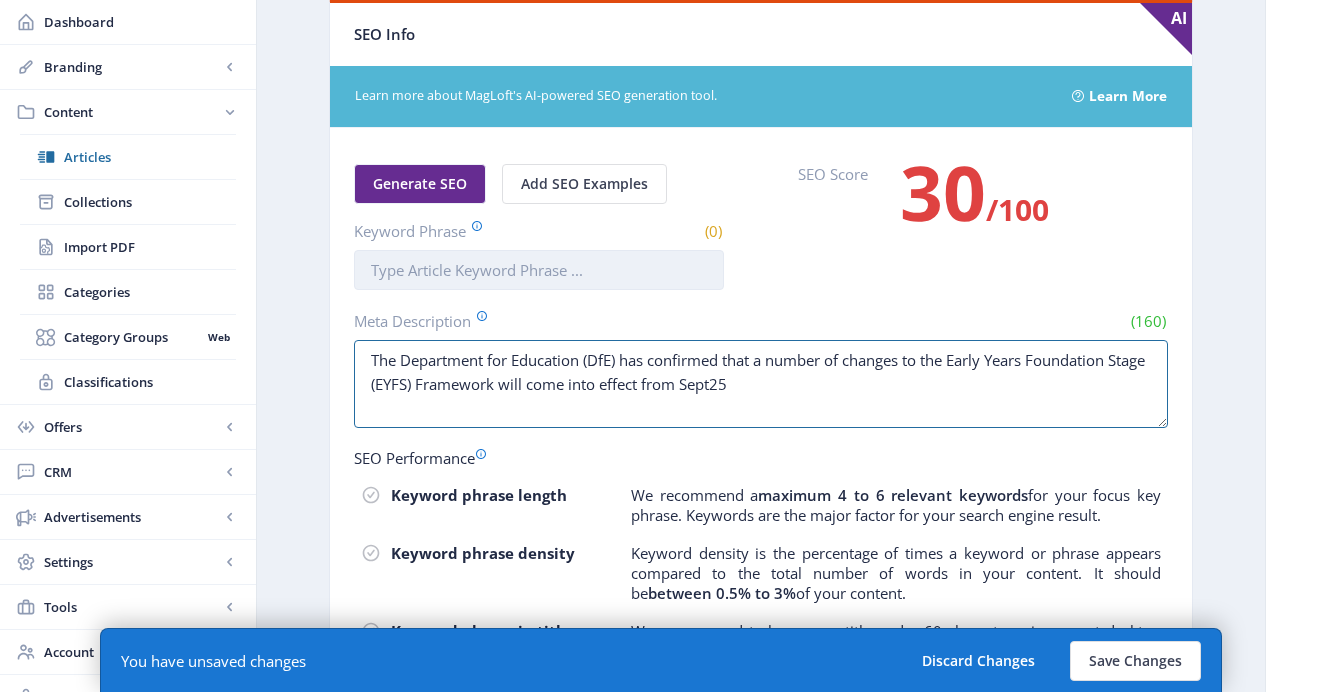 type on "The Department for Education (DfE) has confirmed that a number of changes to the Early Years Foundation Stage (EYFS) Framework will come into effect from Sept25" 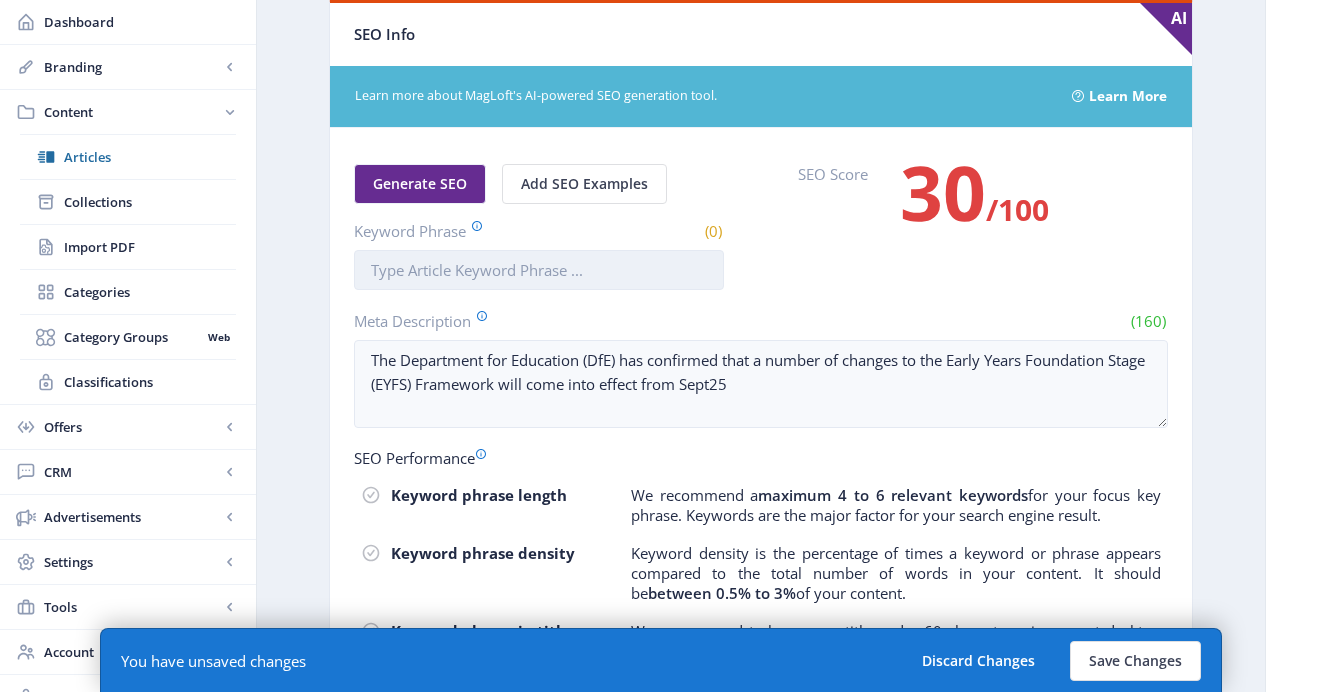 click on "Keyword Phrase" at bounding box center [539, 270] 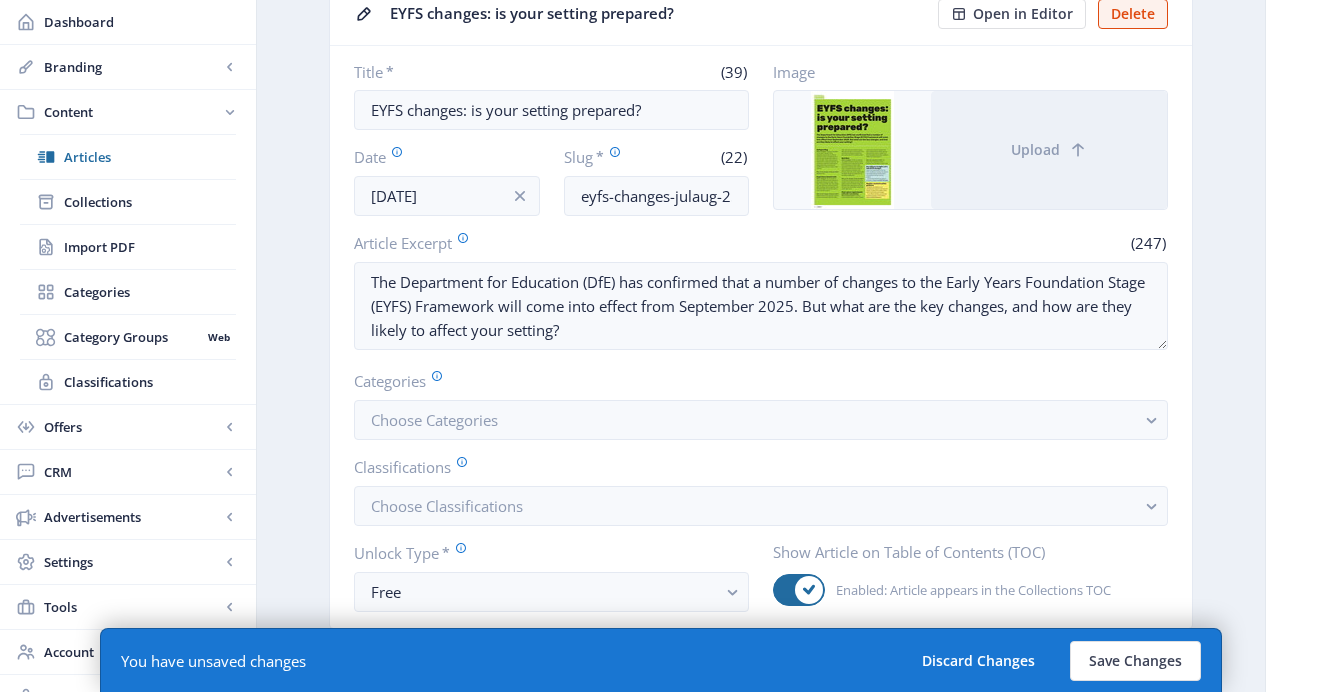 scroll, scrollTop: 169, scrollLeft: 0, axis: vertical 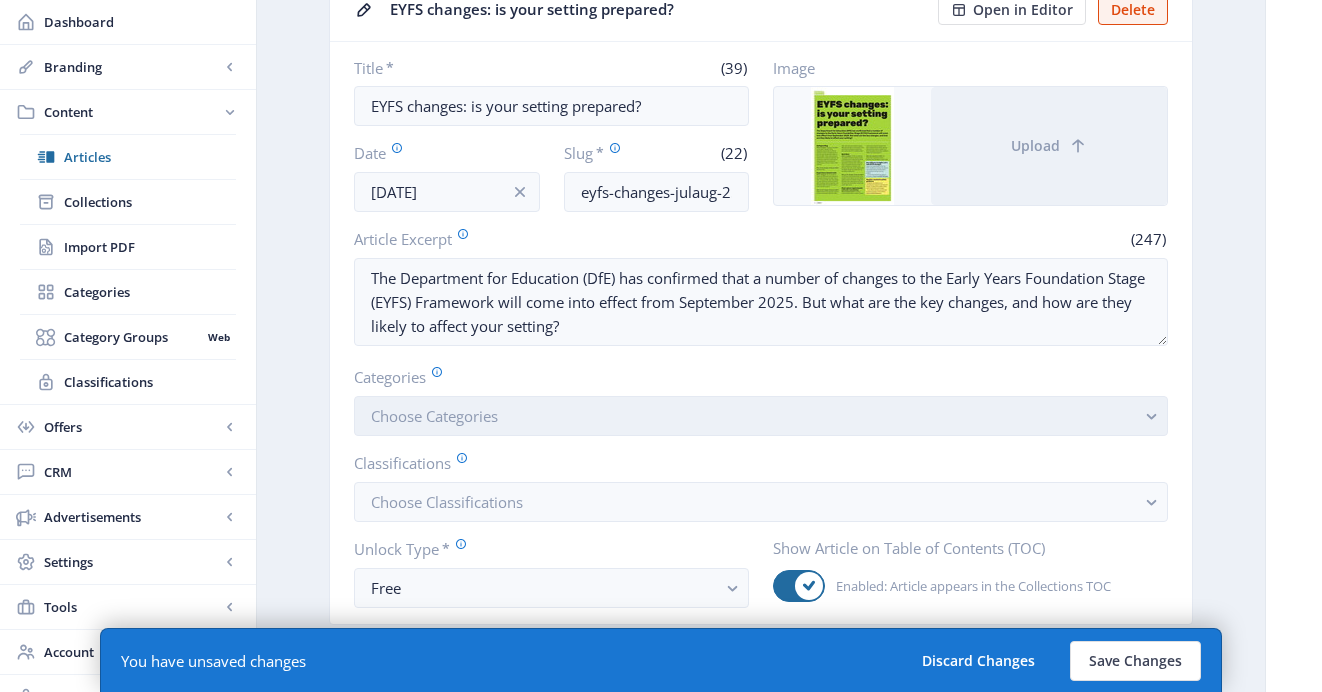 type on "EYFS" 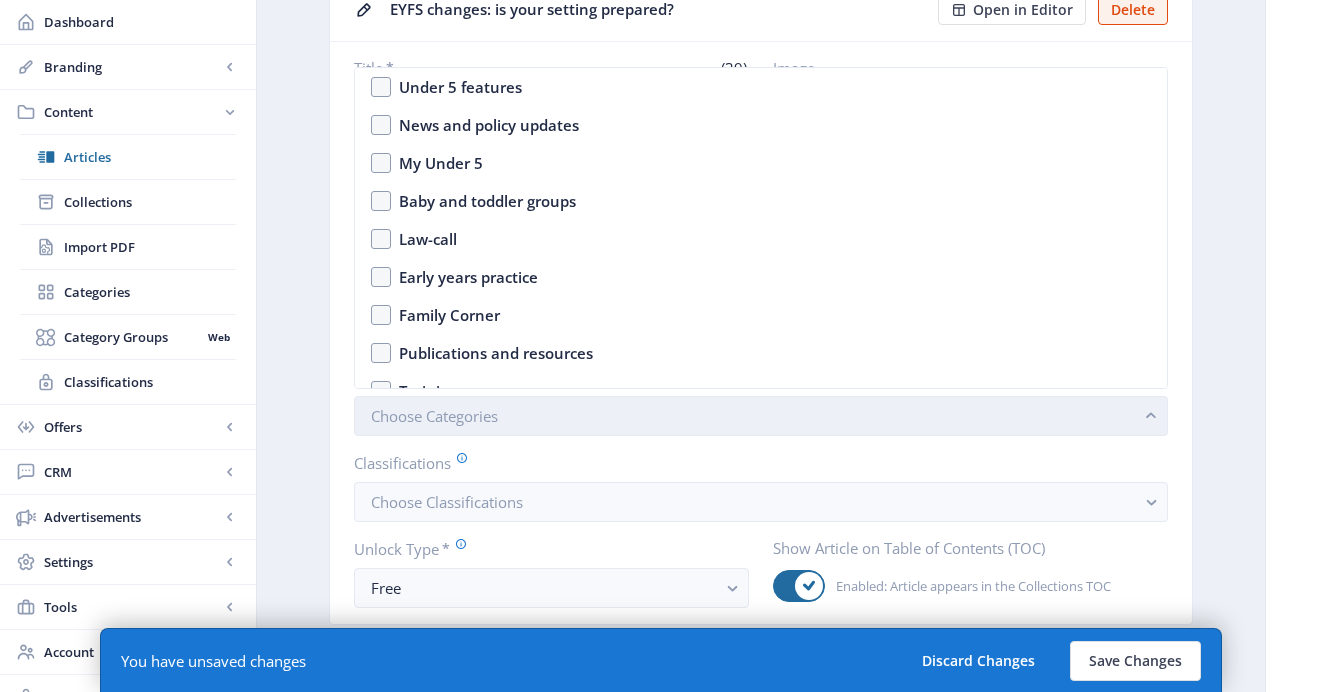 scroll, scrollTop: 0, scrollLeft: 0, axis: both 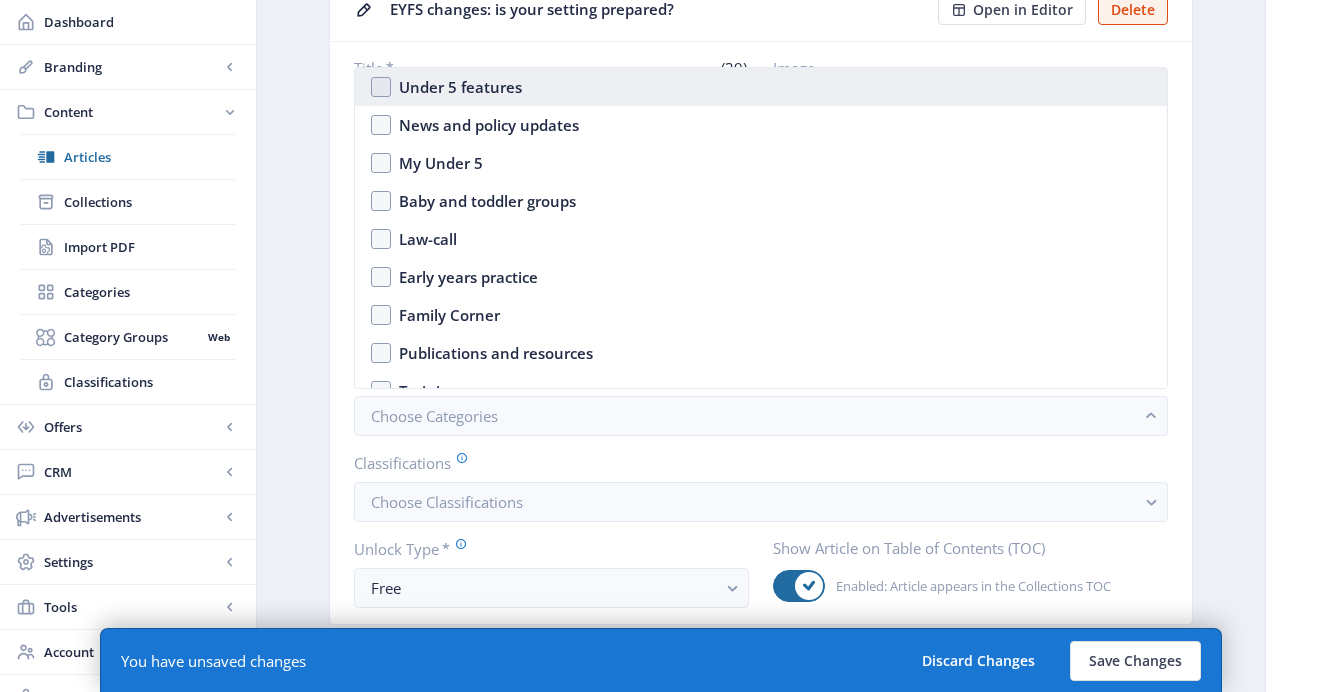 click on "Under 5 features" at bounding box center [460, 87] 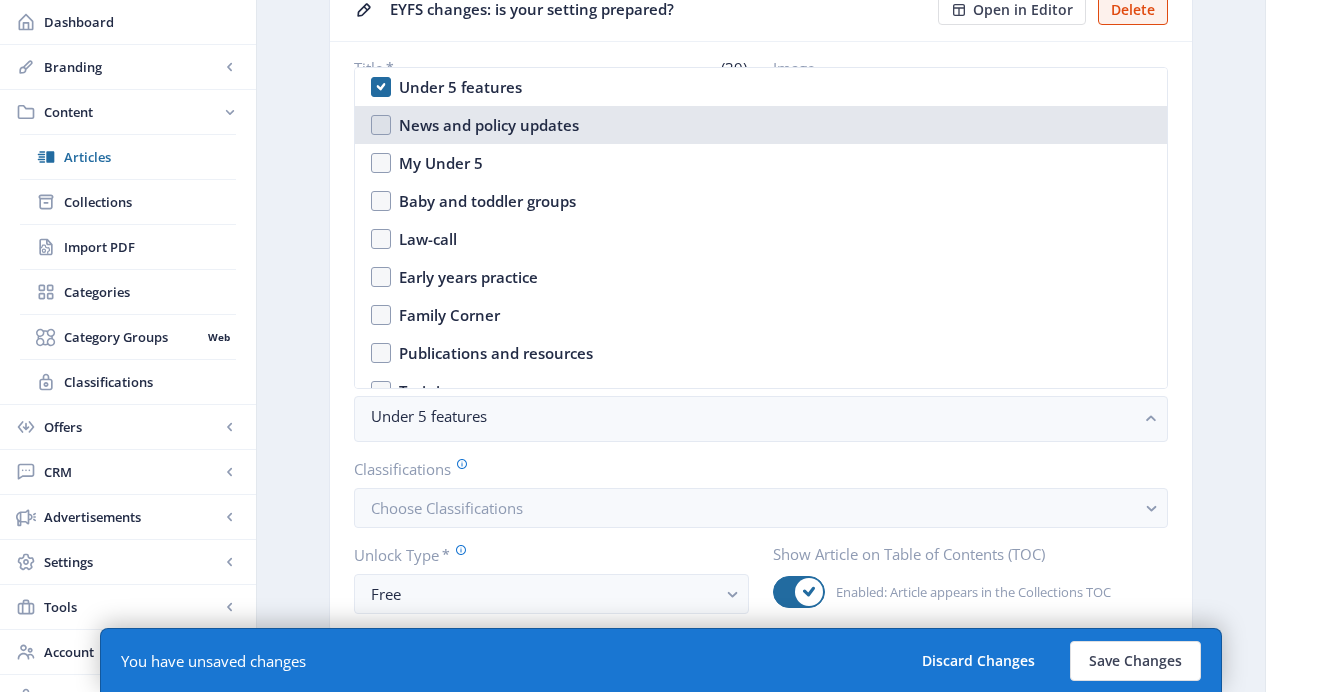 click on "News and policy updates" at bounding box center (489, 125) 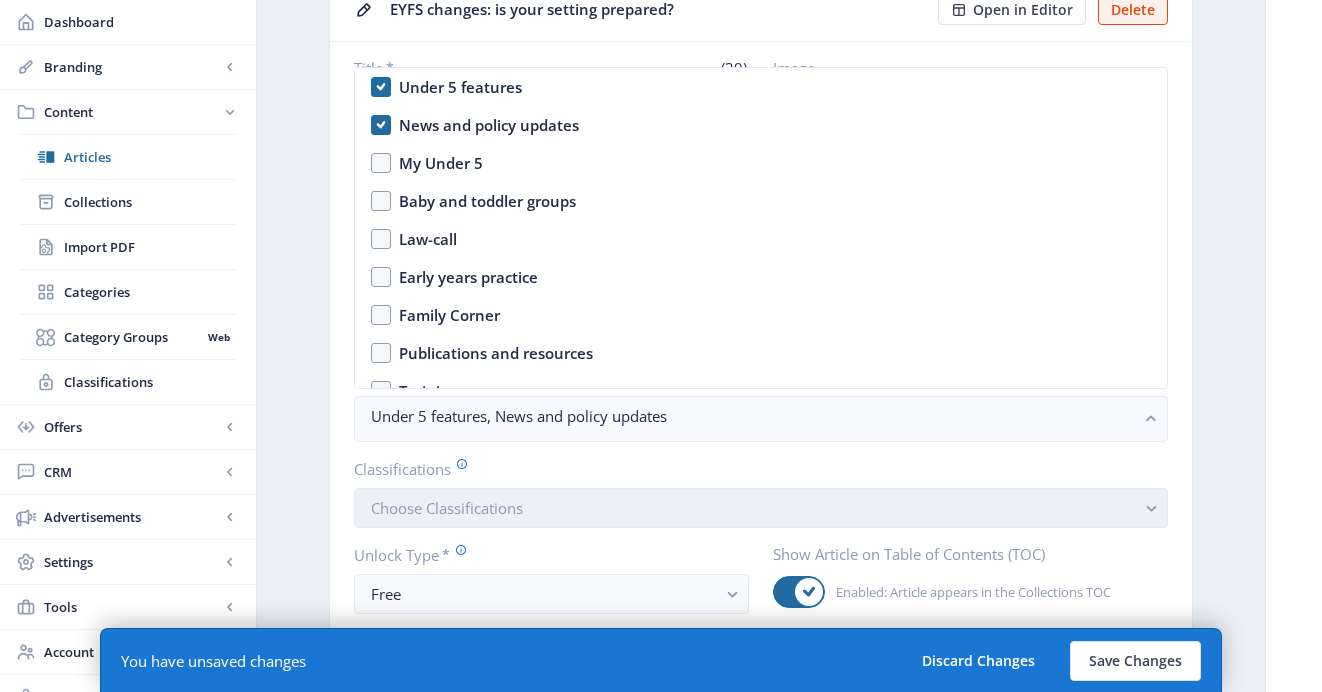 click on "Choose Classifications" at bounding box center [447, 508] 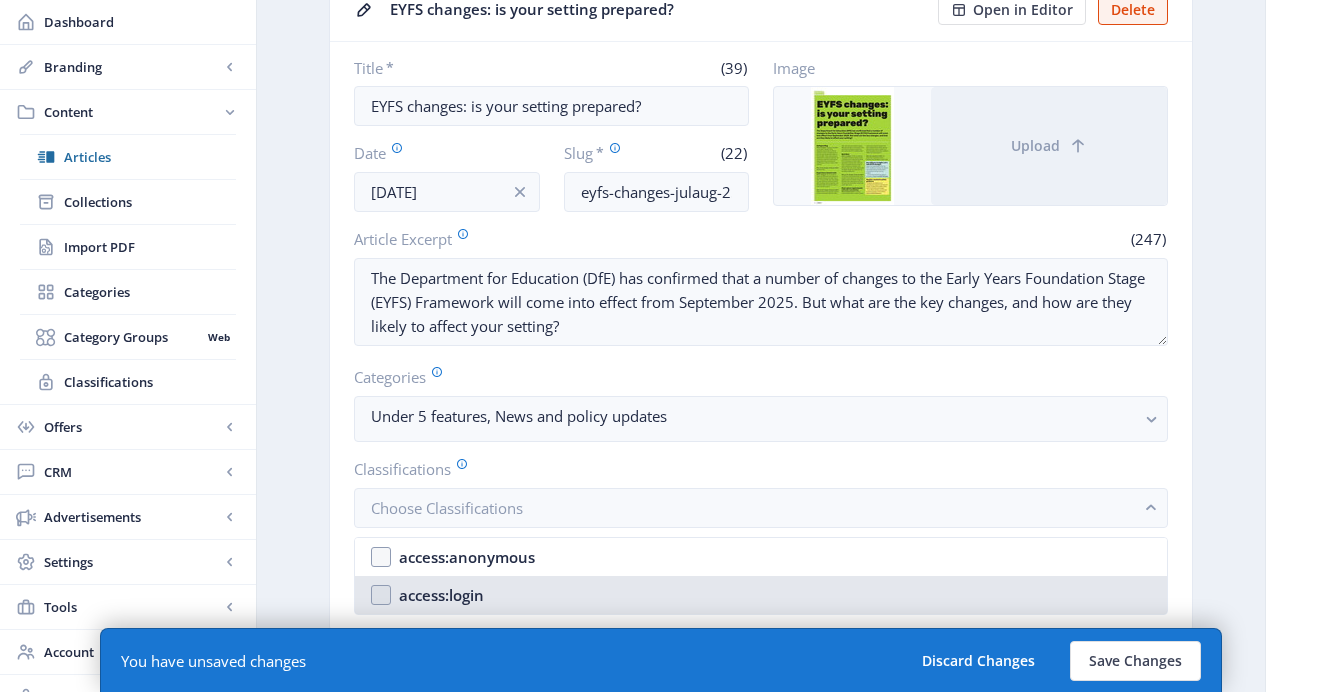 click on "access:login" at bounding box center [441, 595] 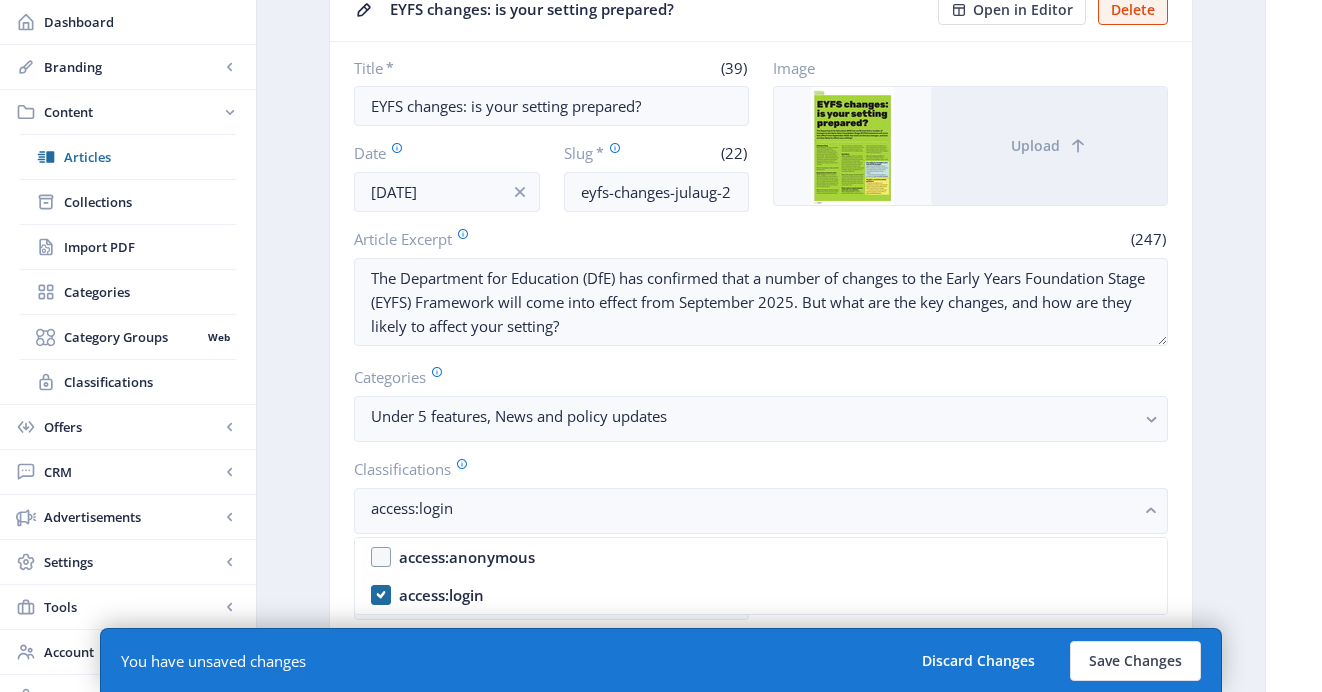 click on "Classifications" at bounding box center [753, 469] 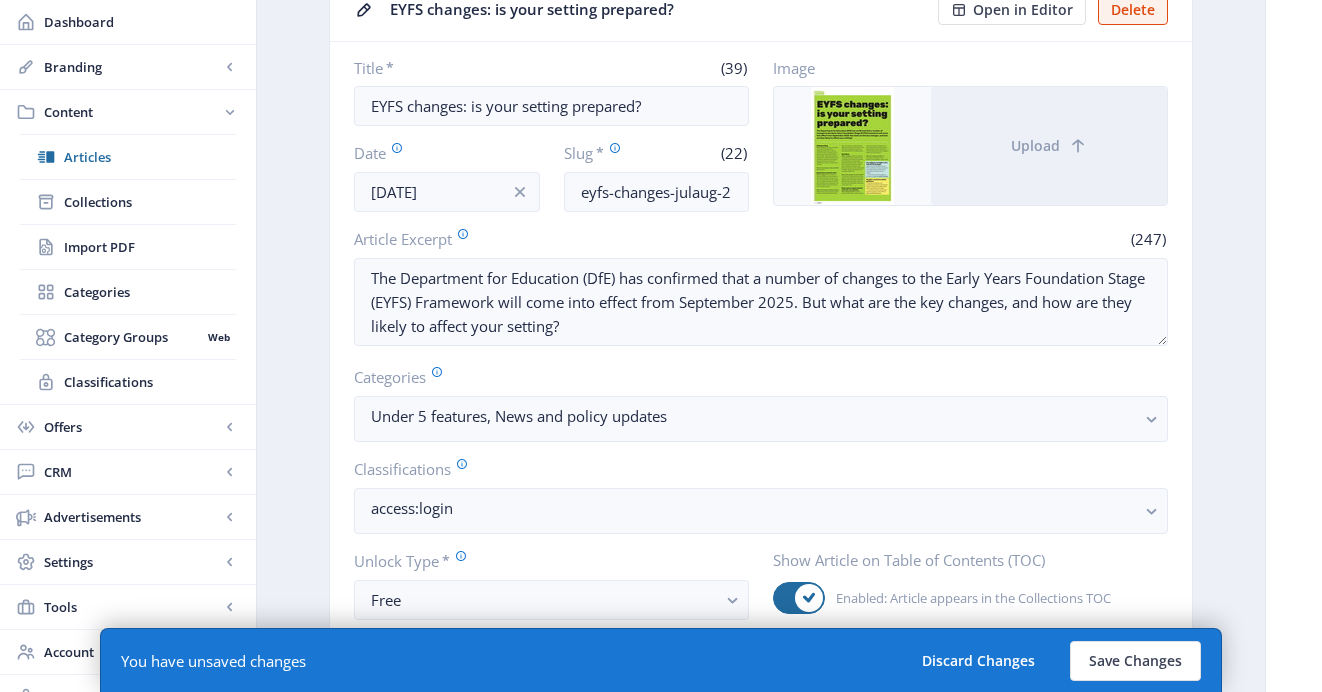 scroll, scrollTop: 297, scrollLeft: 0, axis: vertical 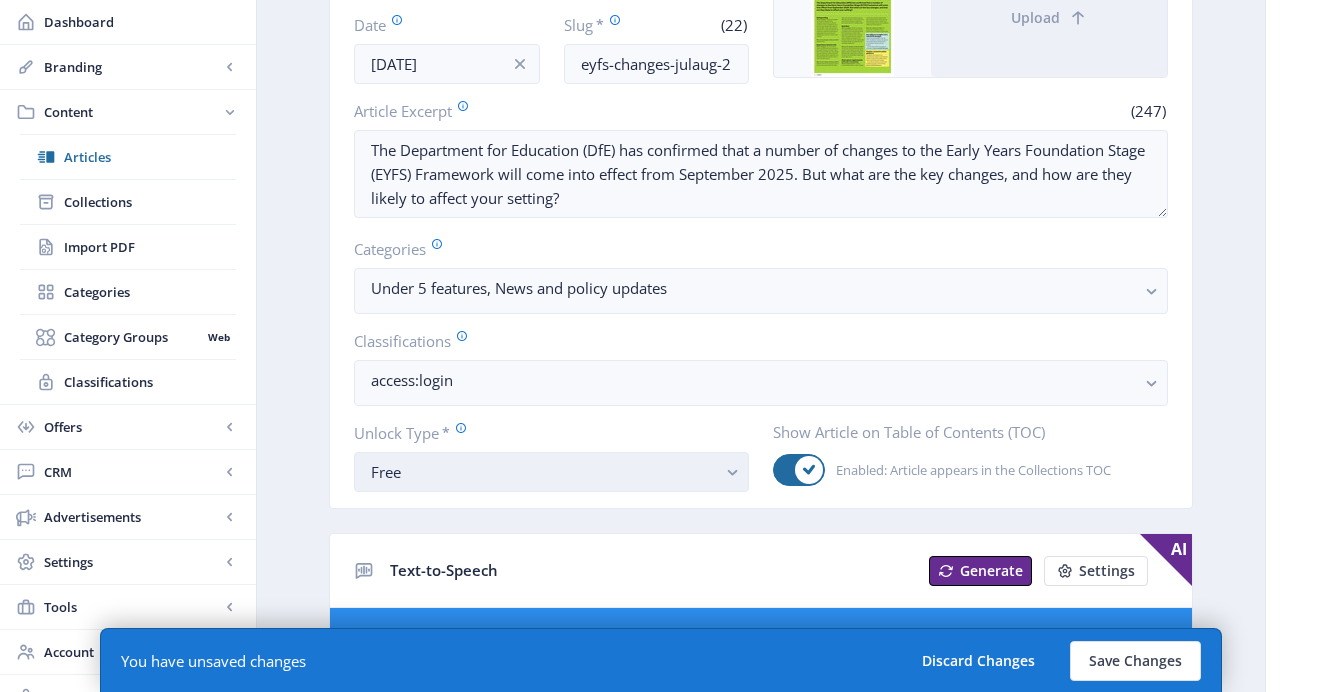 click on "Free" at bounding box center (543, 472) 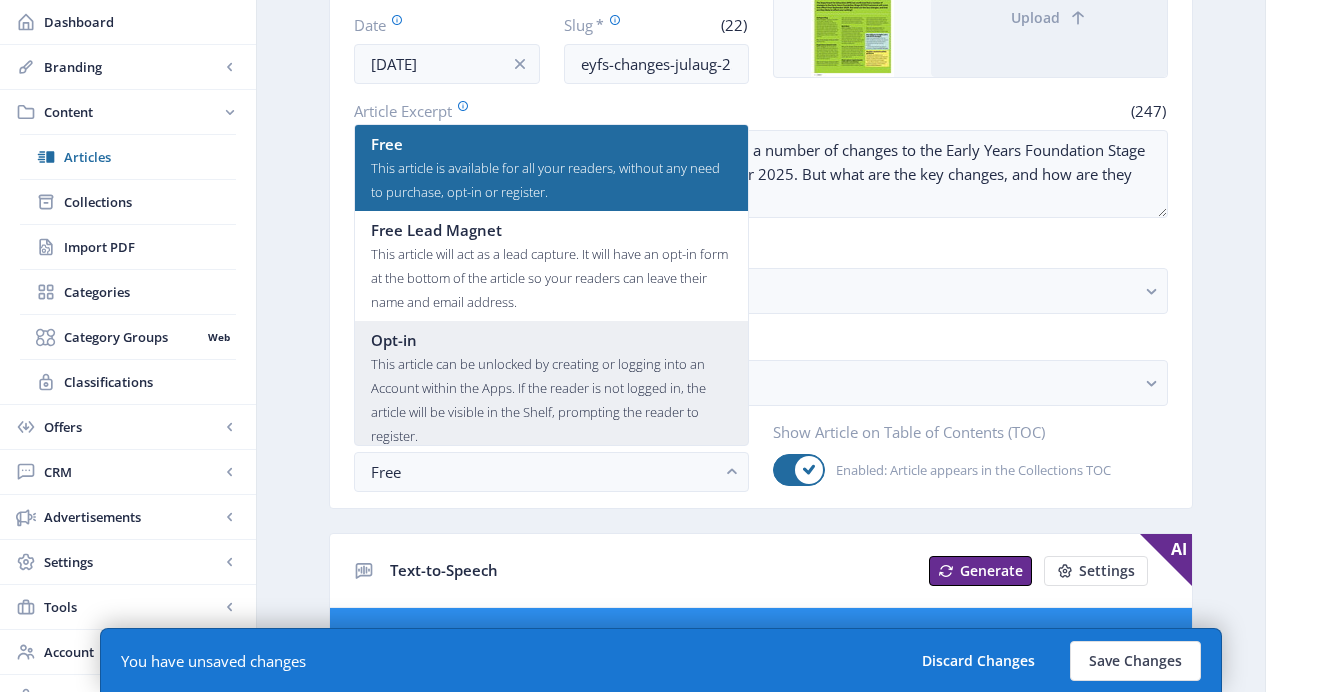 click on "This article can be unlocked by creating or logging into an Account within the Apps. If the reader is not logged in, the article will be visible in the Shelf, prompting the reader to register." at bounding box center (551, 400) 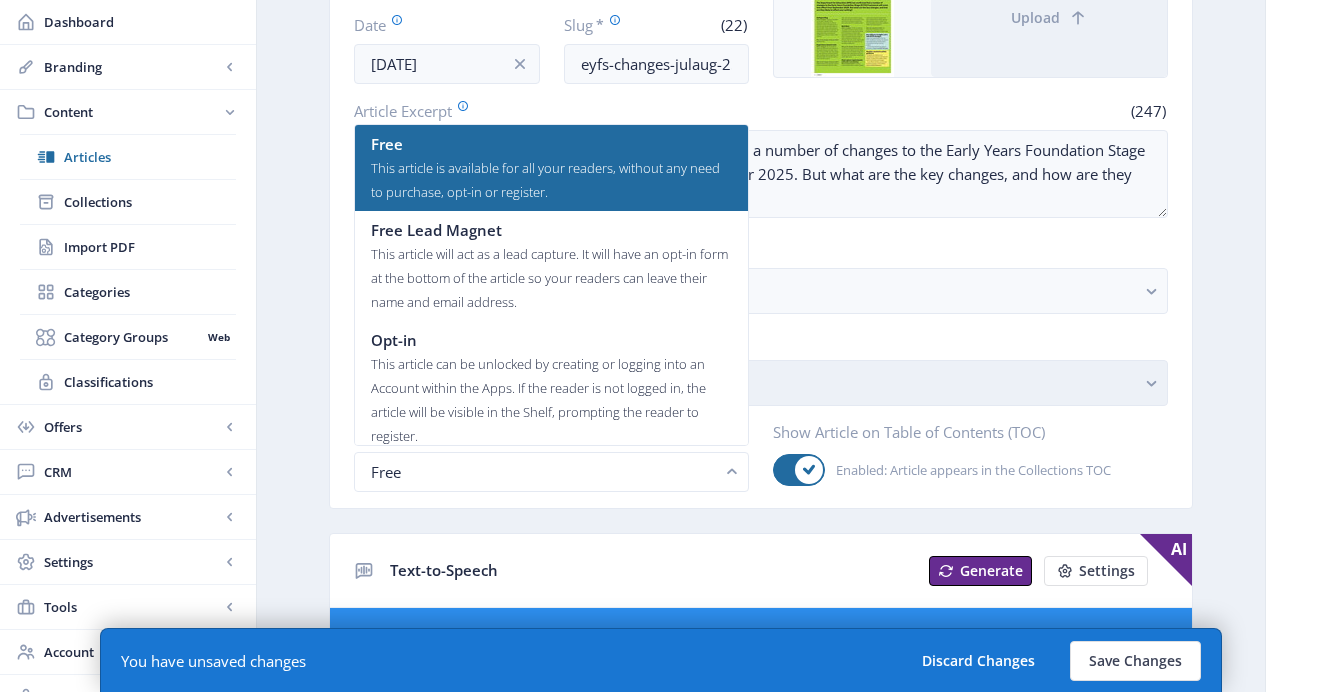 scroll, scrollTop: 297, scrollLeft: 0, axis: vertical 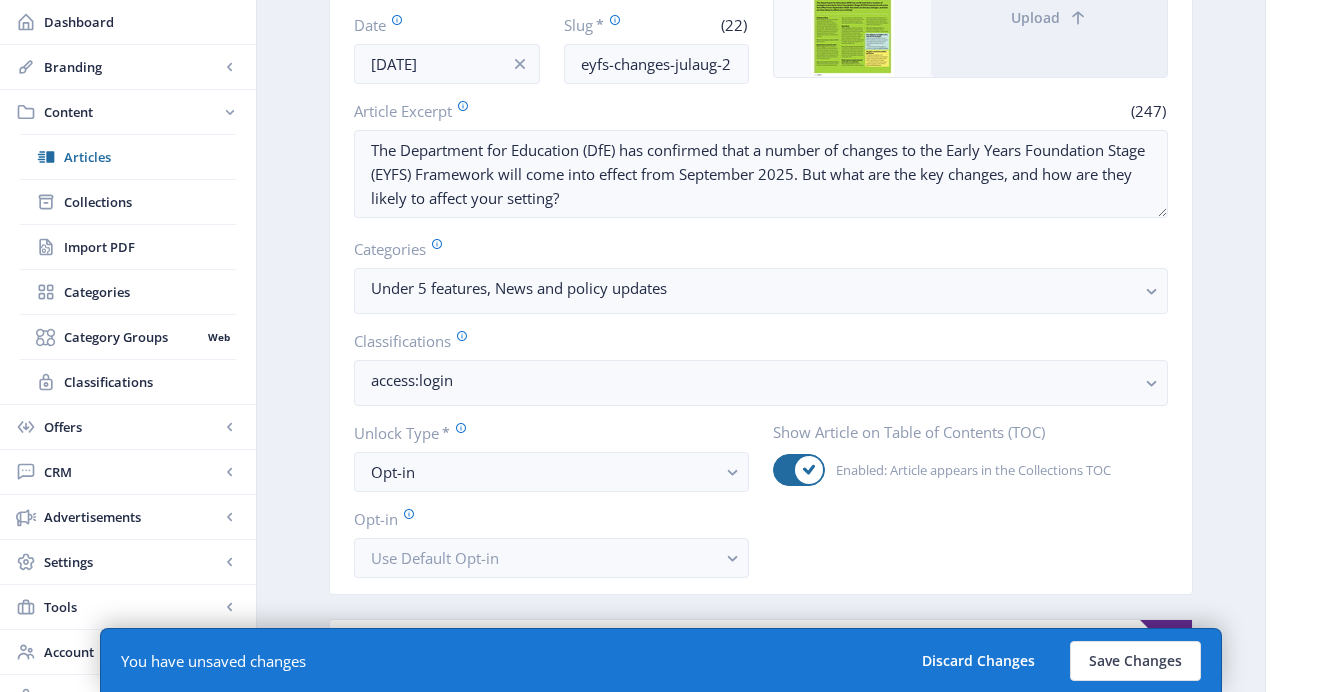 click on "Show Article on Table of Contents (TOC)   Enabled: Article appears in the Collections TOC" at bounding box center [970, 7] 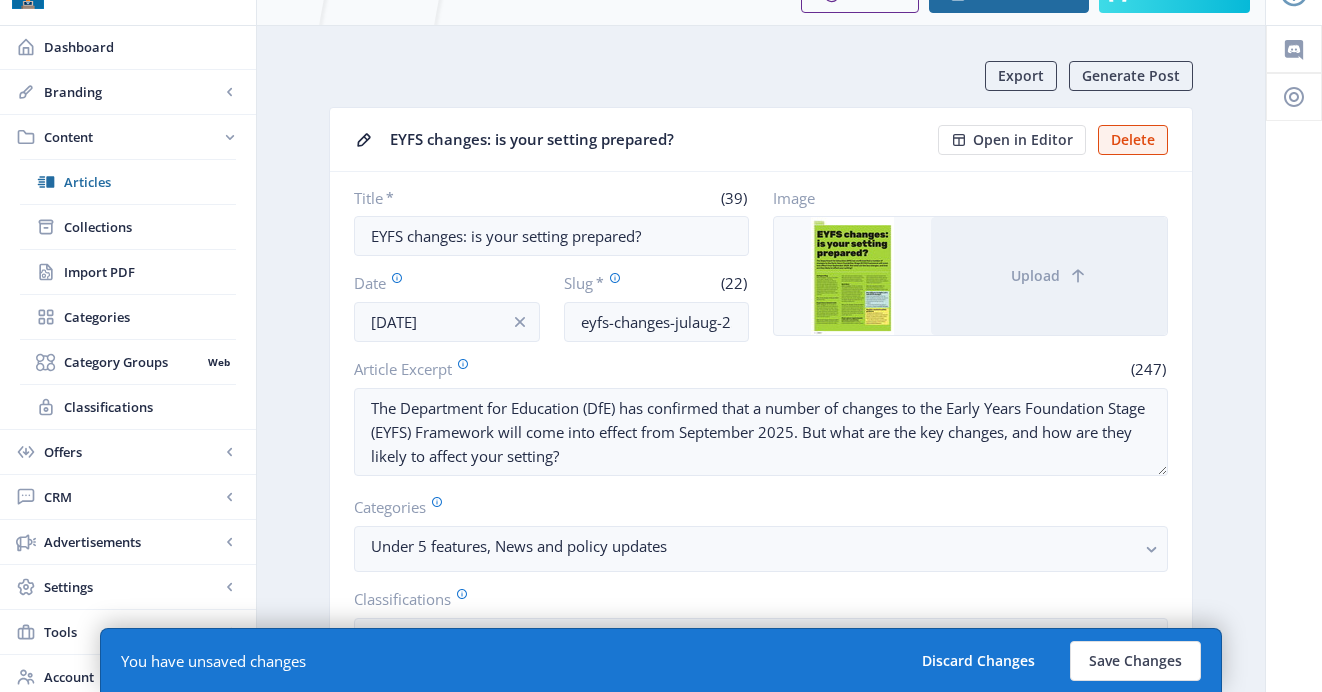 scroll, scrollTop: 0, scrollLeft: 0, axis: both 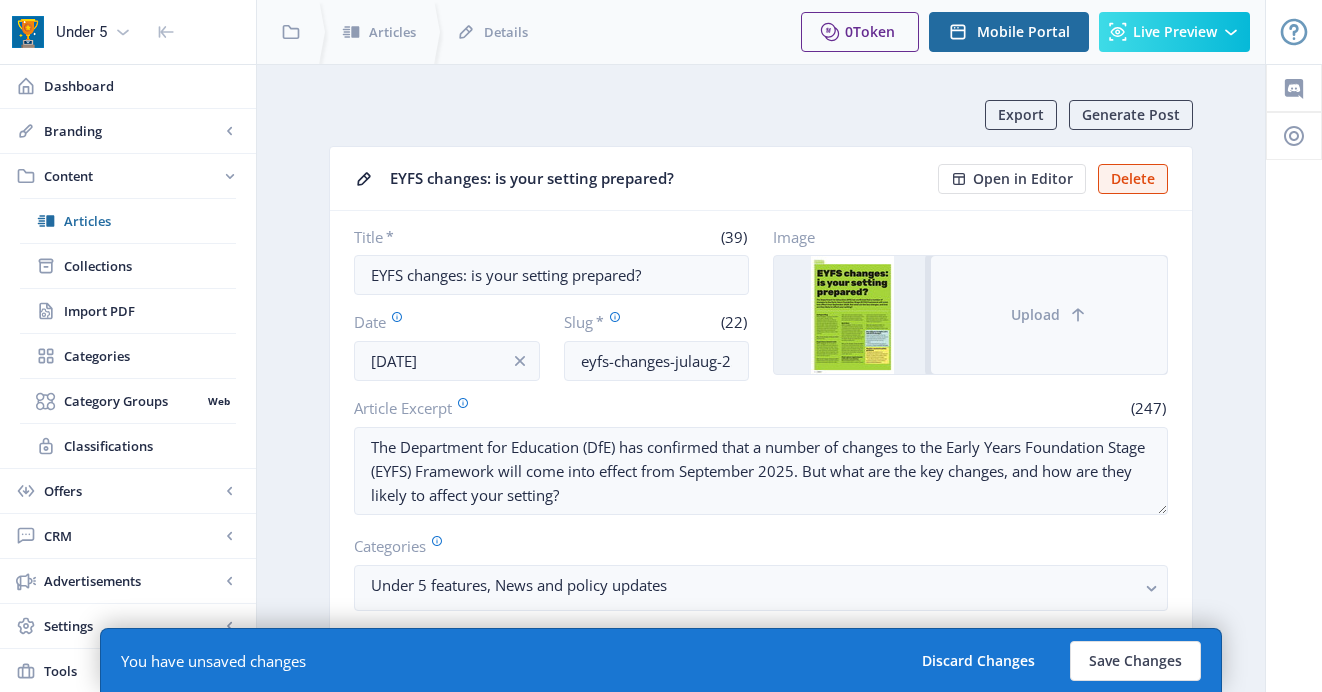 click on "Upload" at bounding box center [1049, 315] 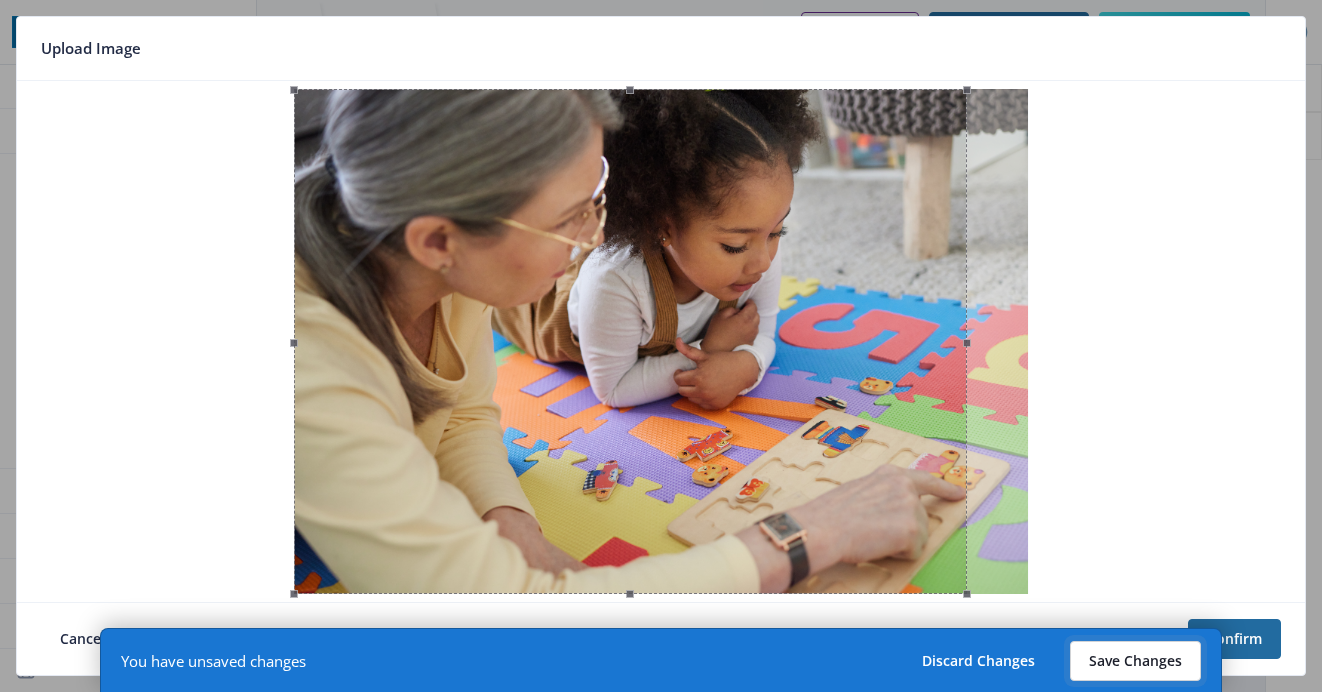 click on "Save Changes" at bounding box center [1135, 661] 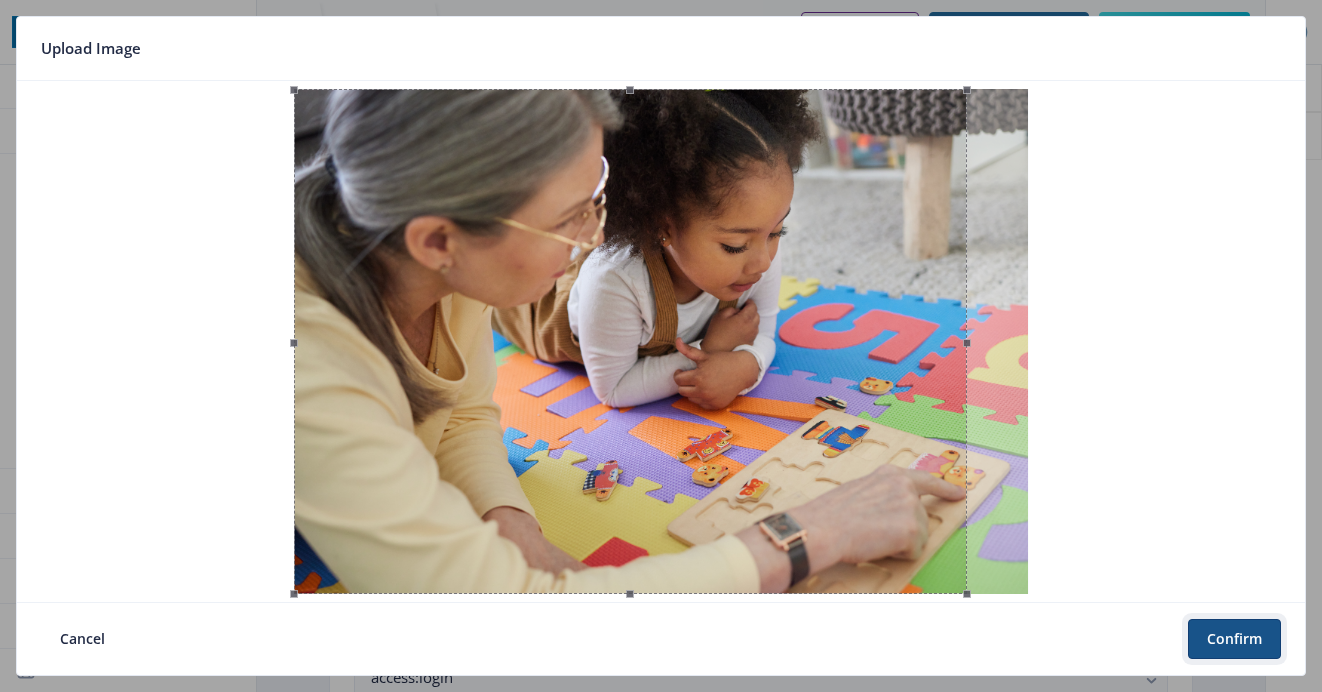 click on "Confirm" at bounding box center [1234, 639] 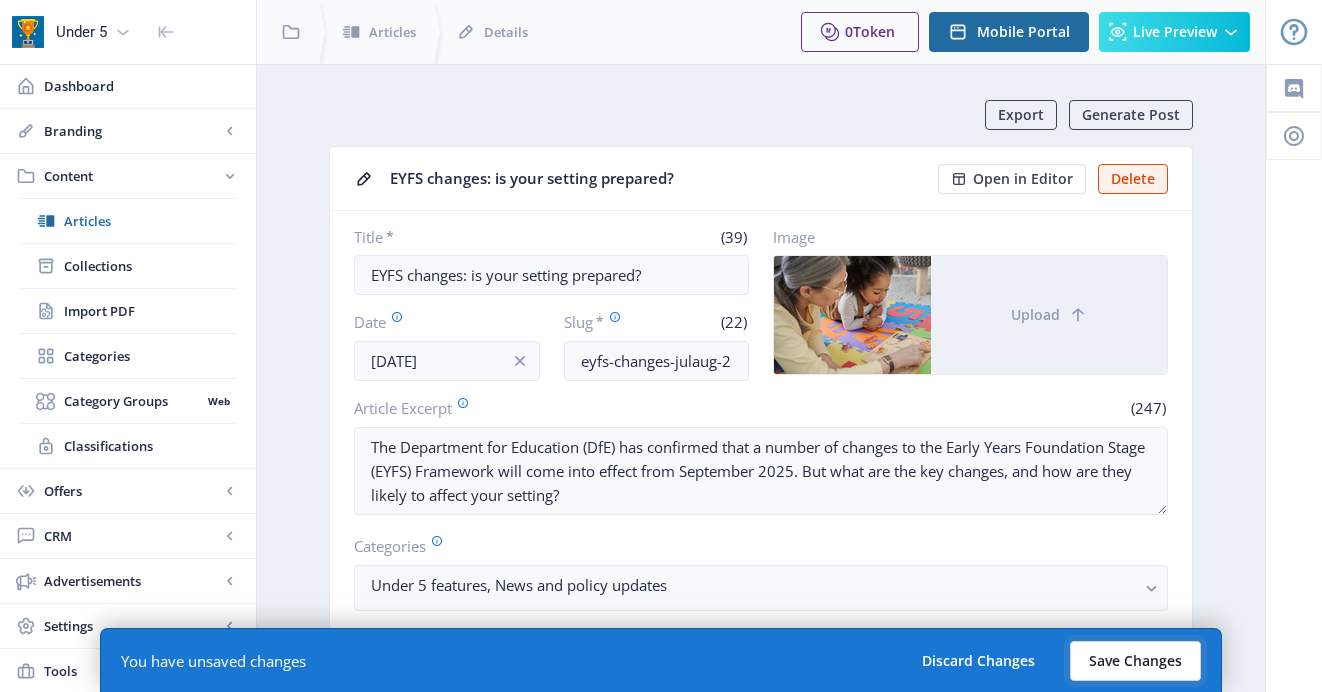 click on "Save Changes" at bounding box center [1135, 661] 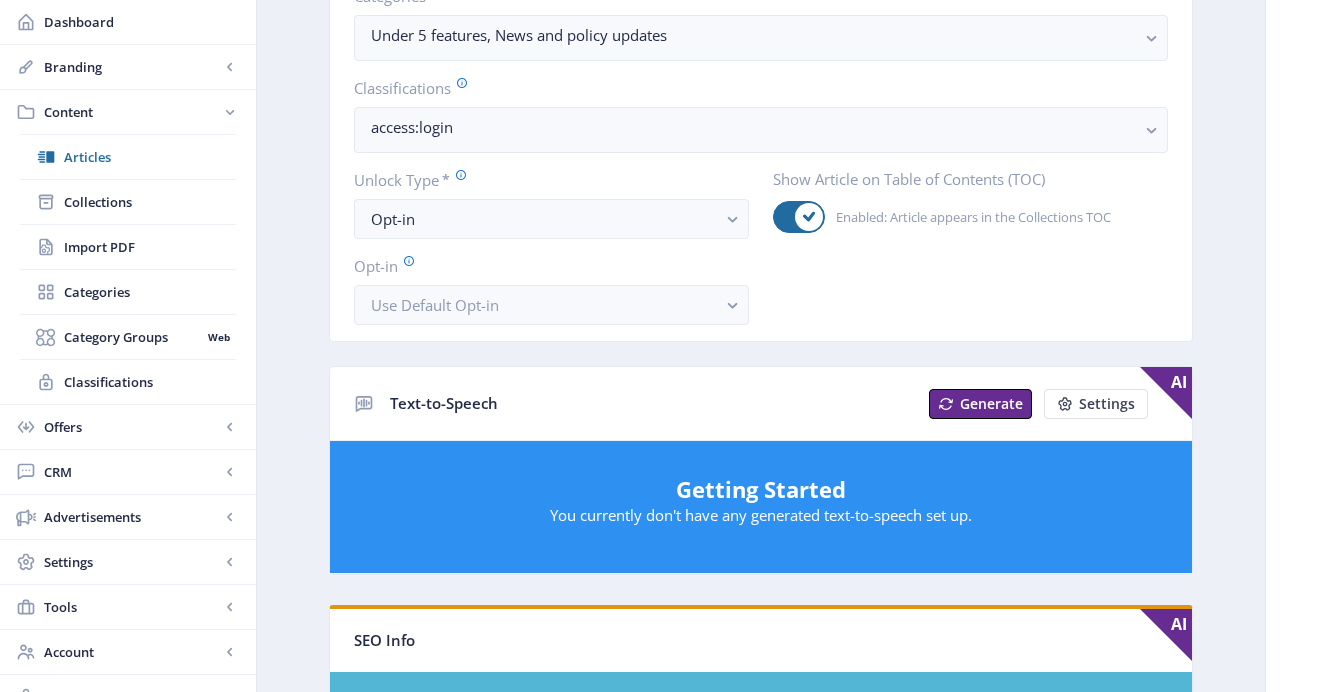 scroll, scrollTop: 0, scrollLeft: 0, axis: both 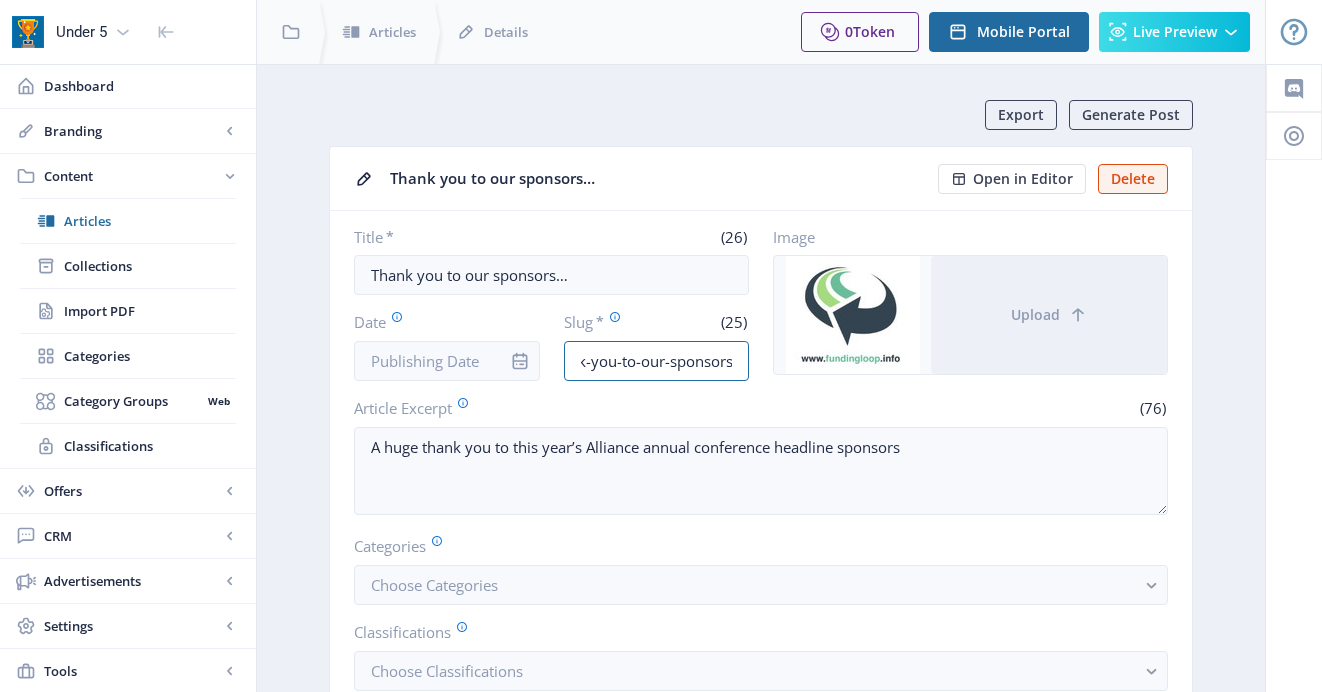 drag, startPoint x: 657, startPoint y: 362, endPoint x: 759, endPoint y: 356, distance: 102.176315 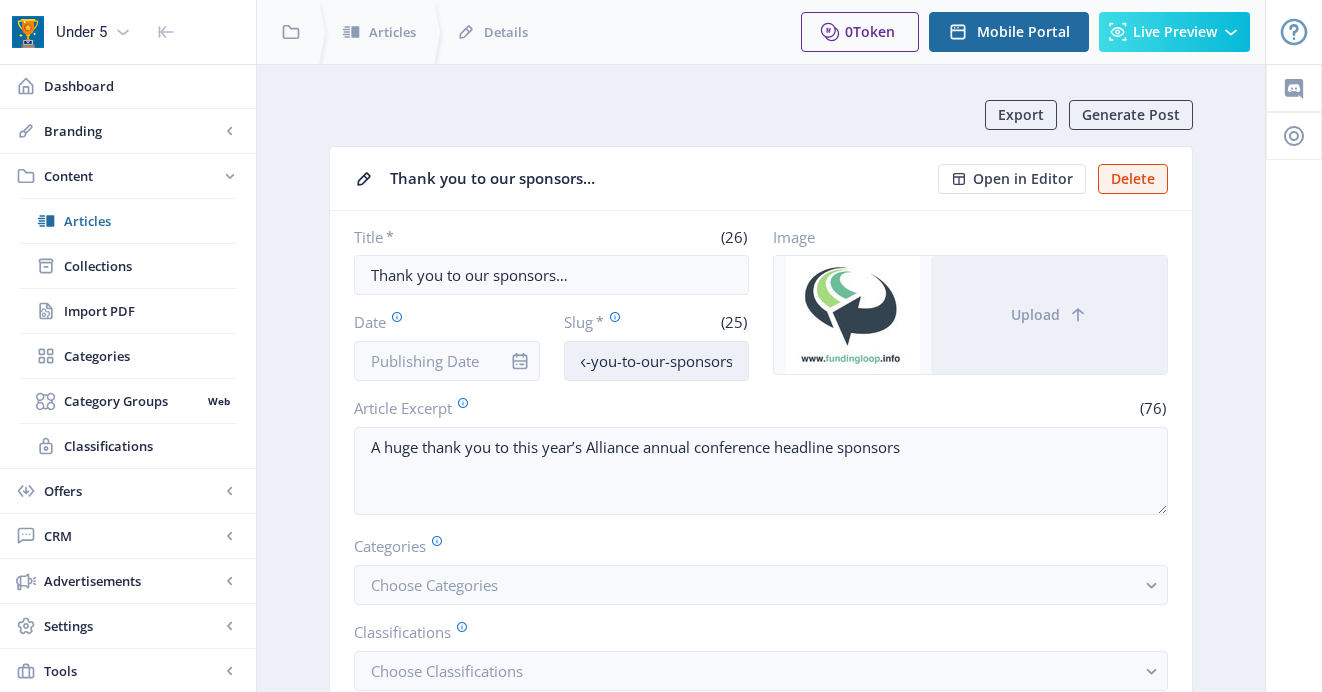 click on "thank-you-to-our-sponsors" at bounding box center [657, 361] 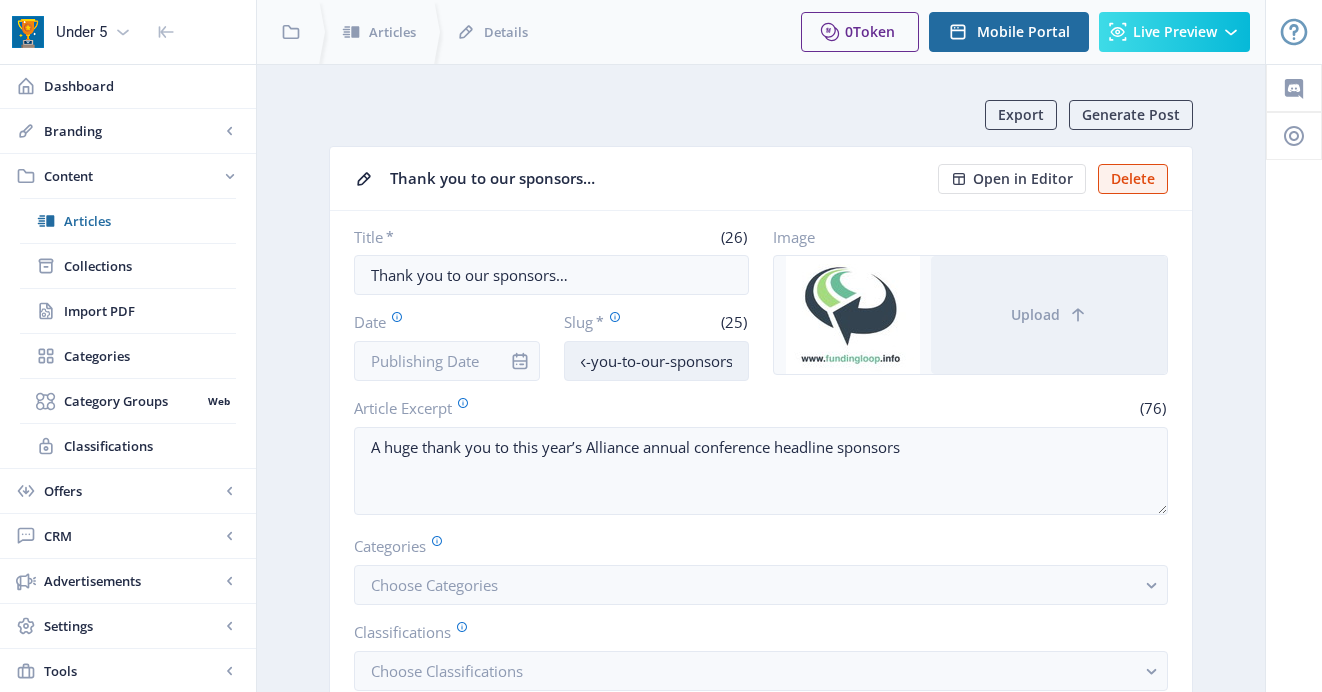 scroll, scrollTop: 0, scrollLeft: 0, axis: both 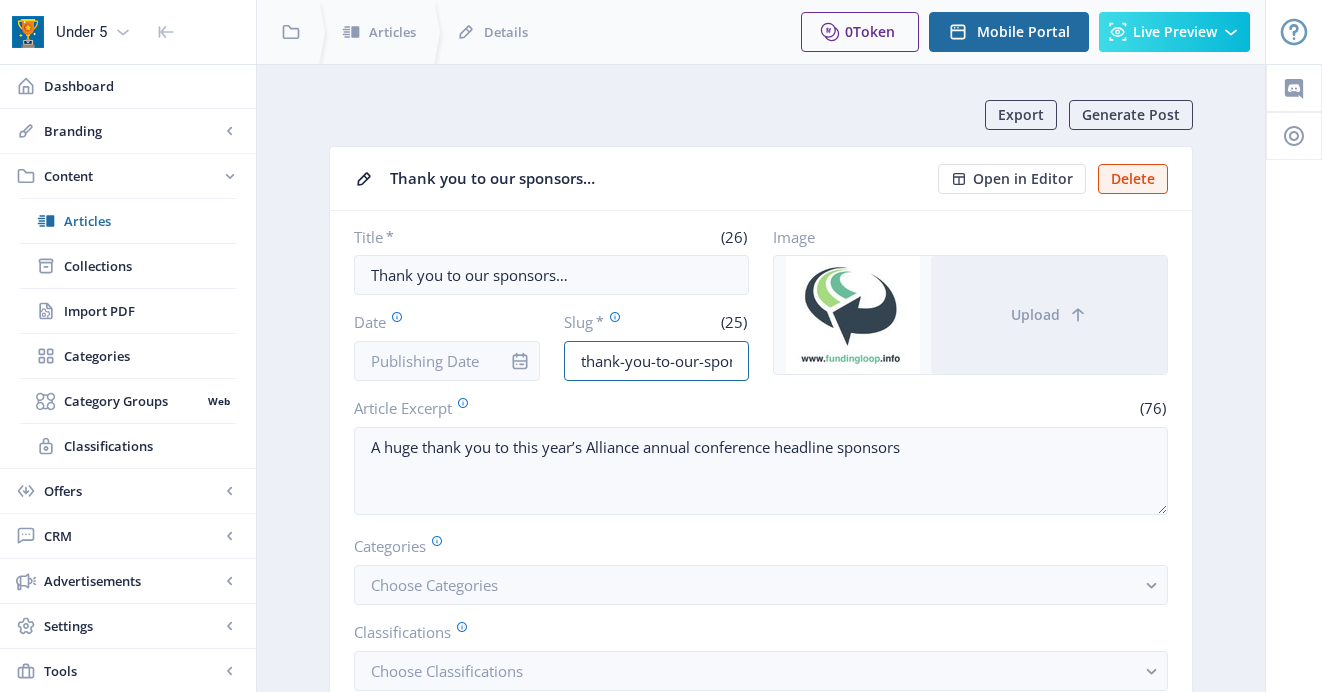 drag, startPoint x: 660, startPoint y: 365, endPoint x: 547, endPoint y: 358, distance: 113.216606 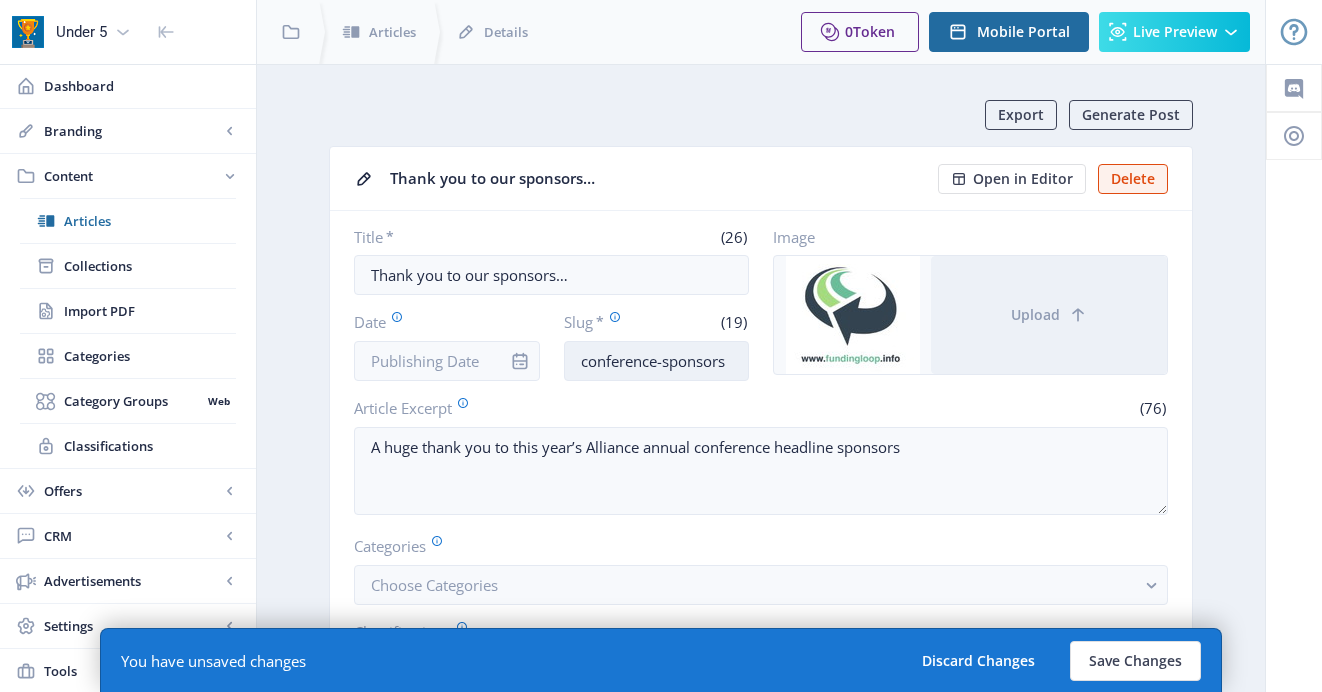 click on "conference-sponsors" at bounding box center (657, 361) 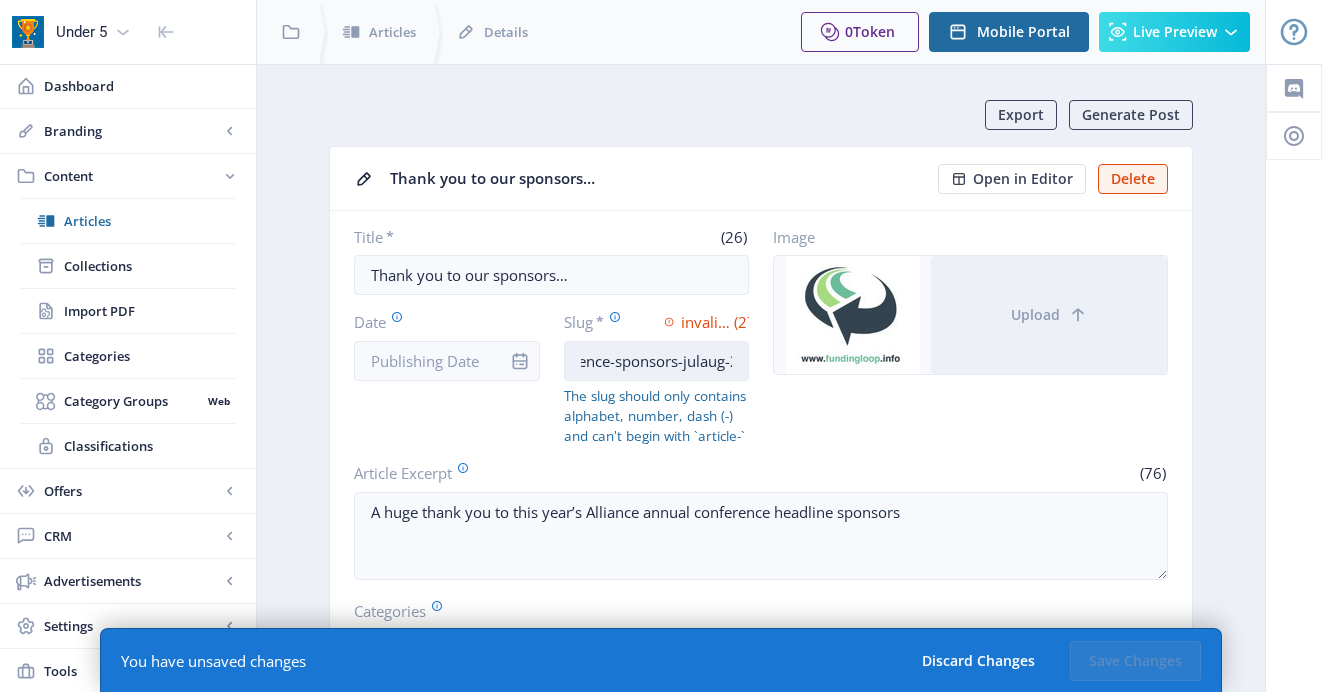scroll, scrollTop: 0, scrollLeft: 64, axis: horizontal 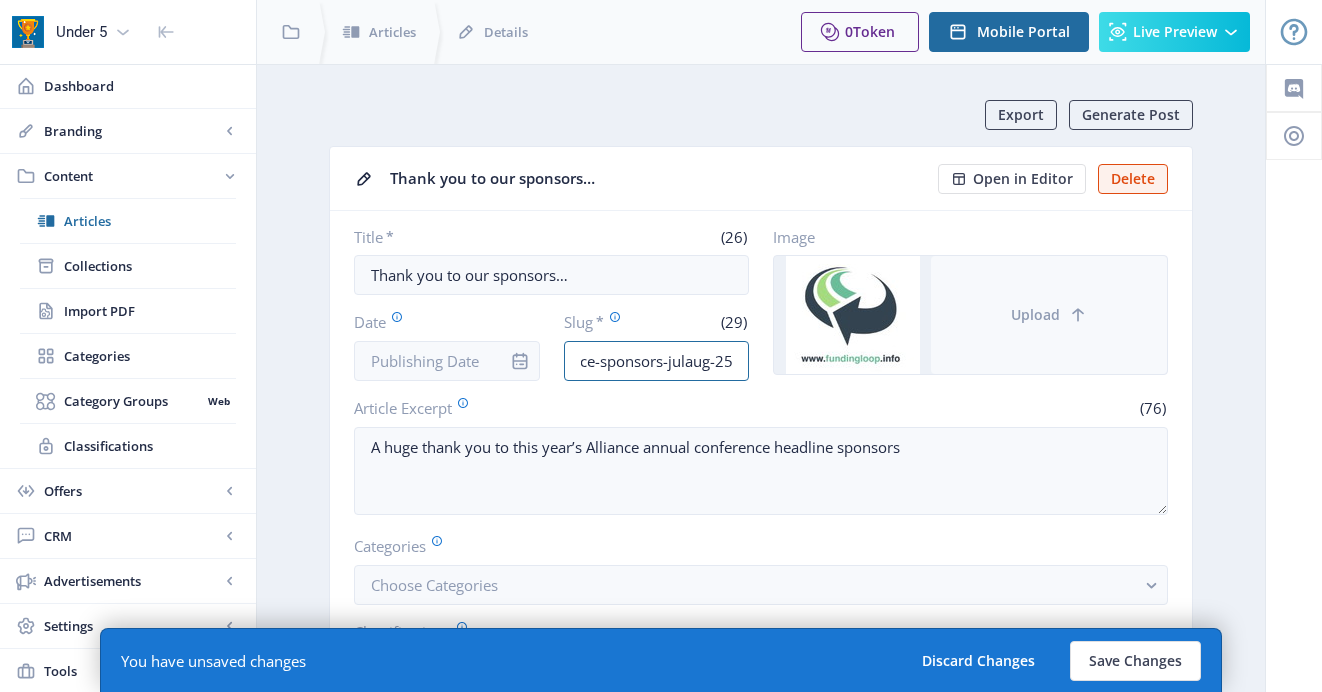 type on "conference-sponsors-julaug-25" 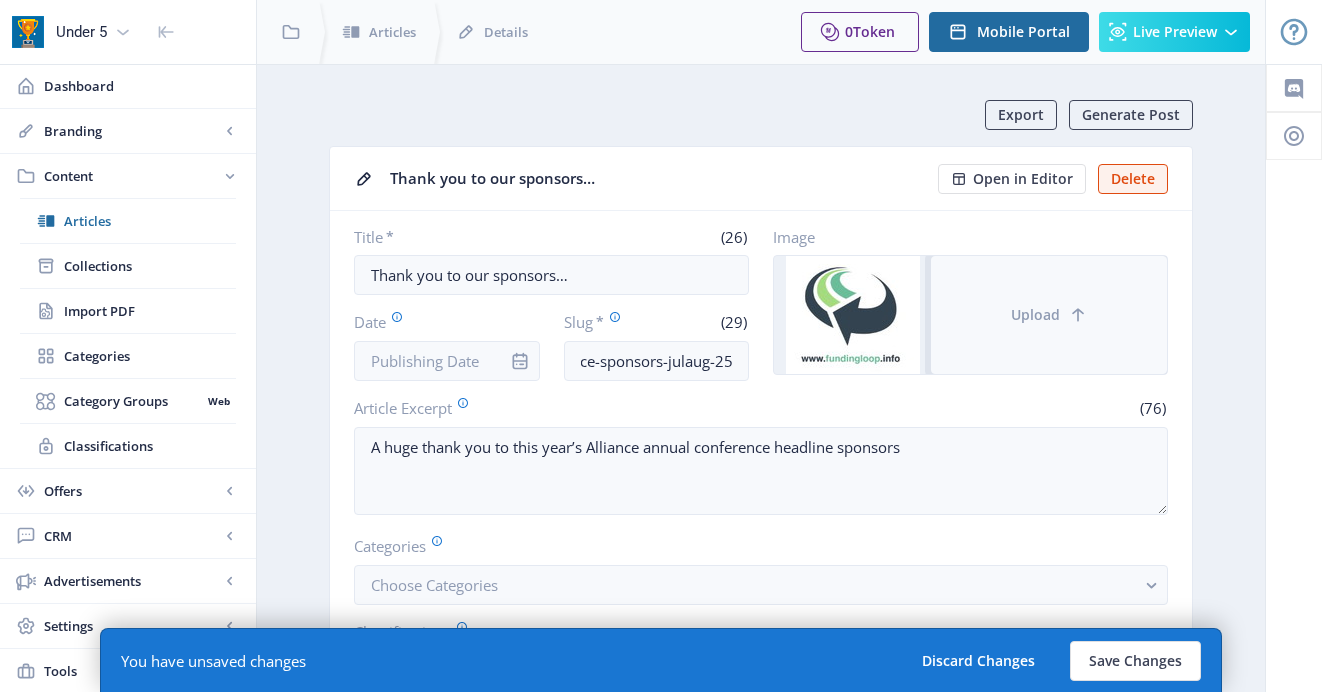 click on "Upload" at bounding box center [1049, 315] 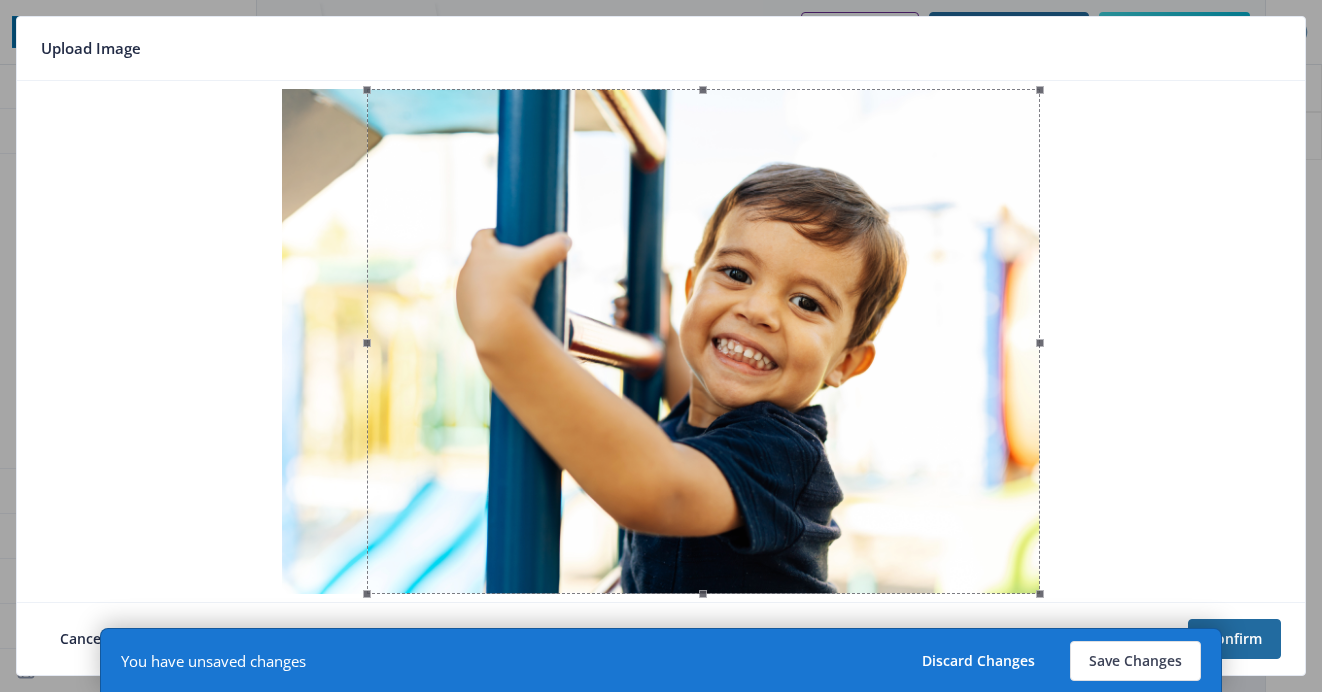 drag, startPoint x: 856, startPoint y: 424, endPoint x: 979, endPoint y: 426, distance: 123.01626 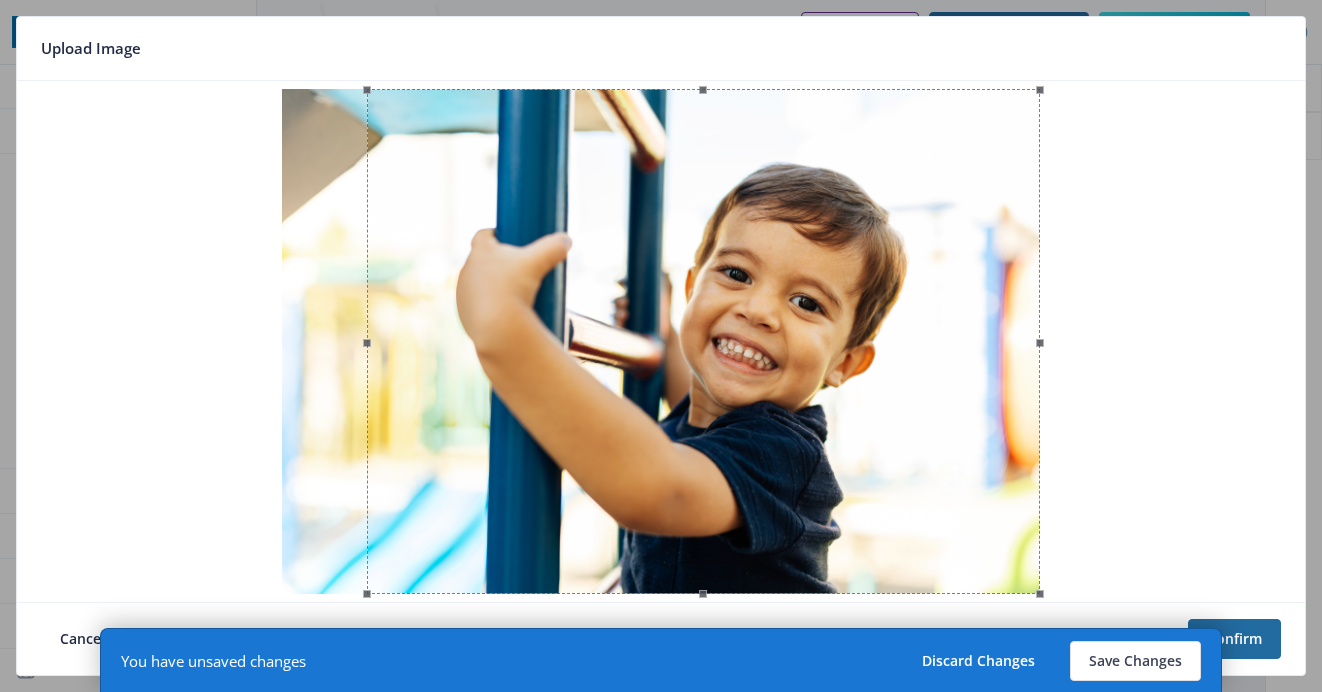 click at bounding box center [703, 341] 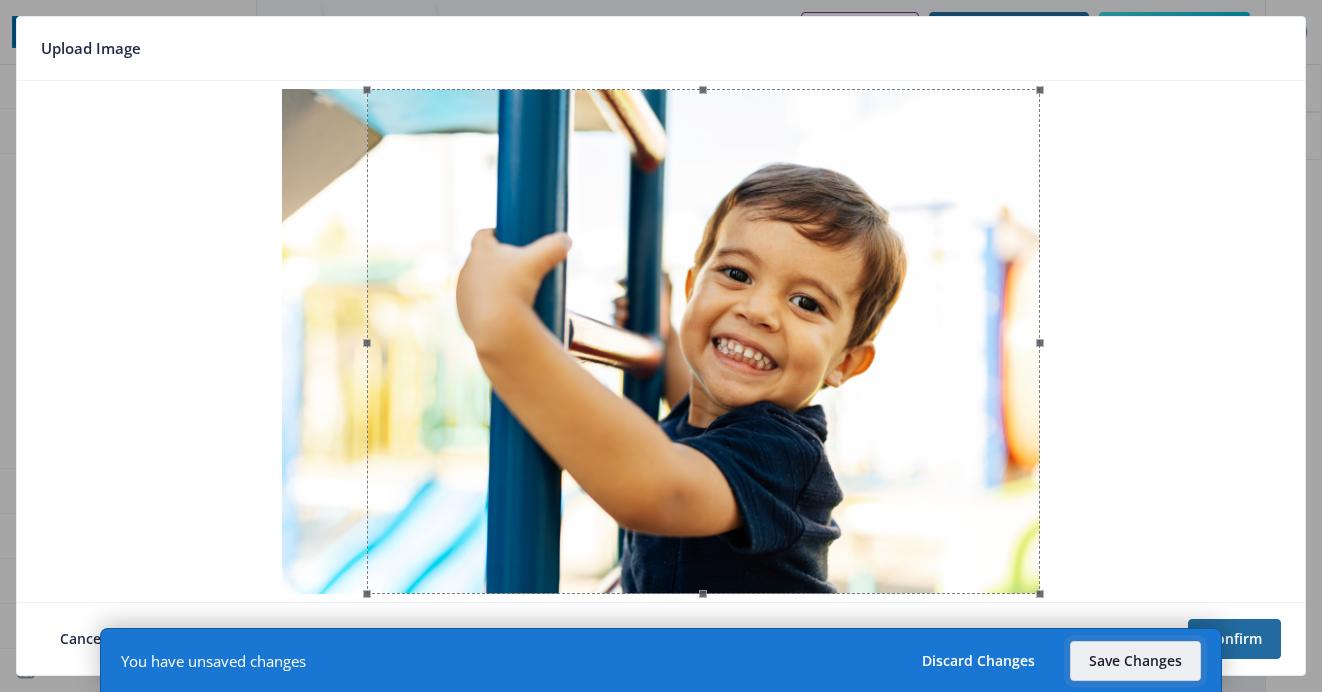 click on "Save Changes" at bounding box center [1135, 661] 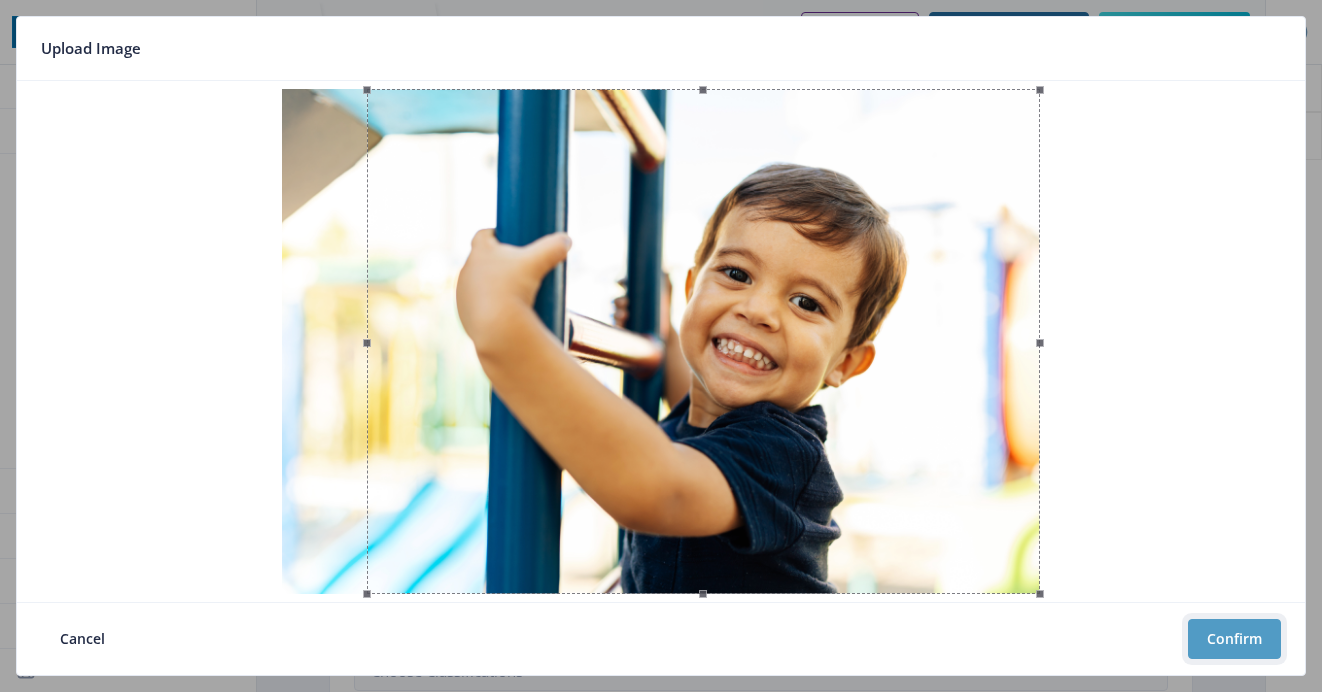 click on "Confirm" at bounding box center [1234, 639] 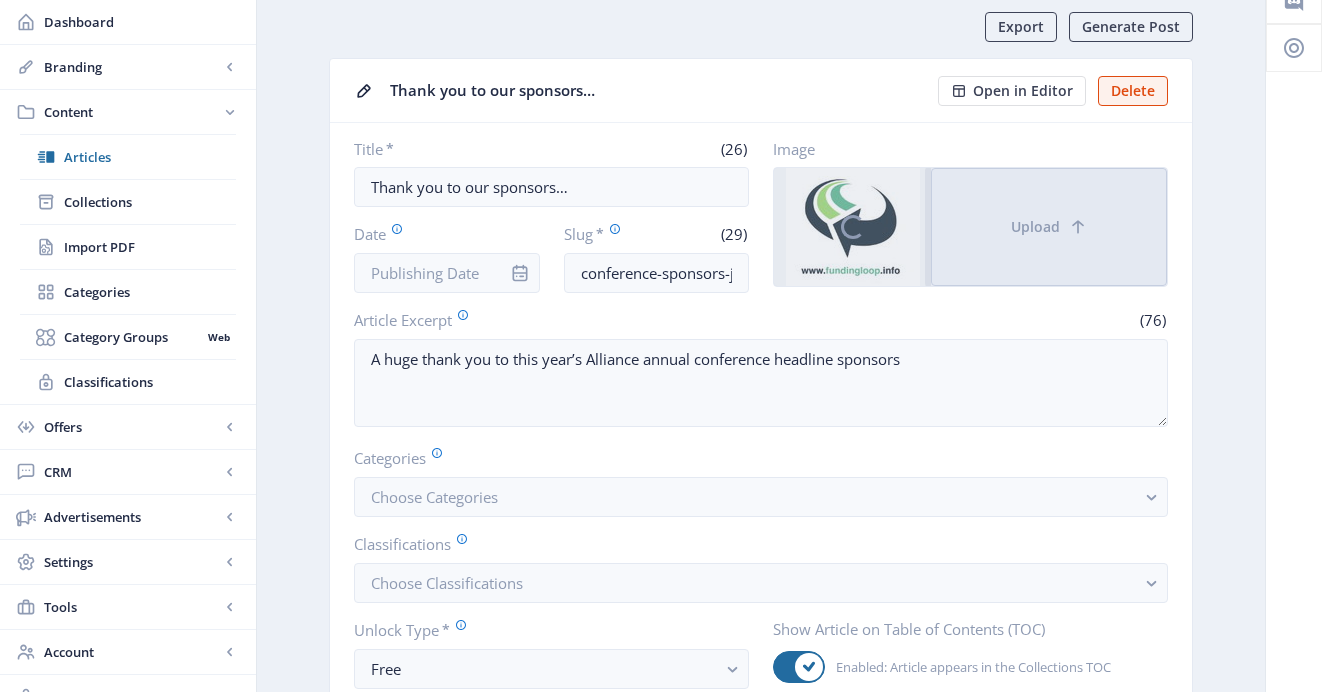 scroll, scrollTop: 167, scrollLeft: 0, axis: vertical 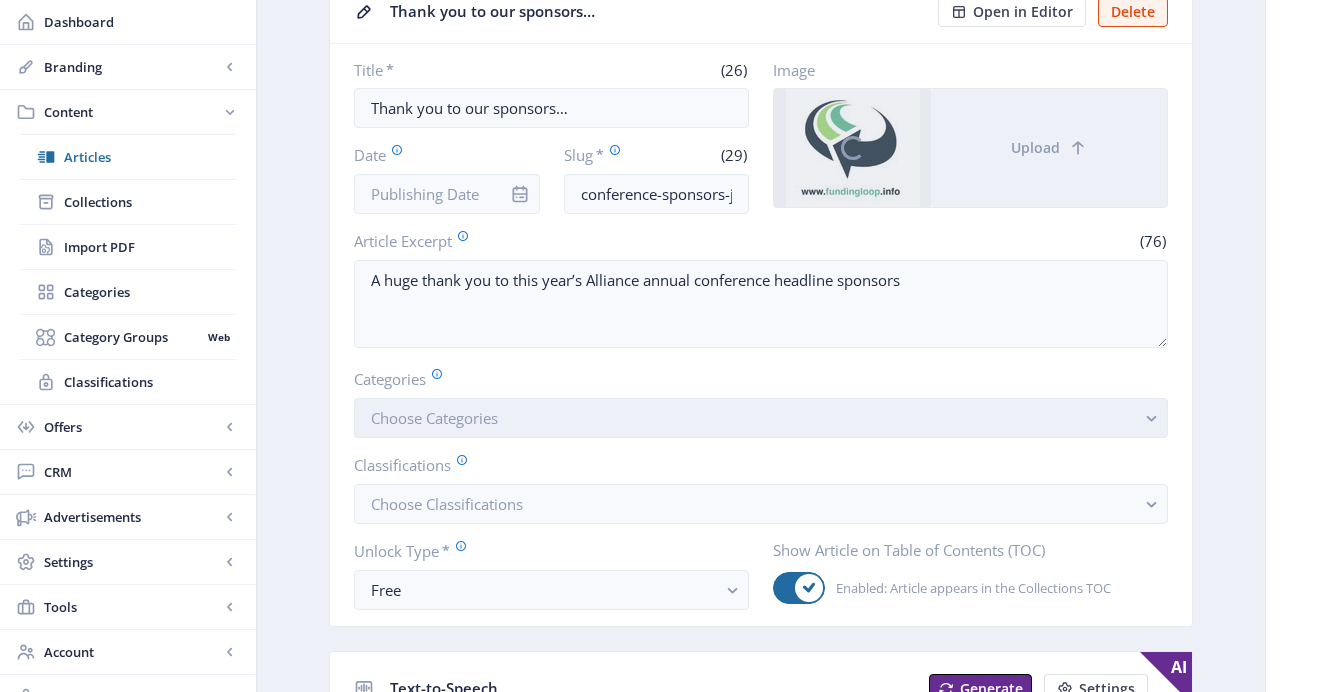 click on "Choose Categories" at bounding box center [761, 418] 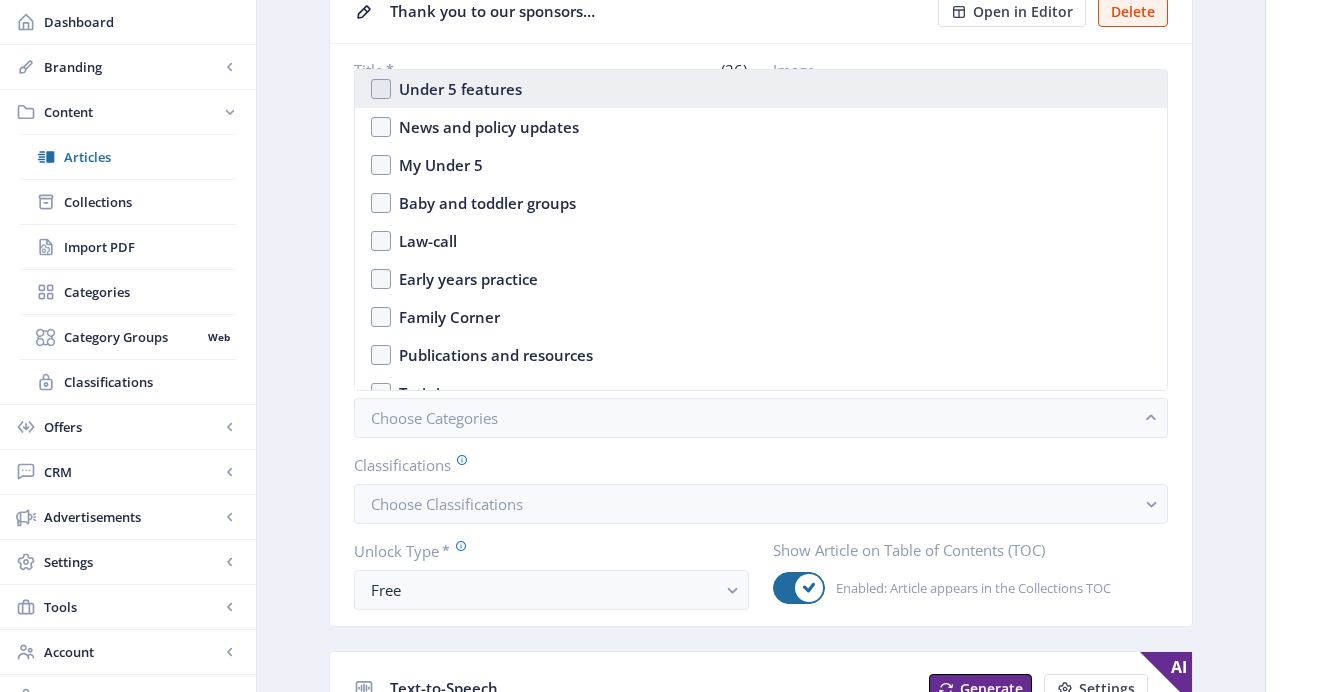 click on "Under 5 features" at bounding box center (460, 89) 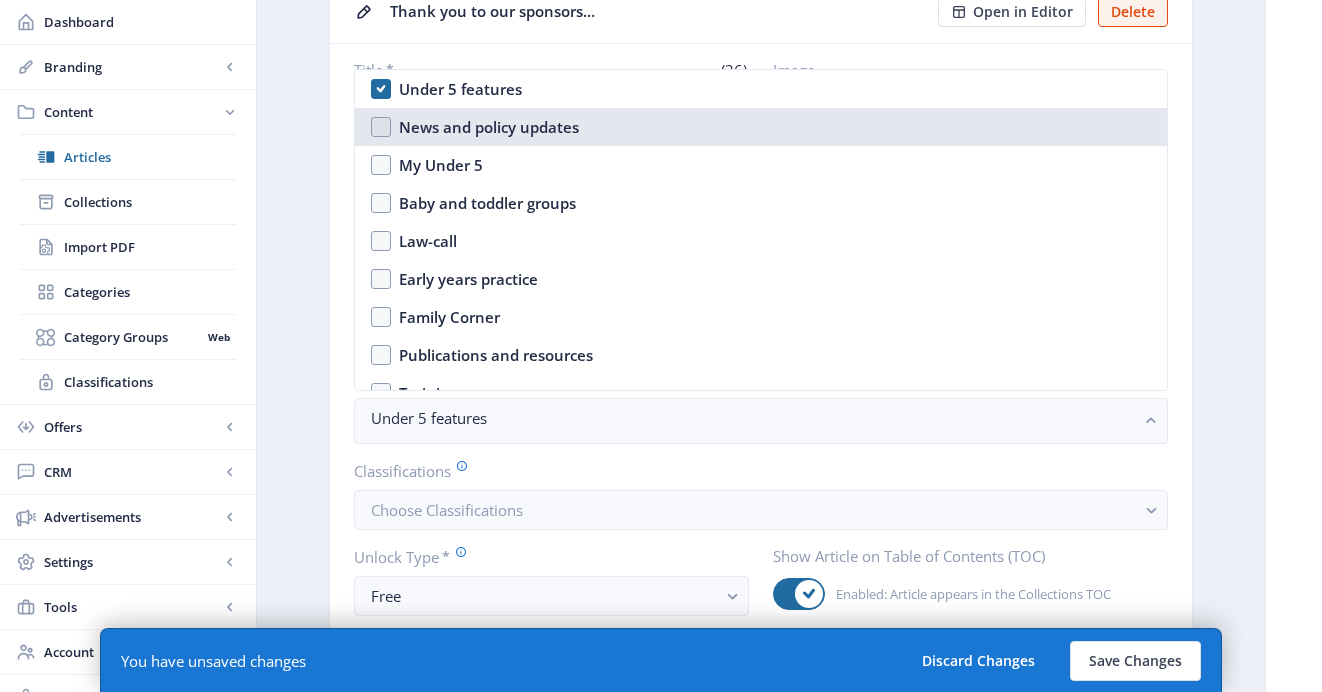 click on "News and policy updates" at bounding box center (761, 127) 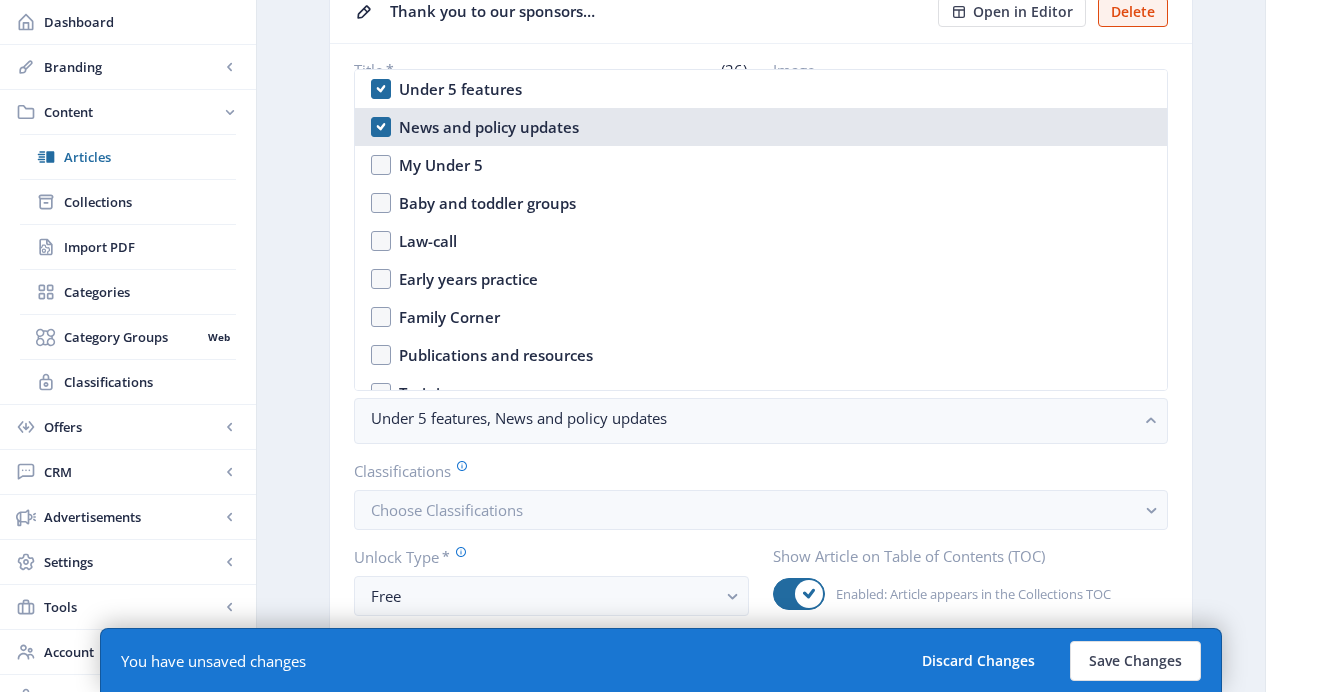 click on "News and policy updates" at bounding box center [761, 127] 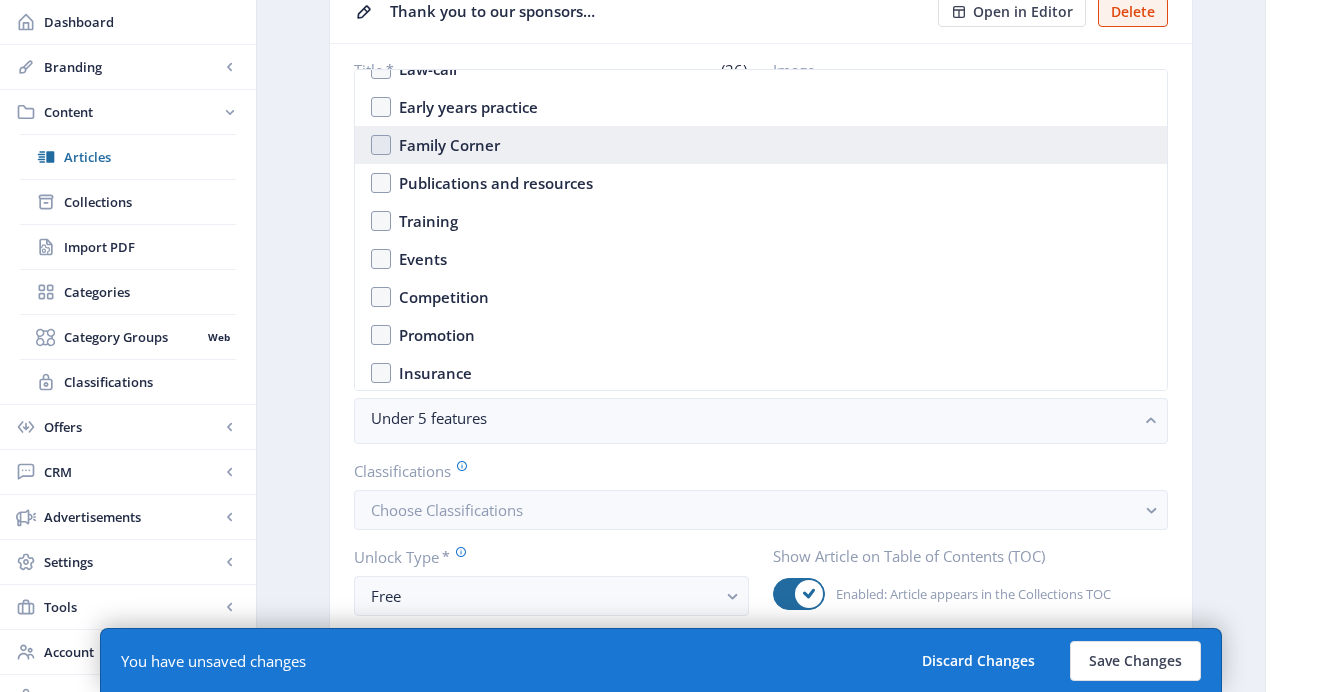 scroll, scrollTop: 174, scrollLeft: 0, axis: vertical 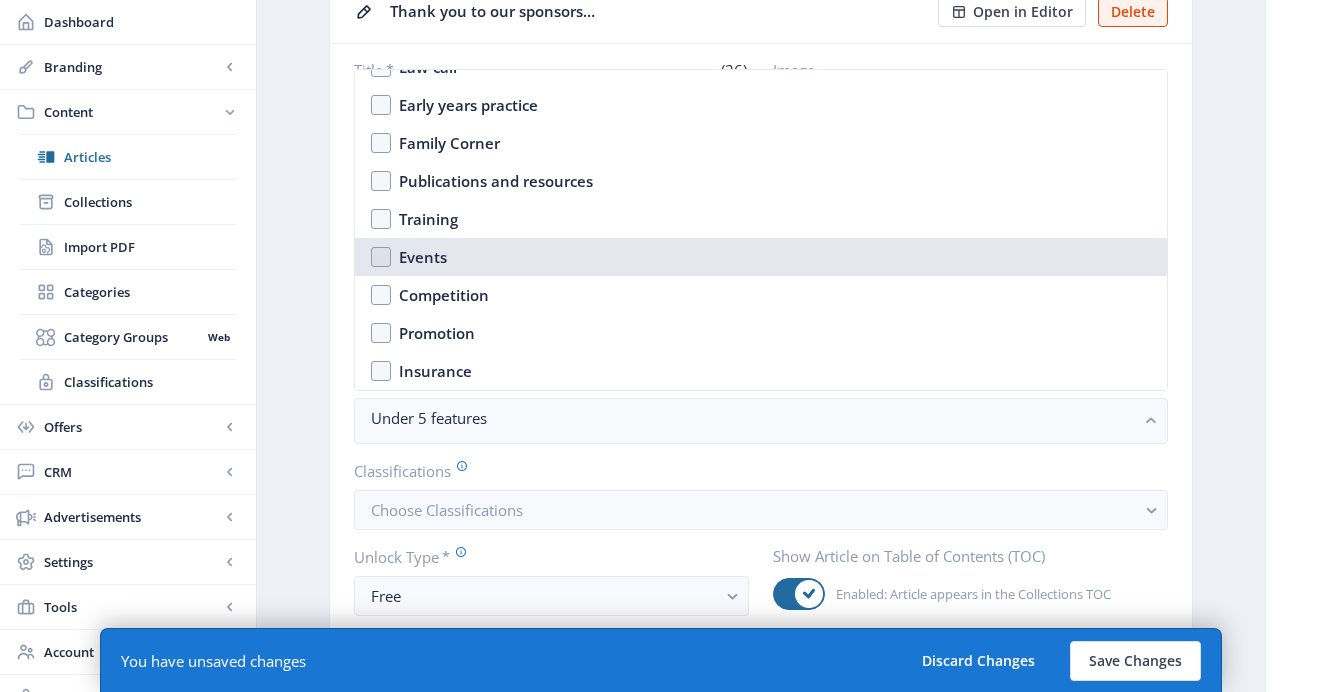 click on "Events" at bounding box center (423, 257) 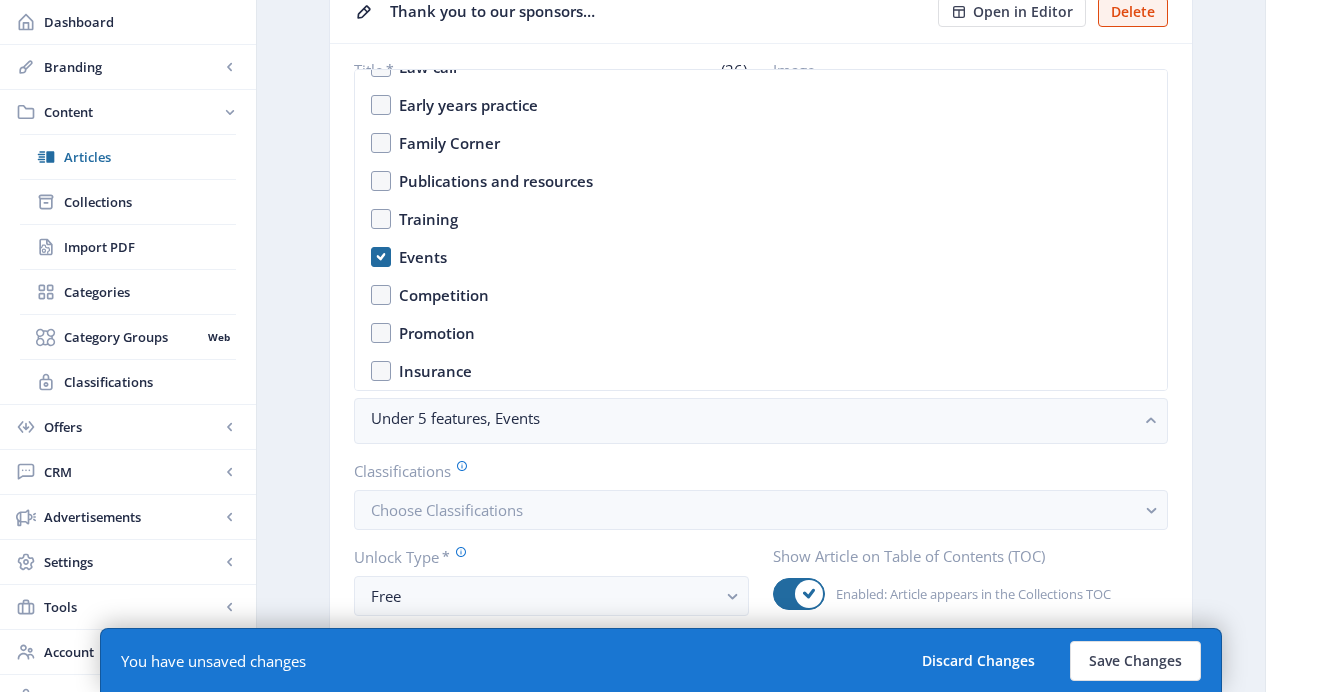 click on "Title   *   (26)  Thank you to our sponsors…  Date   Slug   *   (29)  conference-sponsors-julaug-25  Image  Upload  Article Excerpt   (76)  A huge thank you to this year’s Alliance annual conference headline sponsors  Categories  Under 5 features, Events  Classifications  Choose Classifications  Unlock Type   *  Free  Show Article on Table of Contents (TOC)   Enabled: Article appears in the Collections TOC" at bounding box center (761, 338) 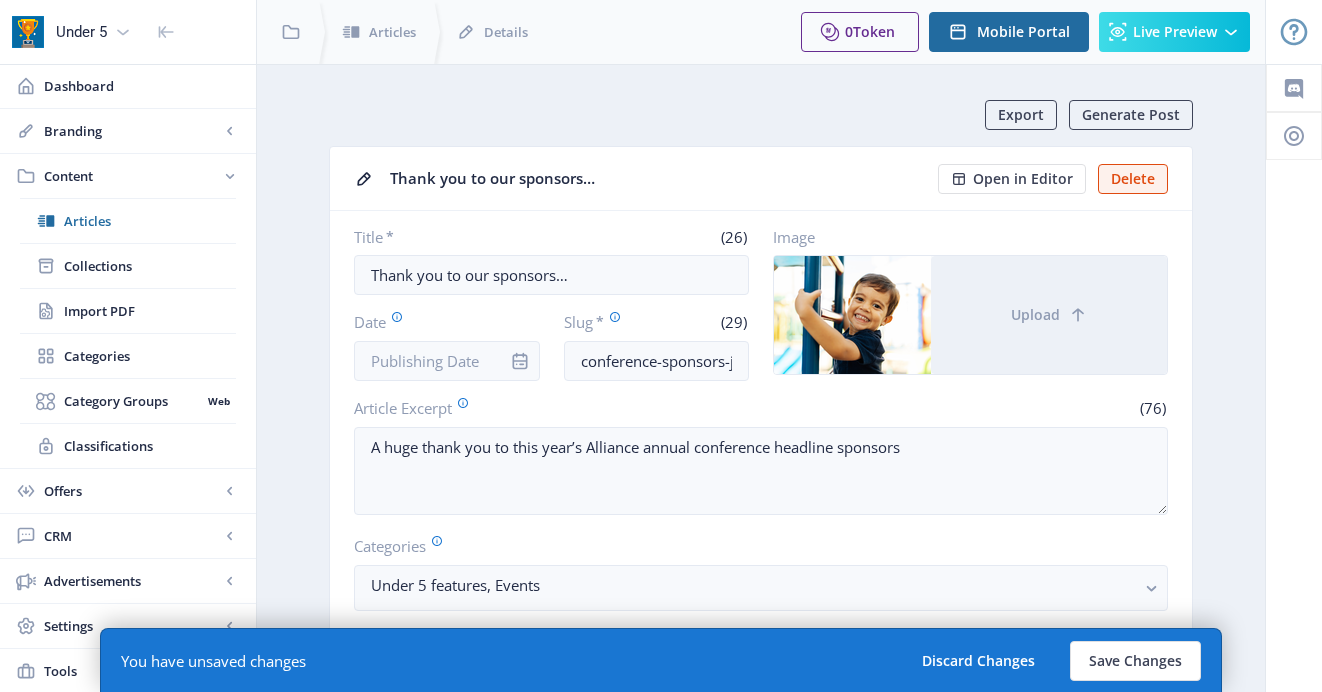 scroll, scrollTop: 167, scrollLeft: 0, axis: vertical 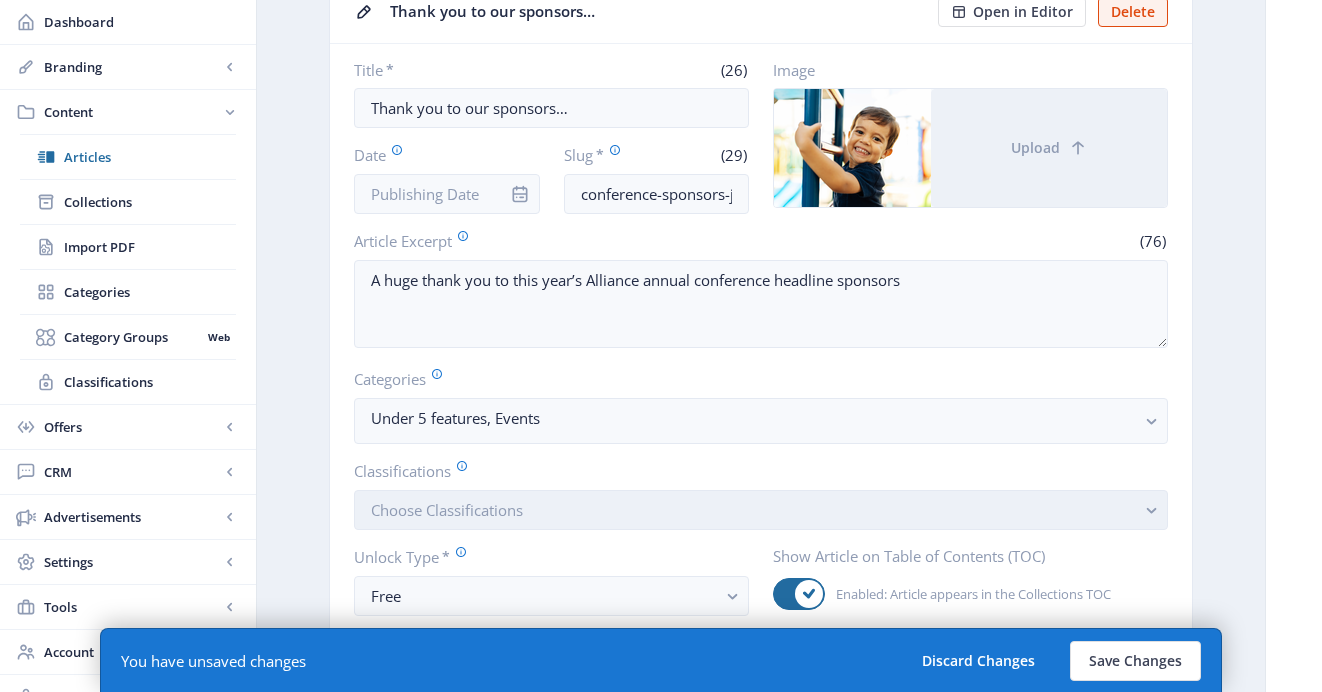 click on "Choose Classifications" at bounding box center (447, 510) 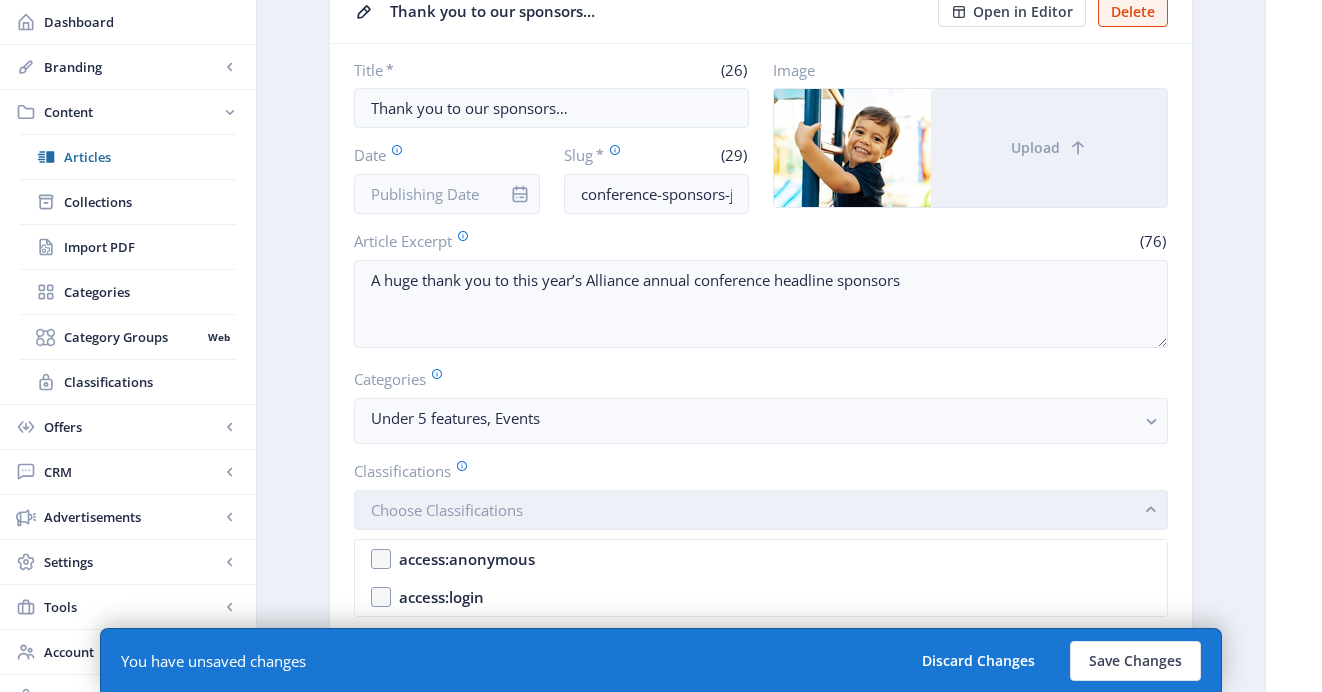 scroll, scrollTop: 0, scrollLeft: 0, axis: both 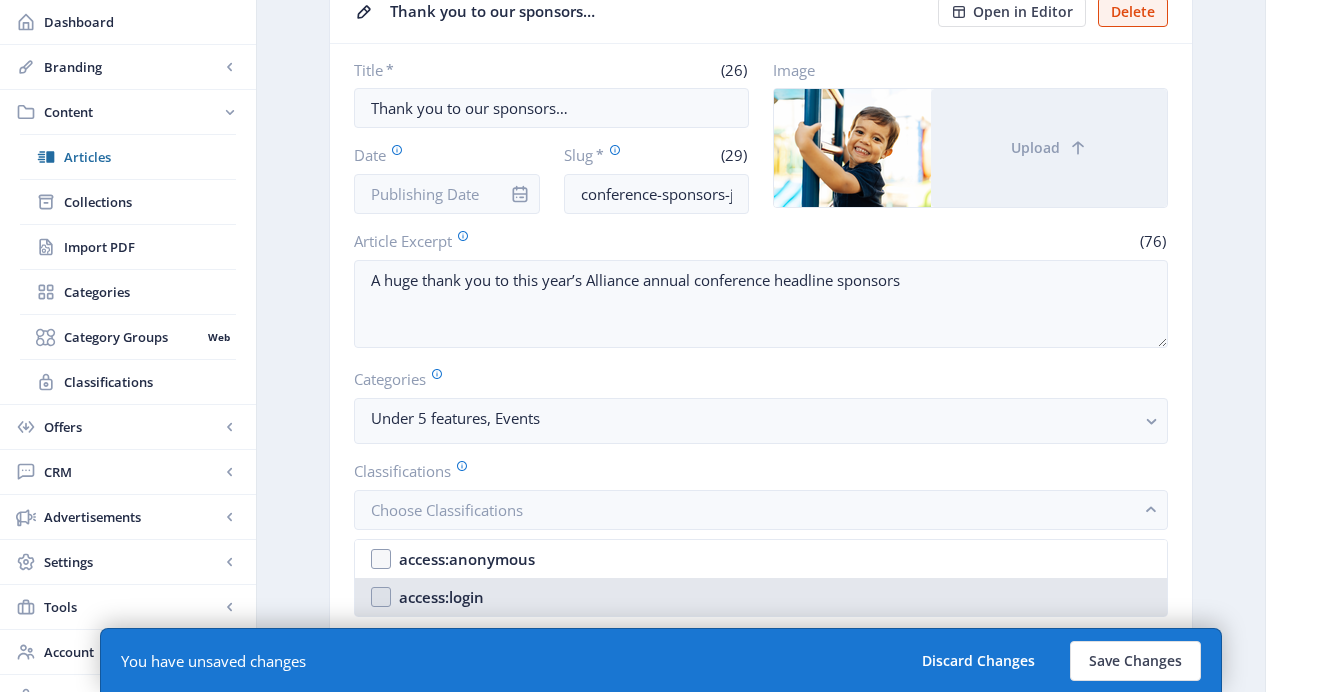 click on "access:login" at bounding box center (761, 597) 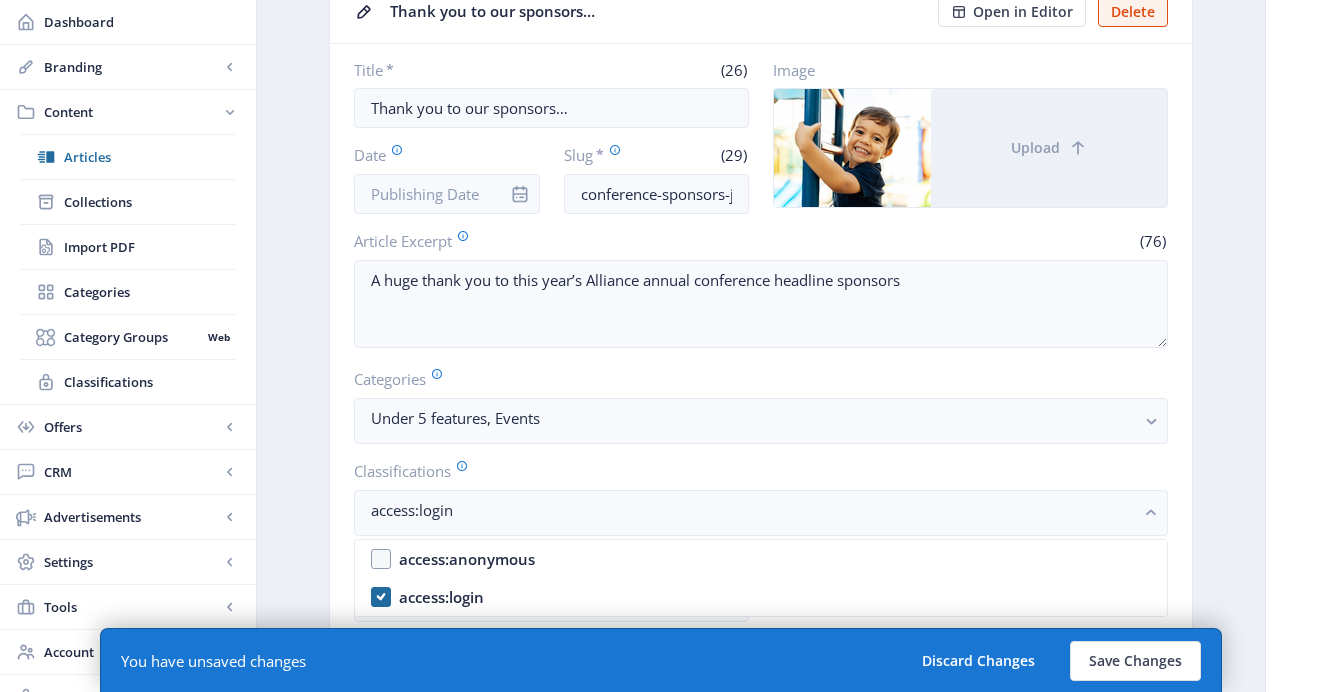 click on "Classifications" at bounding box center (753, 471) 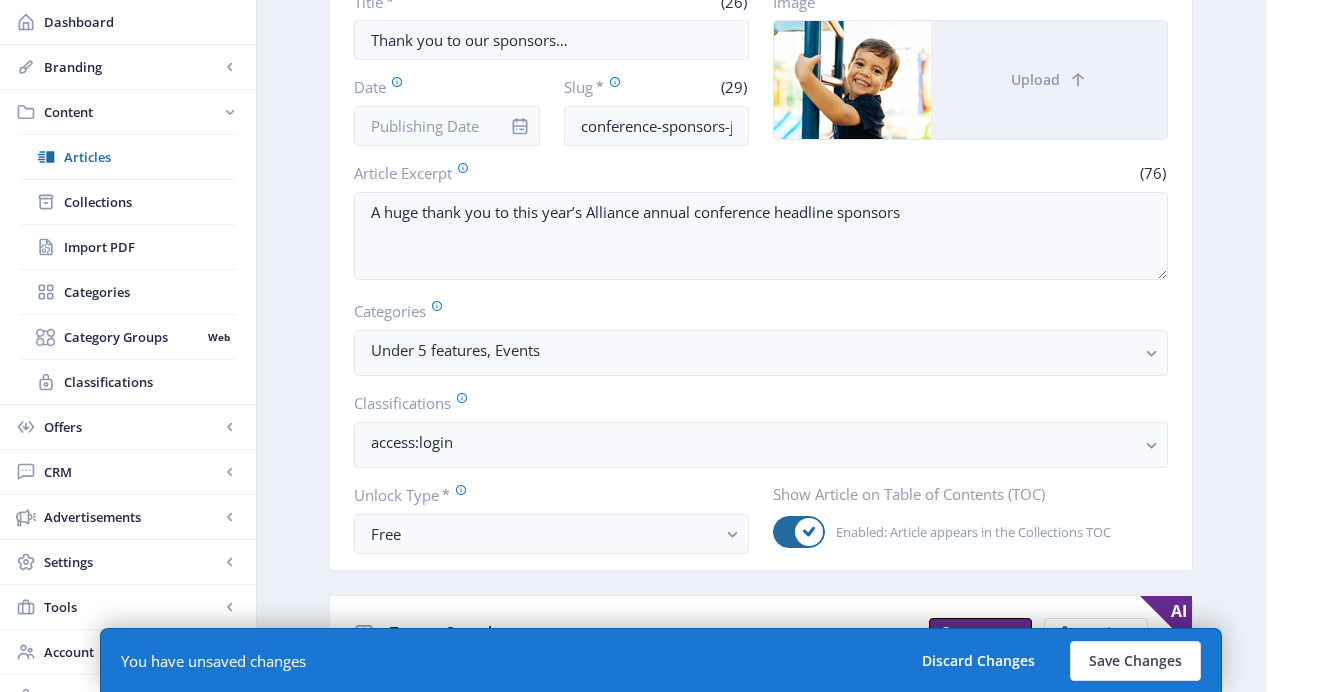 scroll, scrollTop: 351, scrollLeft: 0, axis: vertical 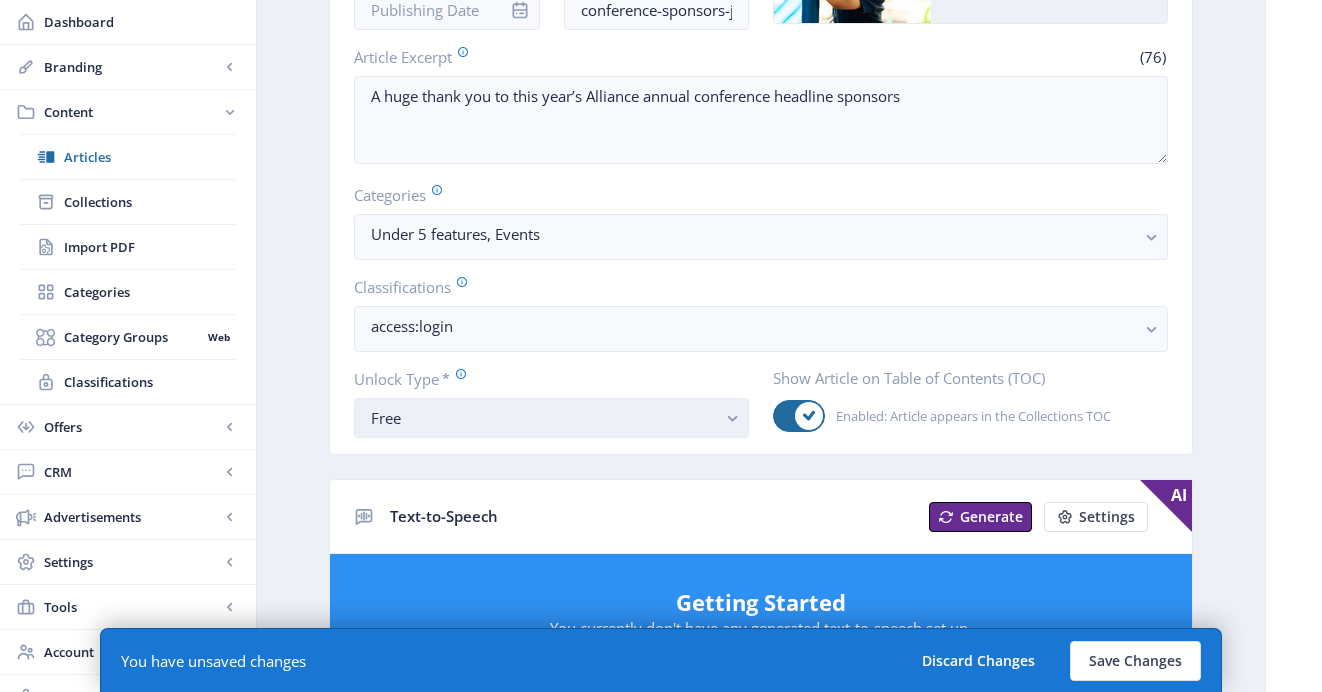 click on "Free" at bounding box center (543, 418) 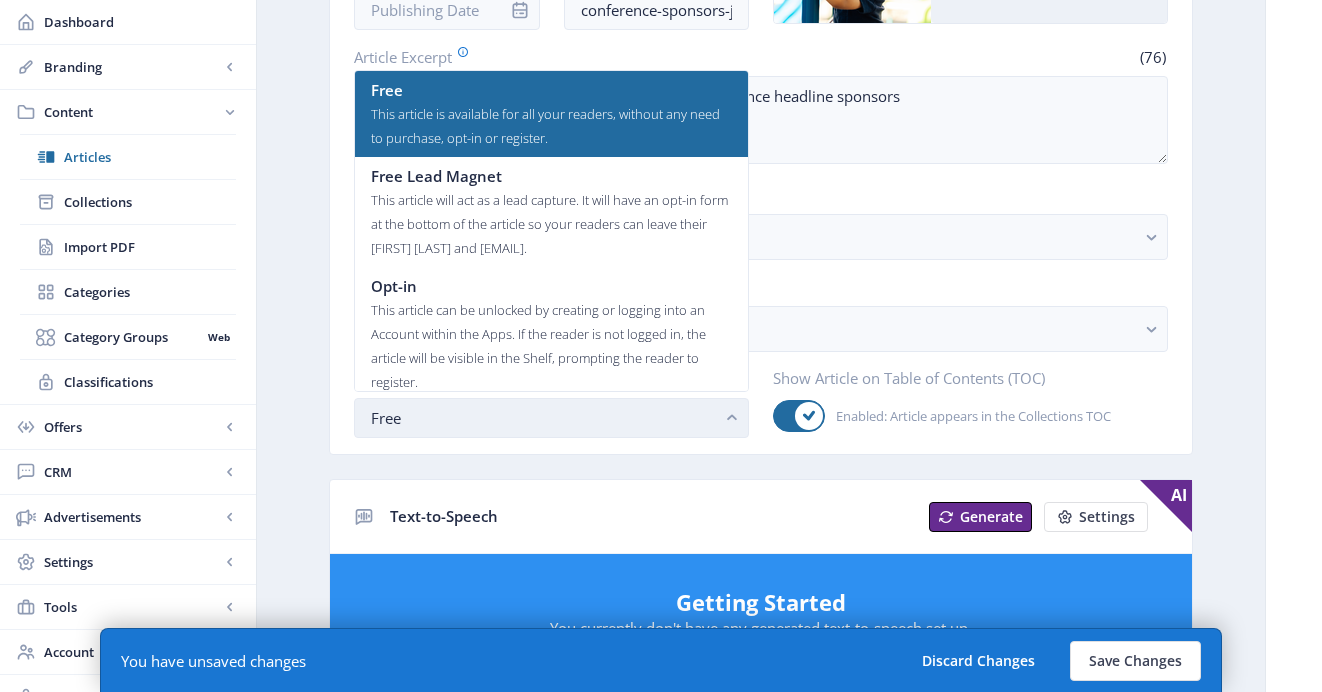 scroll, scrollTop: 0, scrollLeft: 0, axis: both 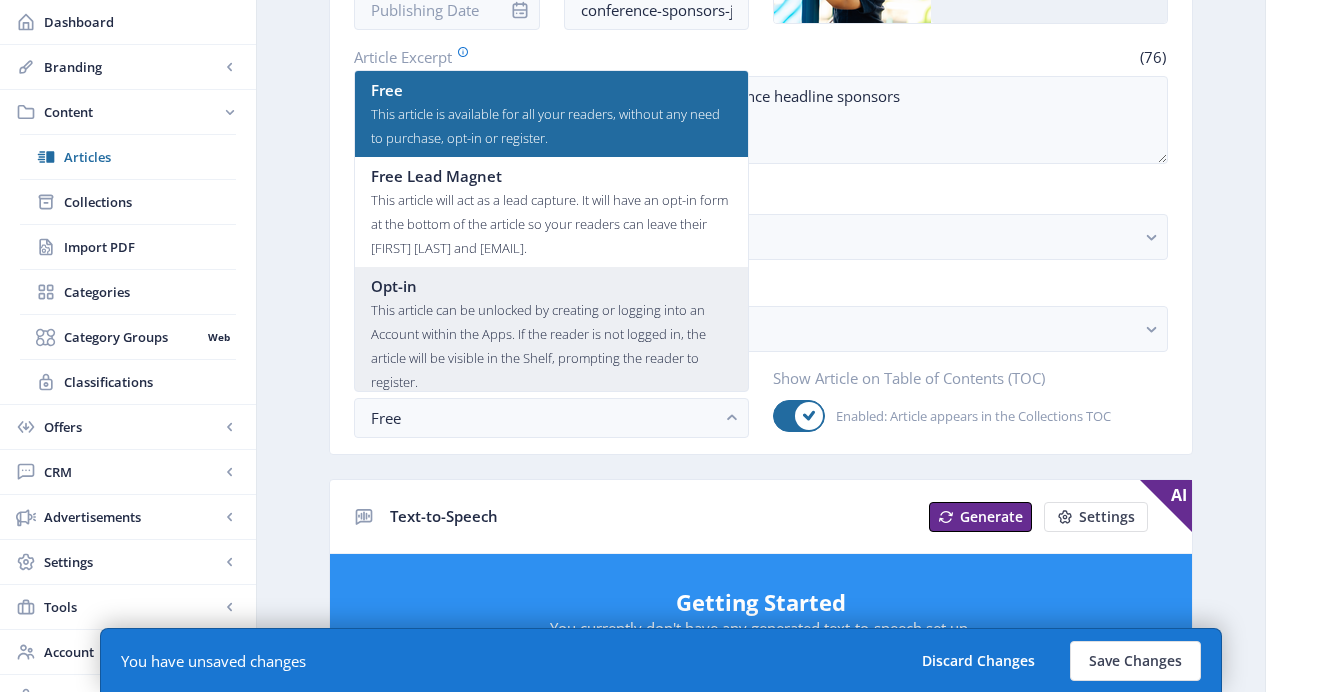 click on "This article can be unlocked by creating or logging into an Account within the Apps. If the reader is not logged in, the article will be visible in the Shelf, prompting the reader to register." at bounding box center [551, 346] 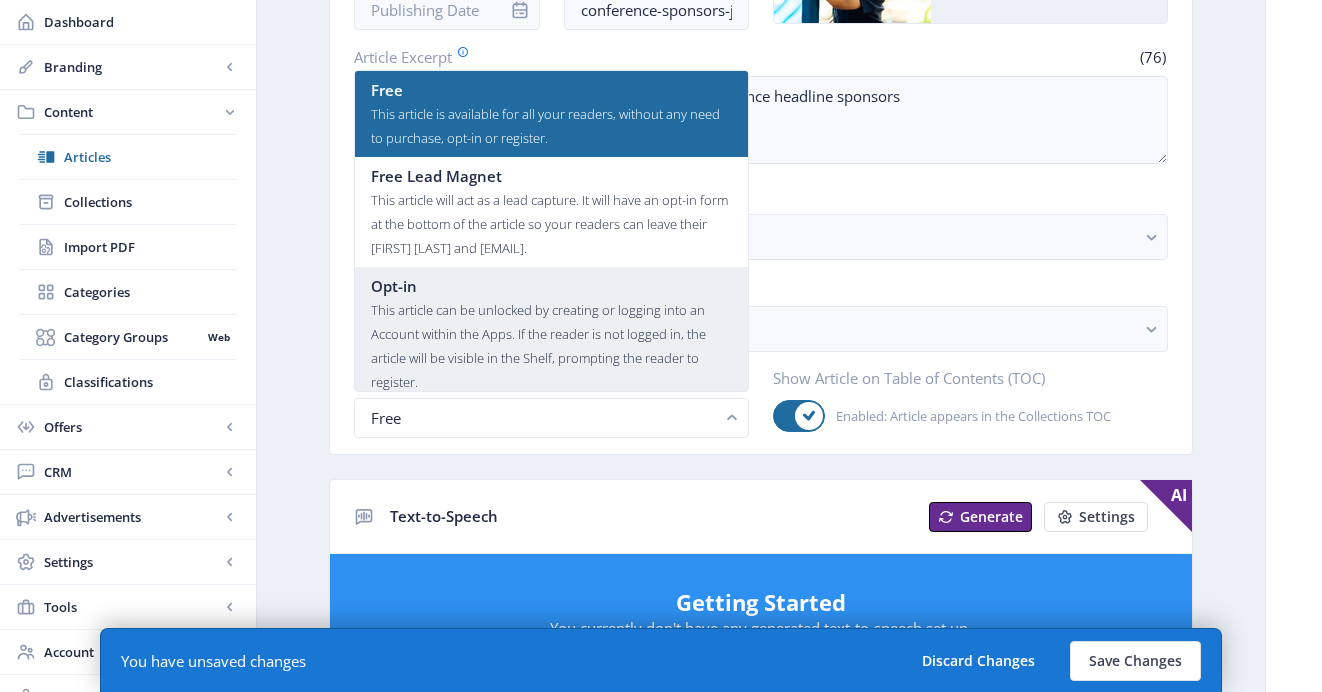 scroll, scrollTop: 351, scrollLeft: 0, axis: vertical 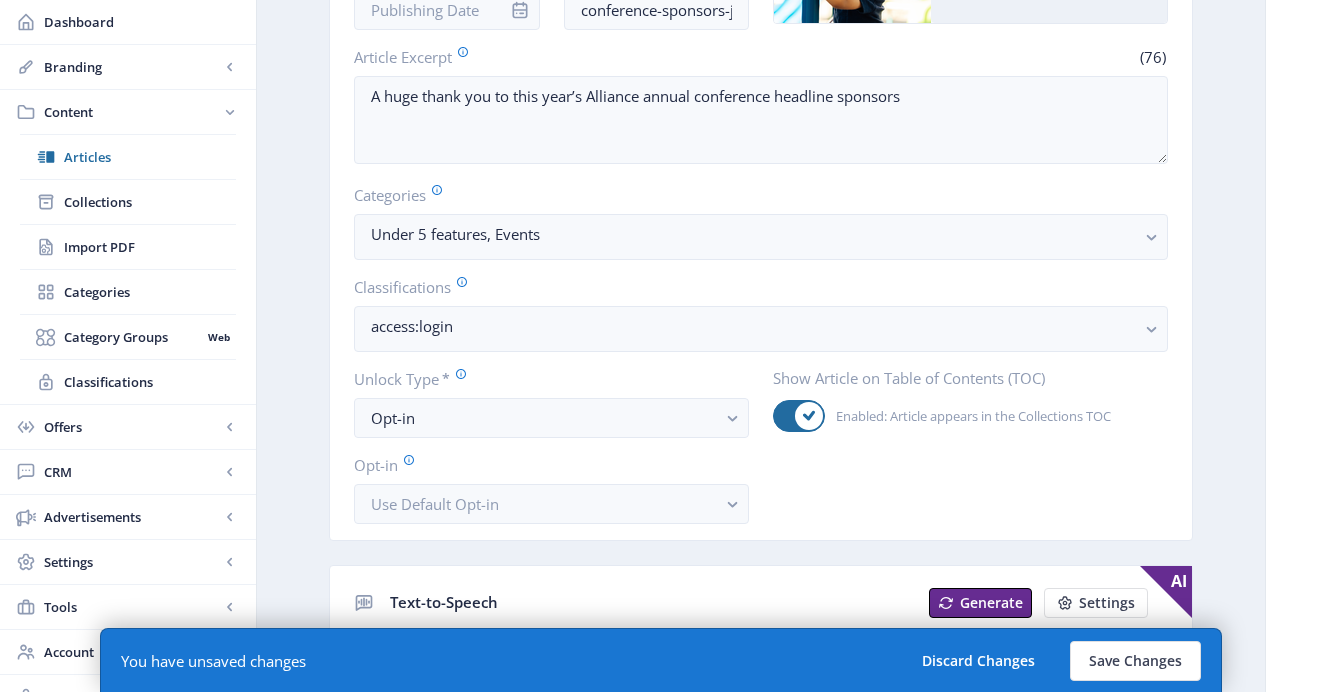 click on "Export Generate Post  Thank you to our sponsors…  Open in Editor  Delete   Title   *   (26)  Thank you to our sponsors…  Date   Slug   *   (29)  conference-sponsors-julaug-25  Image  Upload  Article Excerpt   (76)  A huge thank you to this year’s Alliance annual conference headline sponsors  Categories  Under 5 features, Events  Classifications  access:login  Unlock Type   *  Opt-in  Opt-in  Use Default Opt-in  Show Article on Table of Contents (TOC)   Enabled: Article appears in the Collections TOC  Text-to-Speech Generate Settings AI Getting Started You currently don't have any generated text-to-speech set up. SEO Info AI  Learn more about MagLoft's AI-powered SEO generation tool.  Learn More Generate SEO Add SEO Examples  Keyword Phrase   (0)  SEO Score  20   /100   Meta Description   (76)  A huge thank you to this year’s Alliance annual conference headline sponsors  SEO Performance  Keyword phrase length We recommend a  maximum 4 to 6 relevant keywords Keyword phrase density between 0.5% to 3% ." at bounding box center (761, 746) 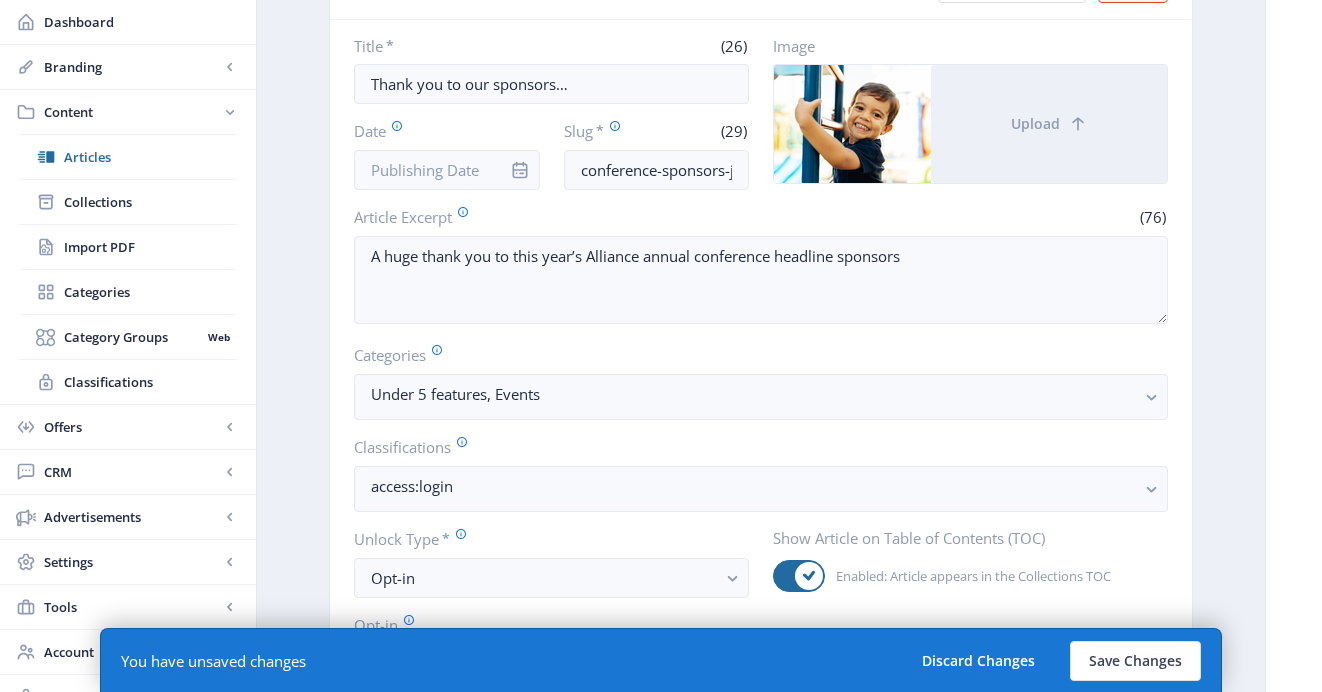 scroll, scrollTop: 174, scrollLeft: 0, axis: vertical 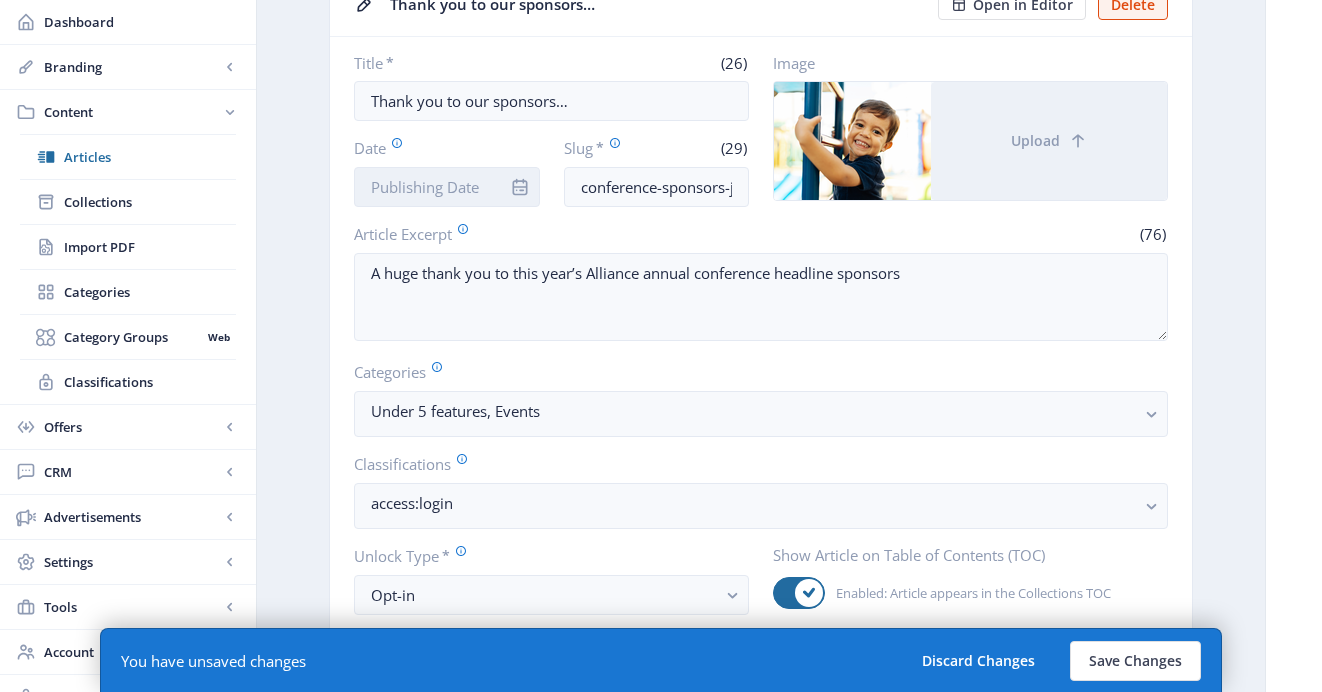 click on "Date" at bounding box center [447, 187] 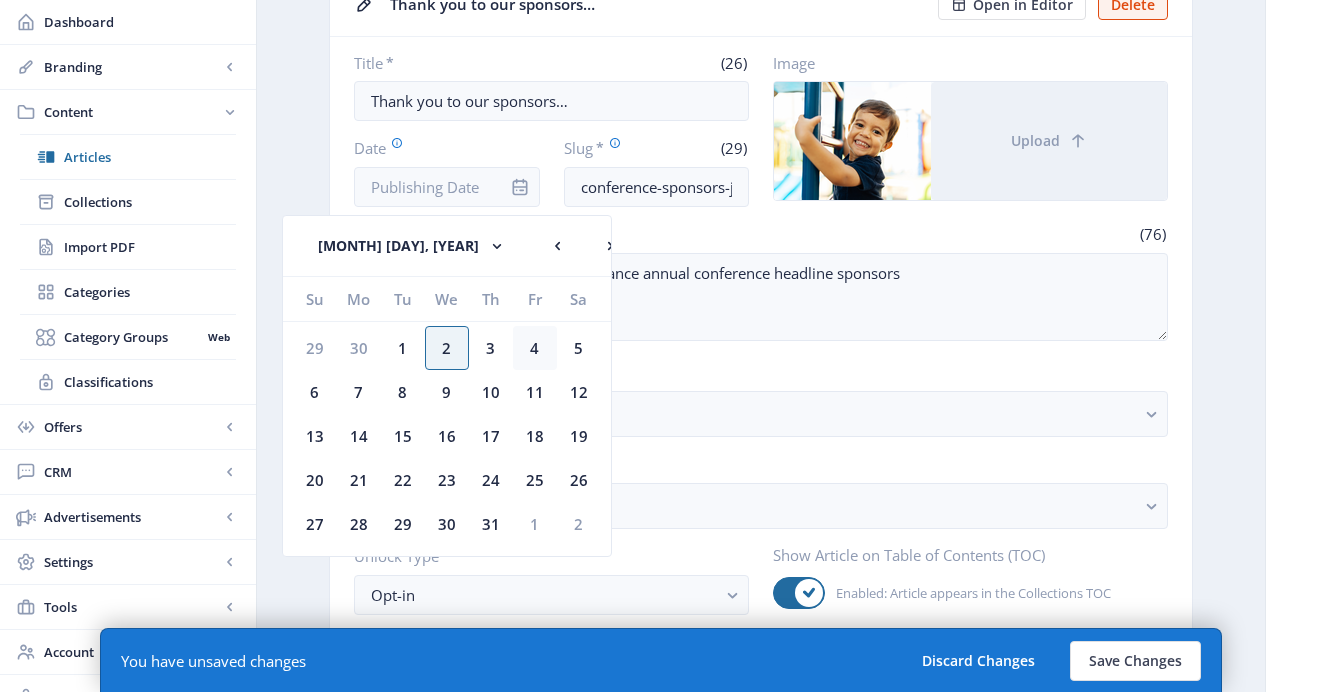 click on "4" at bounding box center [315, 348] 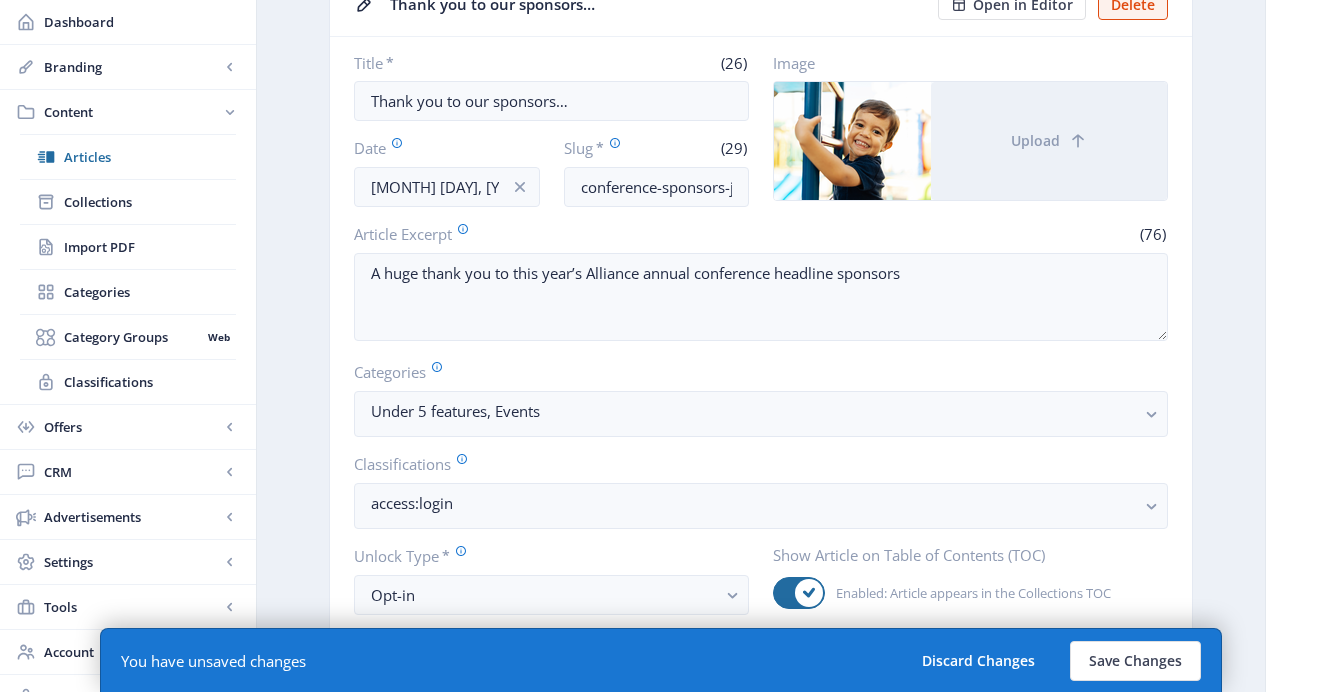 click on "A huge thank you to this year’s Alliance annual conference headline sponsors" at bounding box center (761, 299) 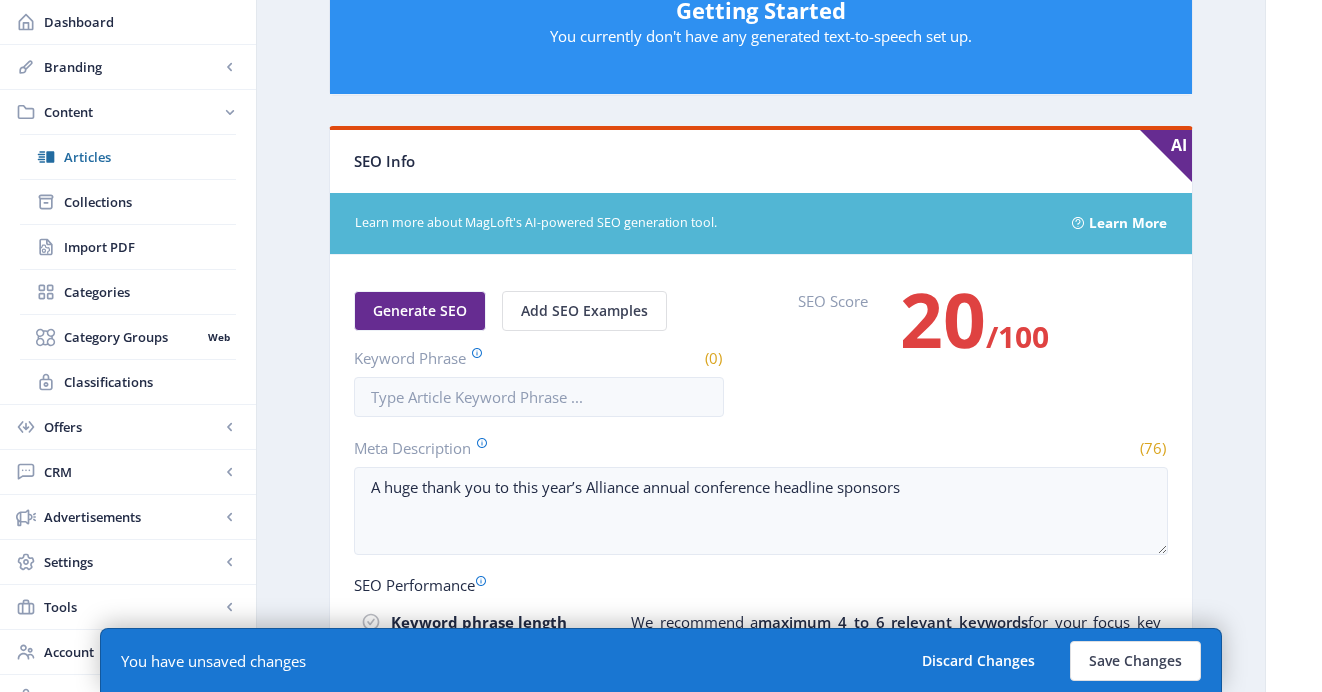 scroll, scrollTop: 1131, scrollLeft: 0, axis: vertical 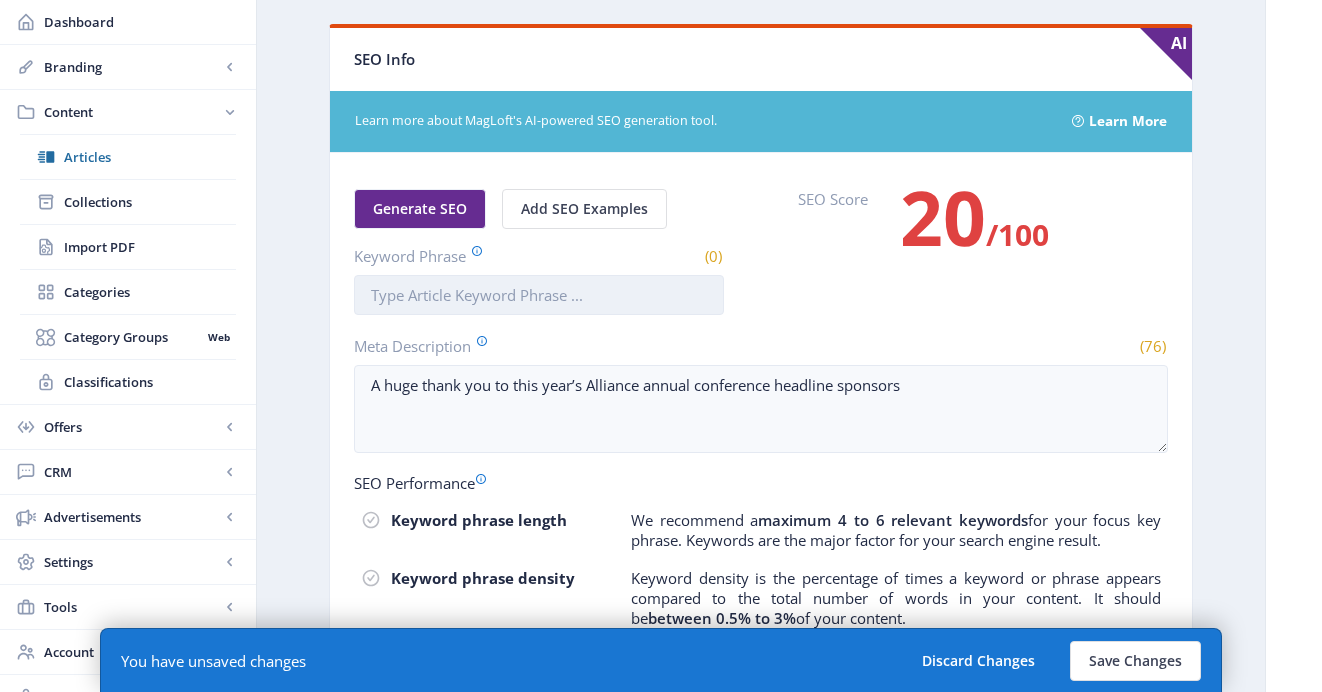 click on "Keyword Phrase" at bounding box center [539, 295] 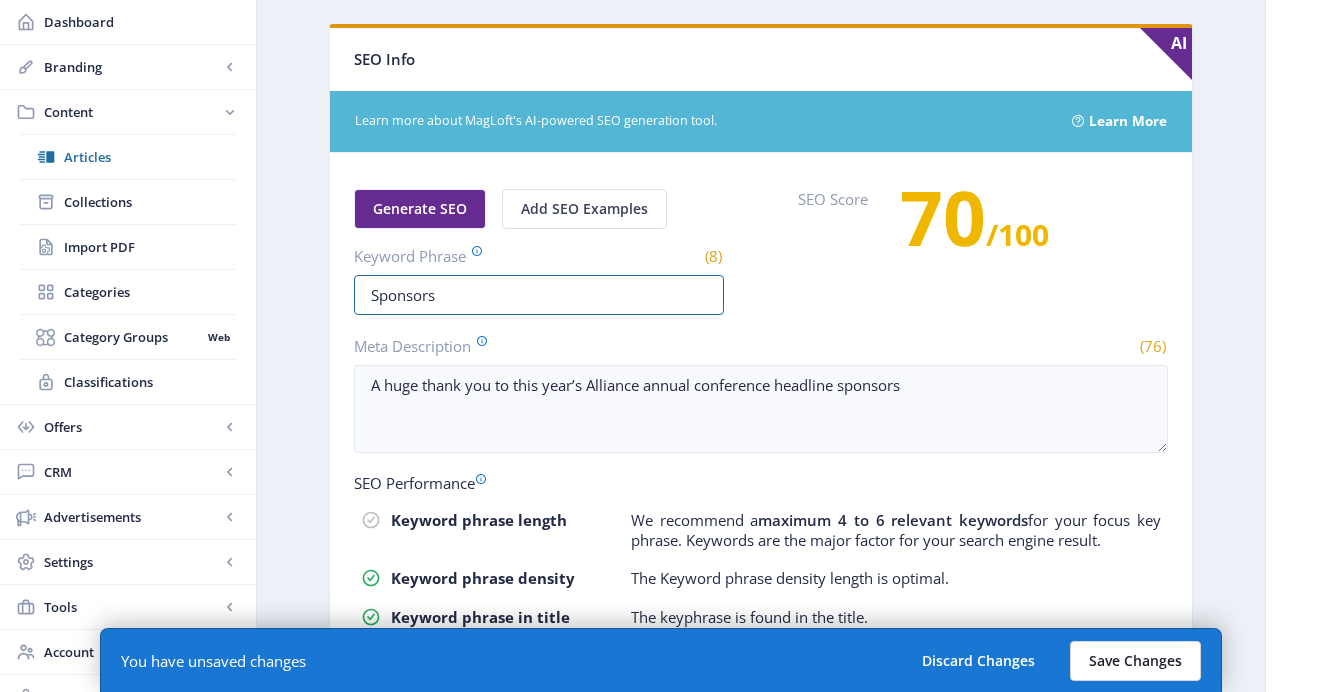 type on "Sponsors" 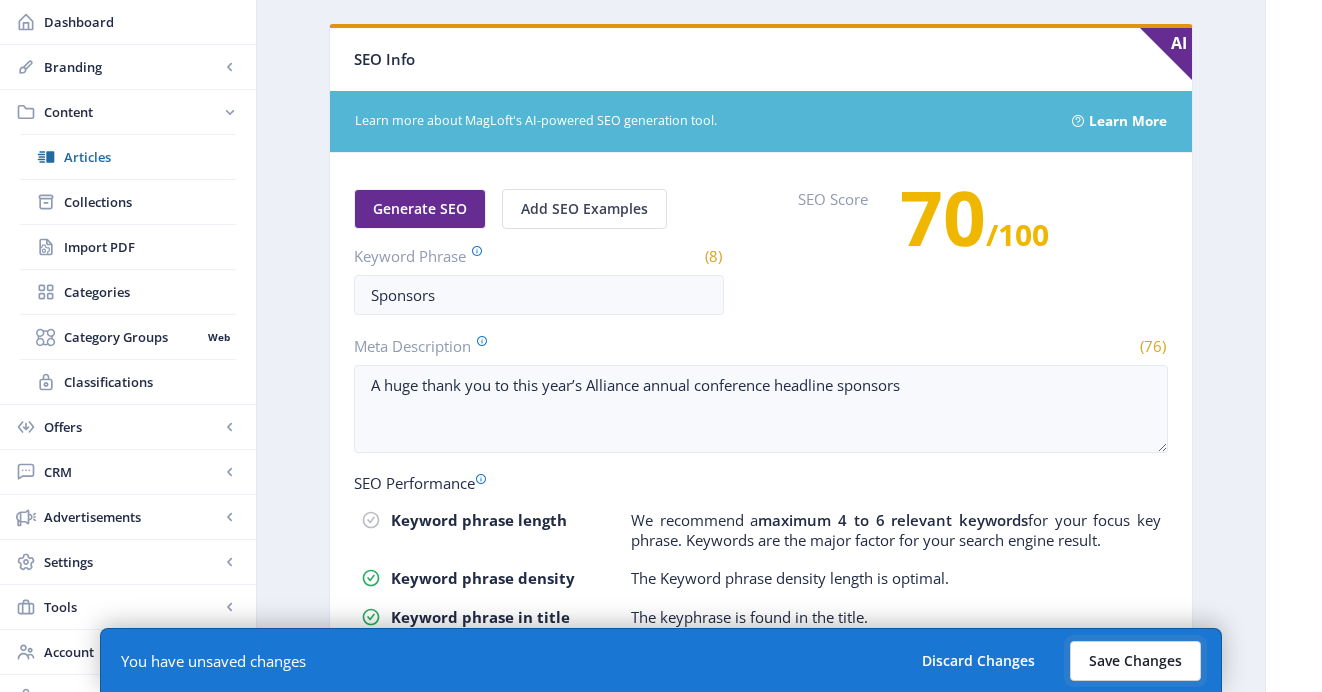 click on "Save Changes" at bounding box center [1135, 661] 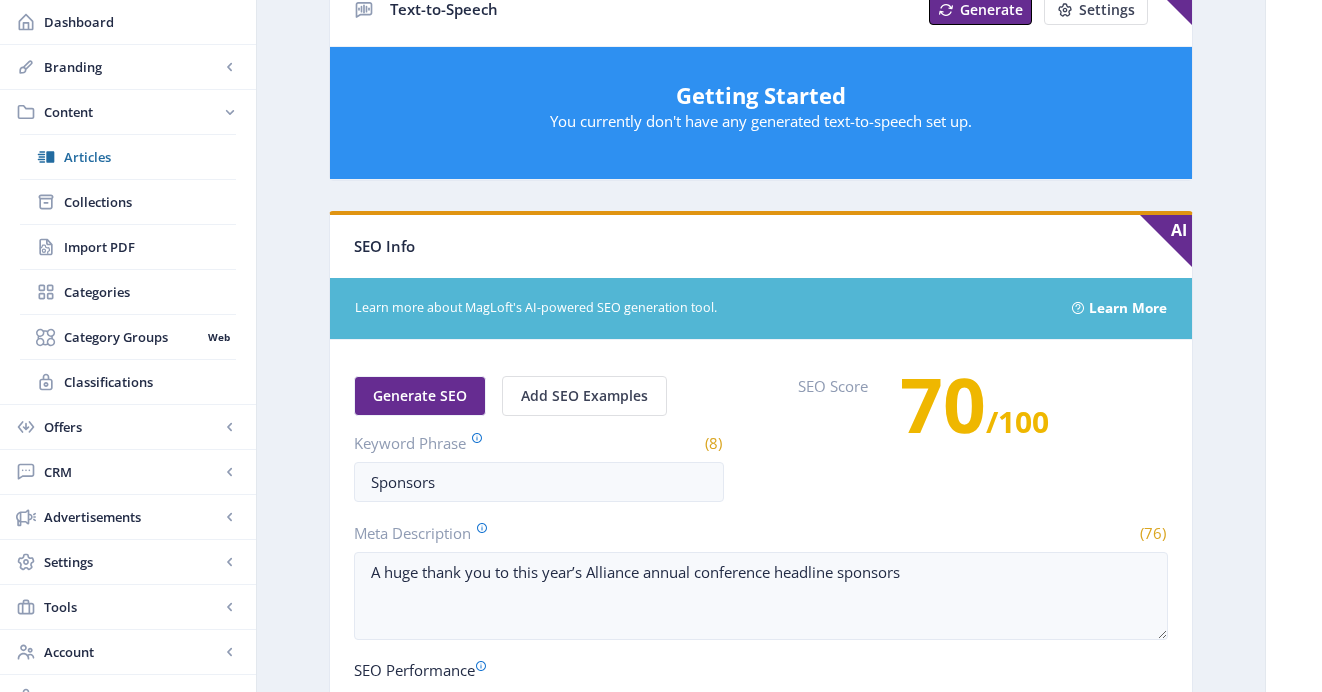 scroll, scrollTop: 0, scrollLeft: 0, axis: both 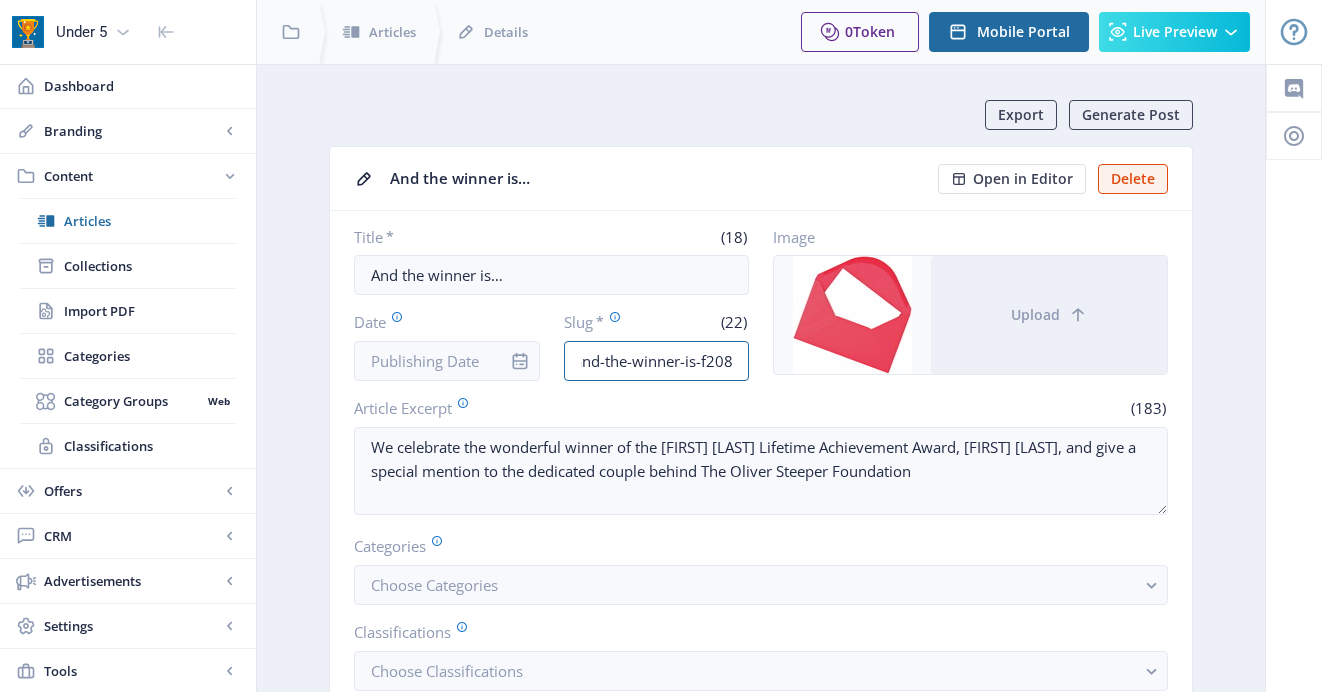 drag, startPoint x: 711, startPoint y: 361, endPoint x: 755, endPoint y: 361, distance: 44 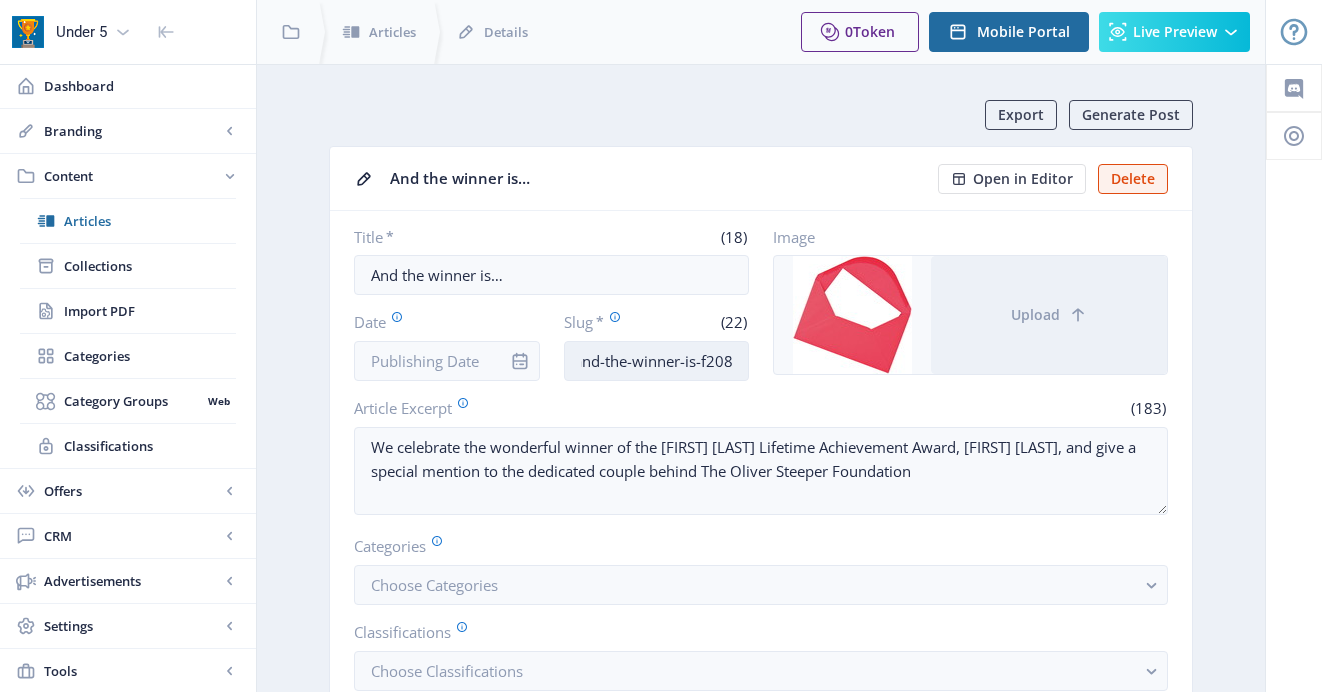 click on "and-the-winner-is-f208" at bounding box center [657, 361] 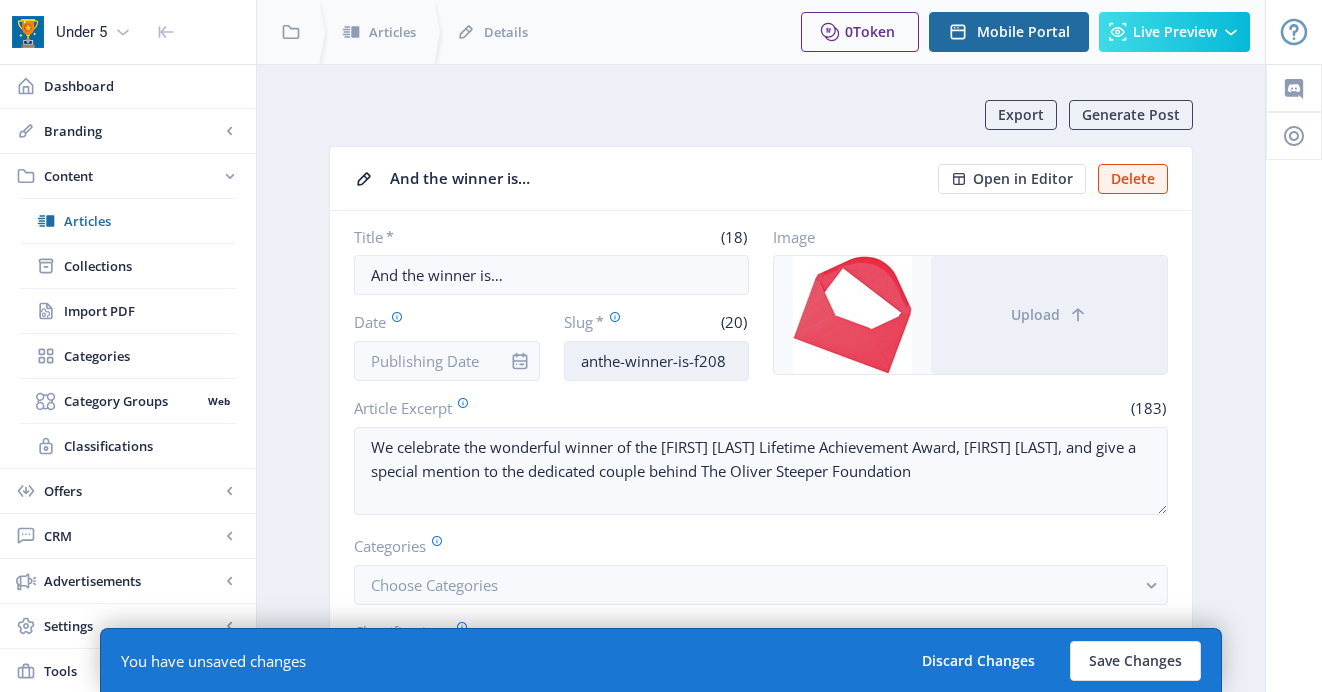 scroll, scrollTop: 0, scrollLeft: 0, axis: both 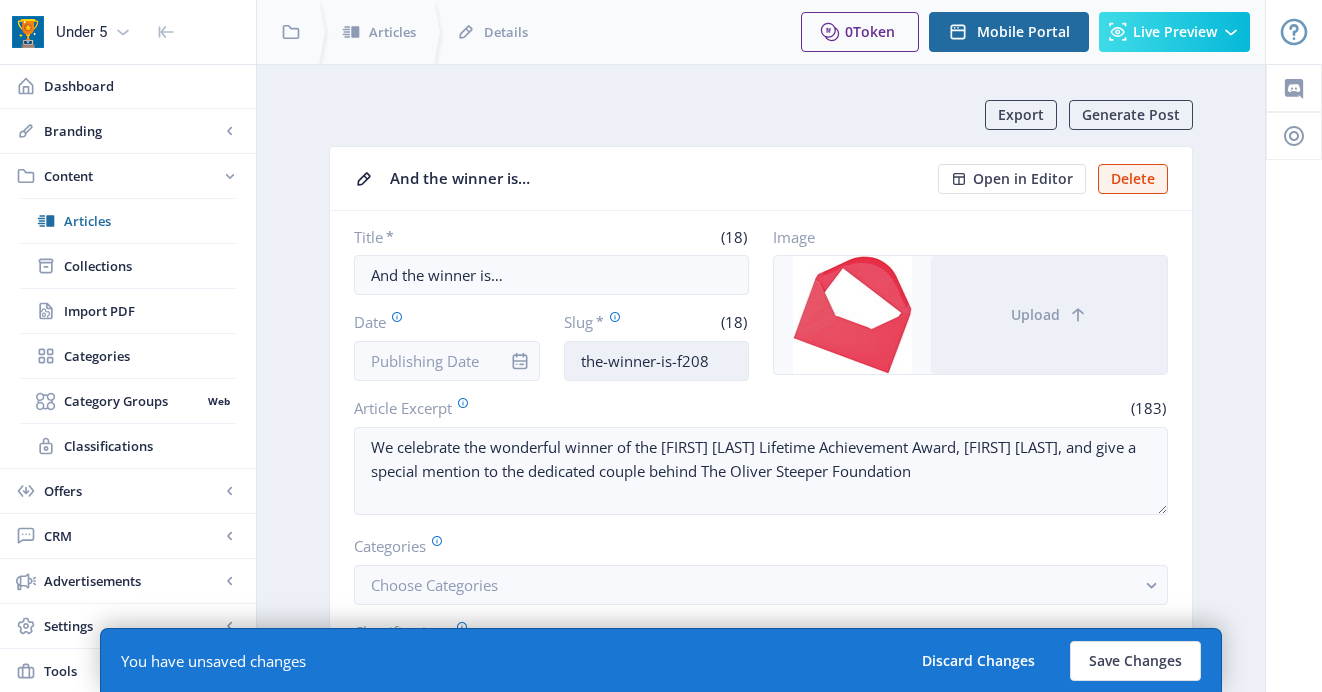 click on "the-winner-is-f208" at bounding box center (657, 361) 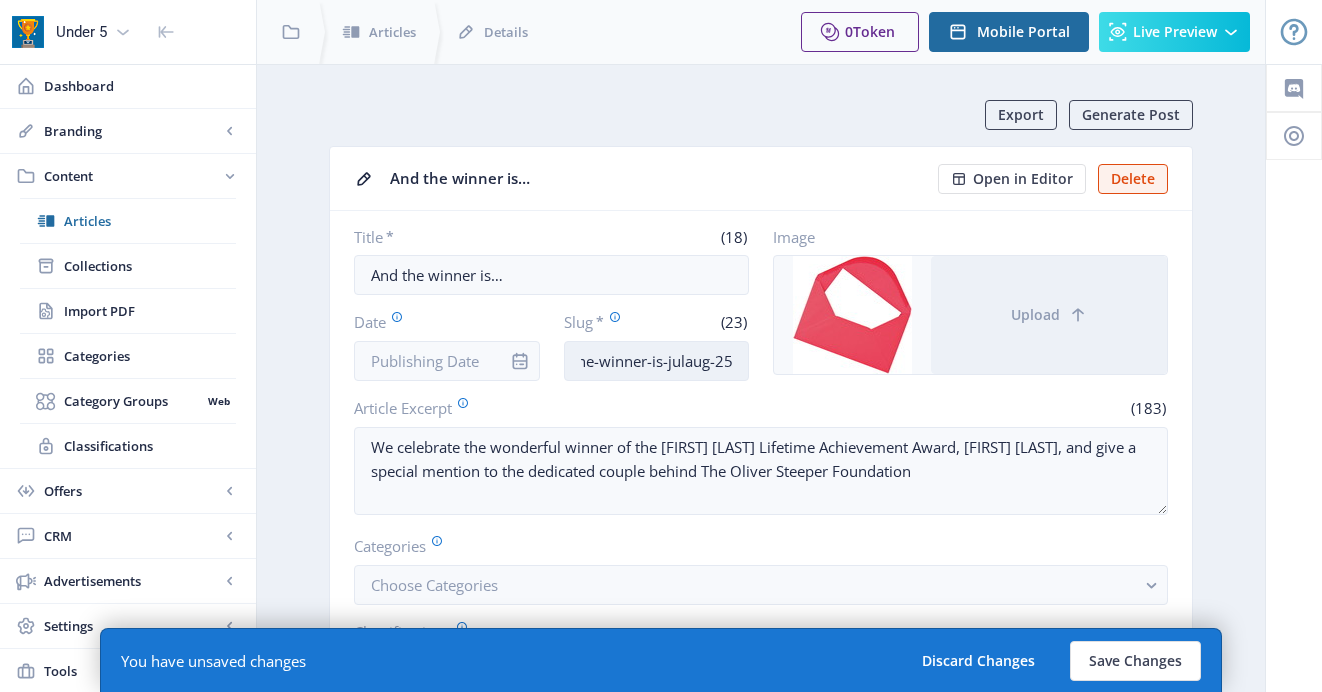 scroll, scrollTop: 0, scrollLeft: 0, axis: both 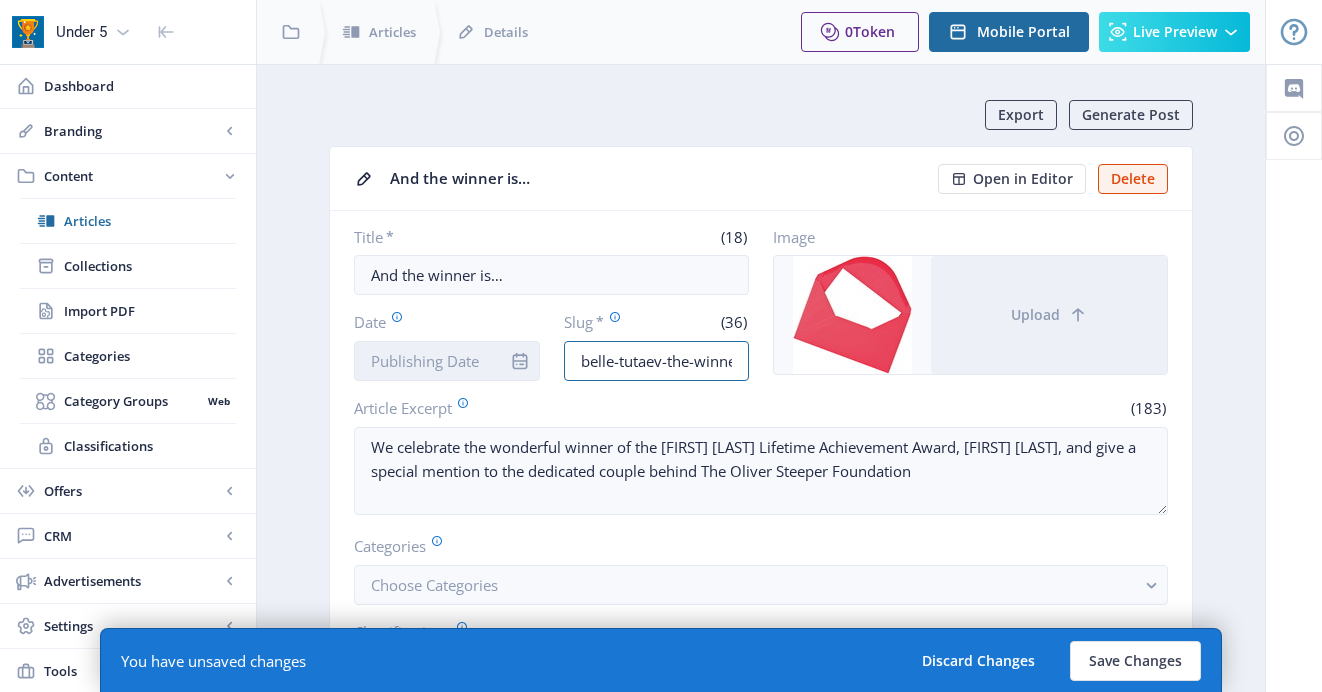 type on "belle-tutaev-the-winner-is-julaug-25" 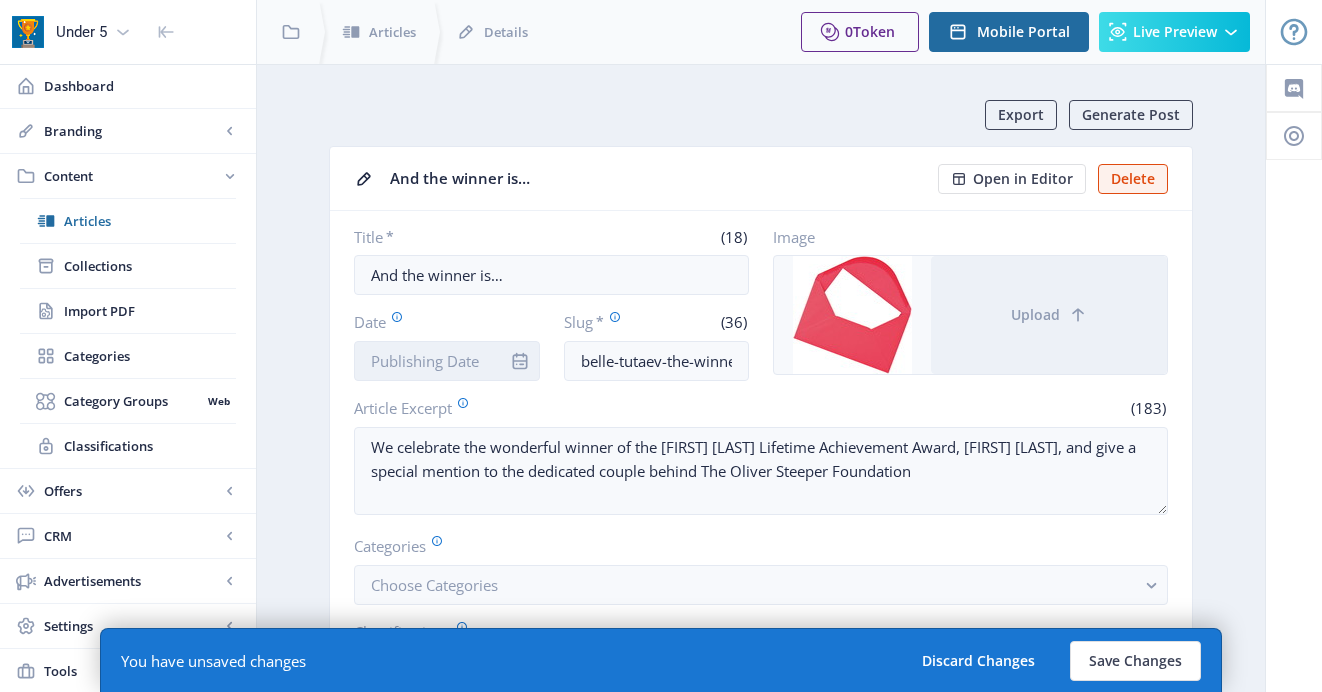 click on "Date" at bounding box center [447, 361] 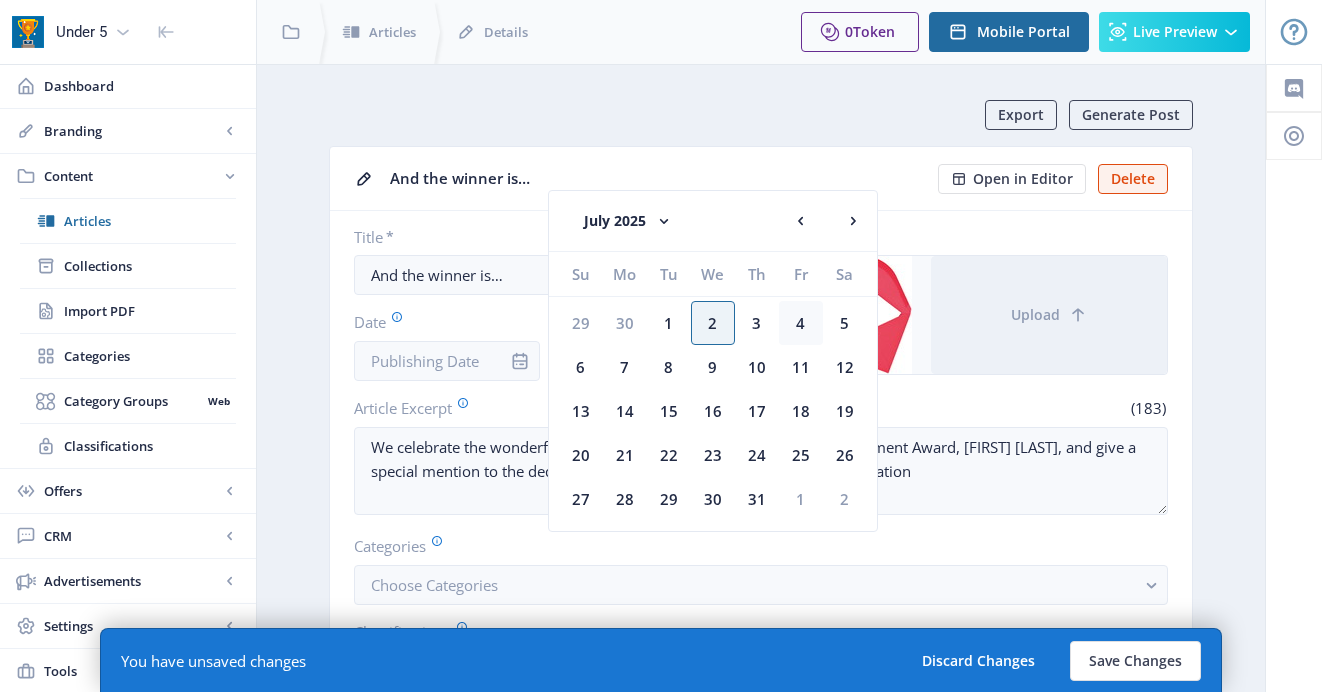 click on "4" at bounding box center [581, 323] 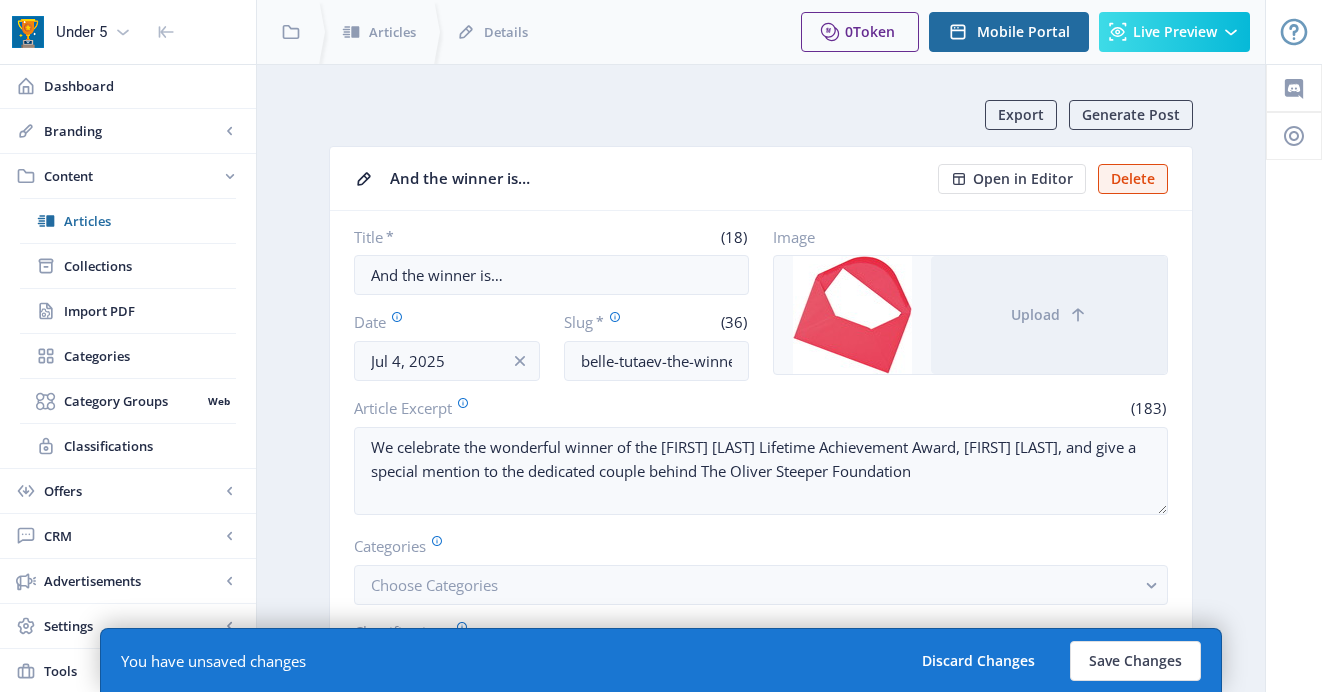 click on "(183)" at bounding box center (968, 408) 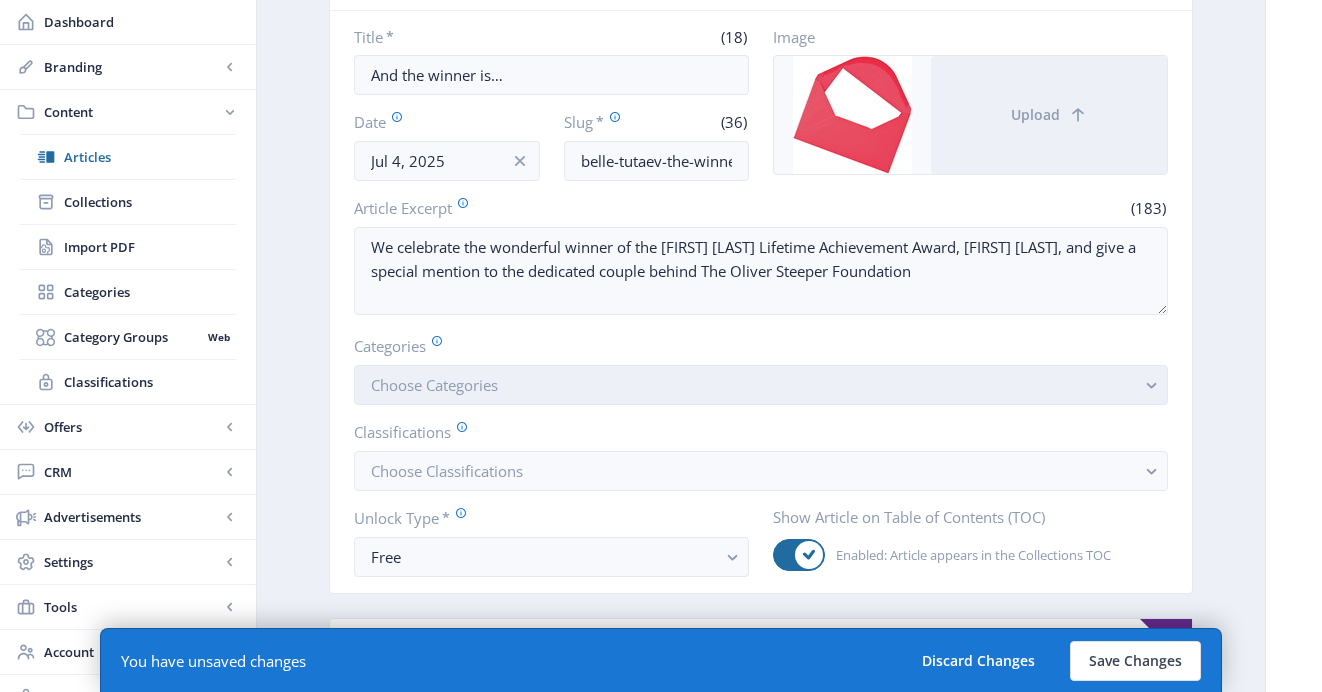click on "Choose Categories" at bounding box center (761, 385) 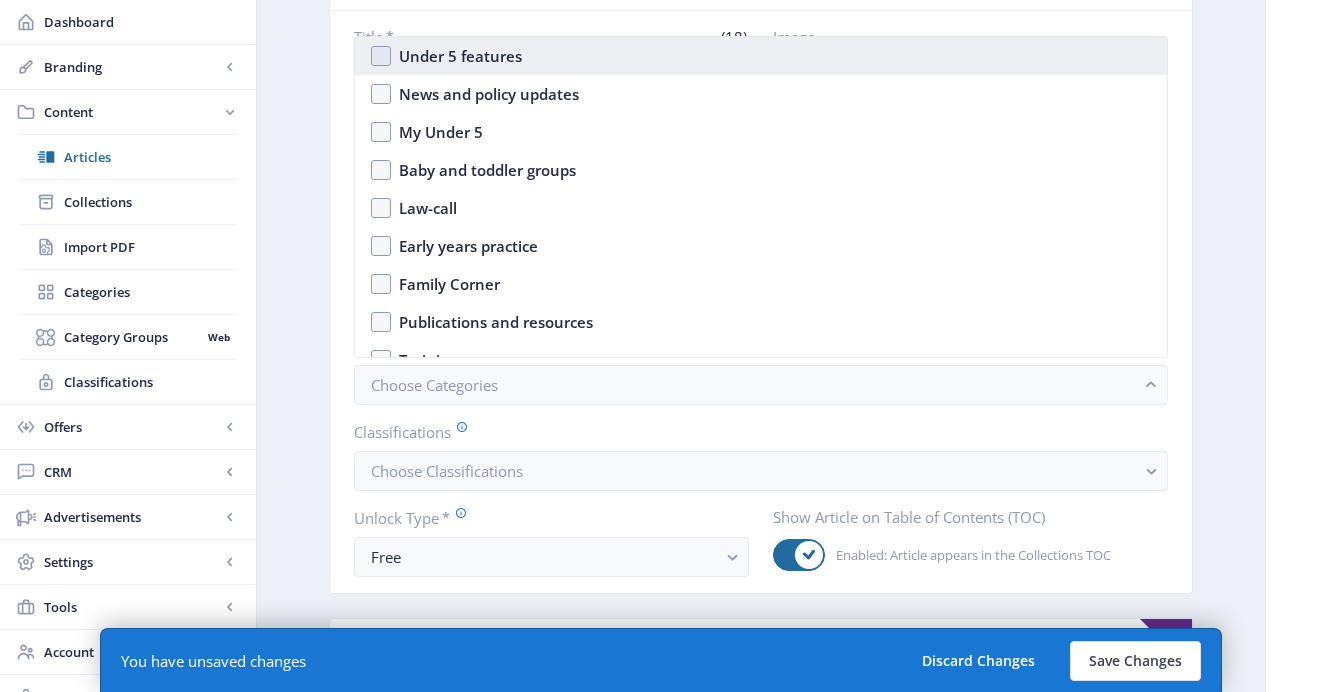 click on "Under 5 features" at bounding box center (761, 56) 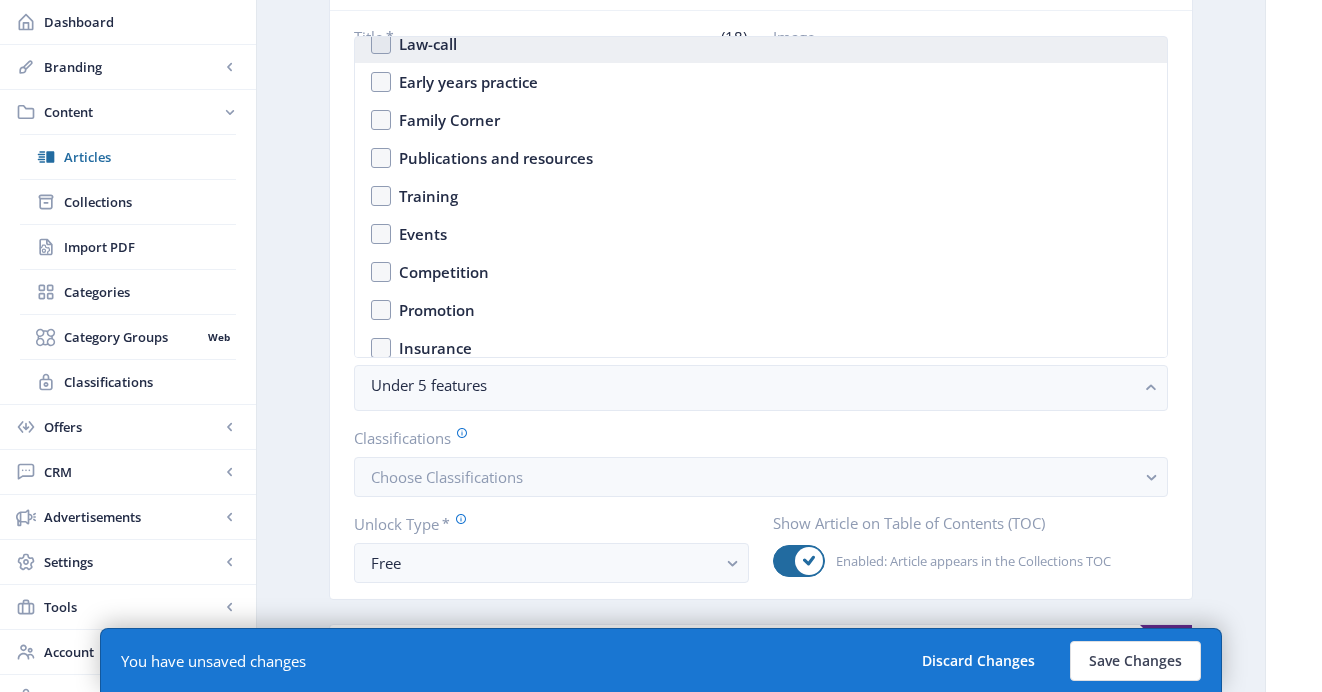 scroll, scrollTop: 174, scrollLeft: 0, axis: vertical 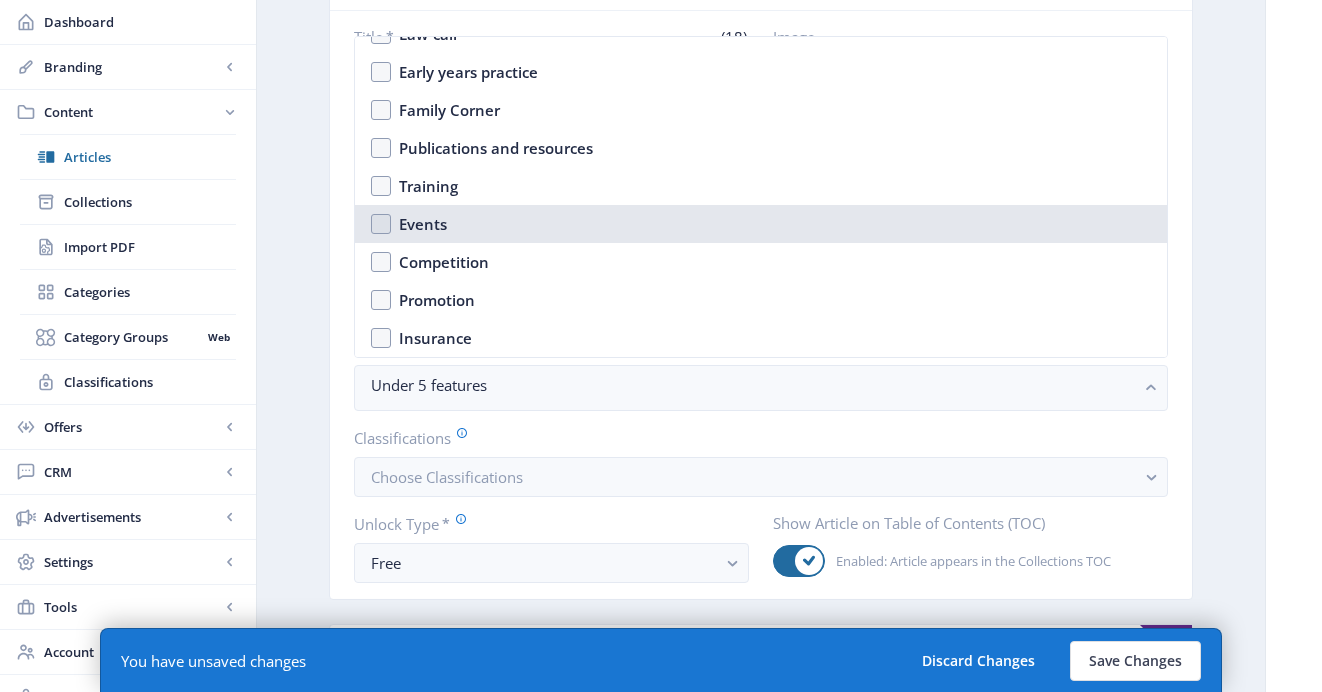click on "Events" at bounding box center [761, 224] 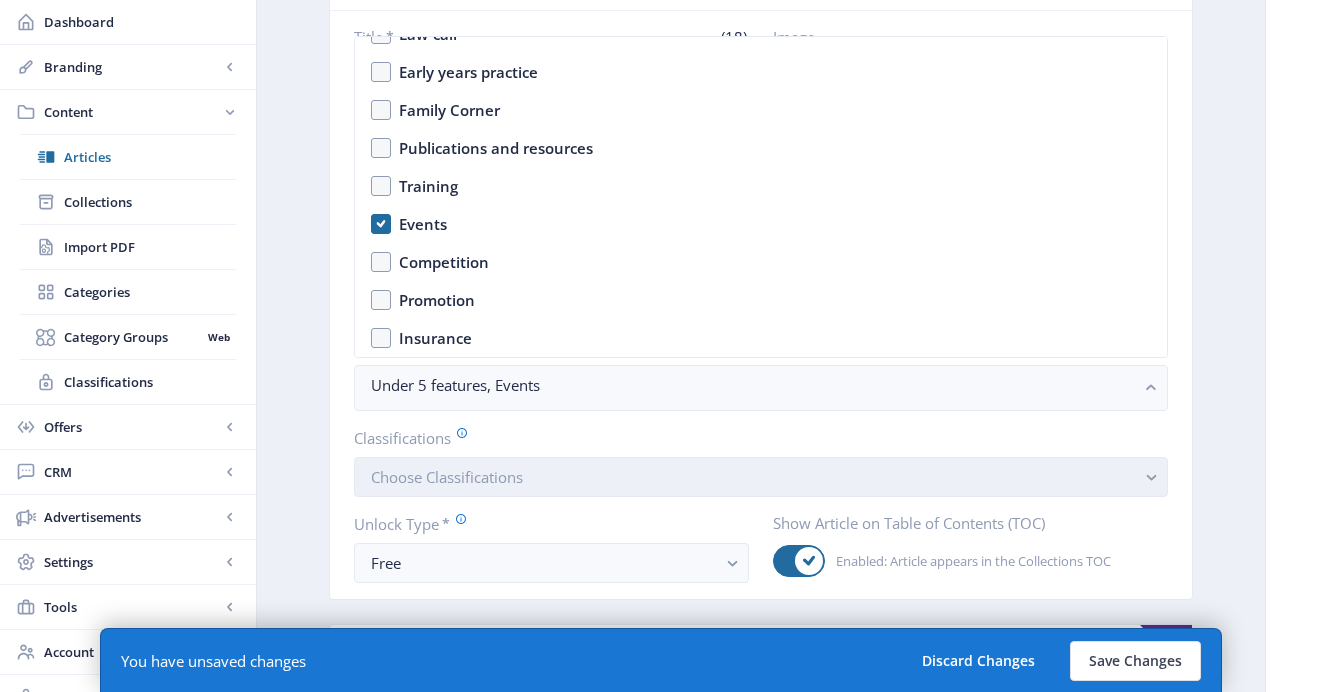 click on "Choose Classifications" at bounding box center [447, 477] 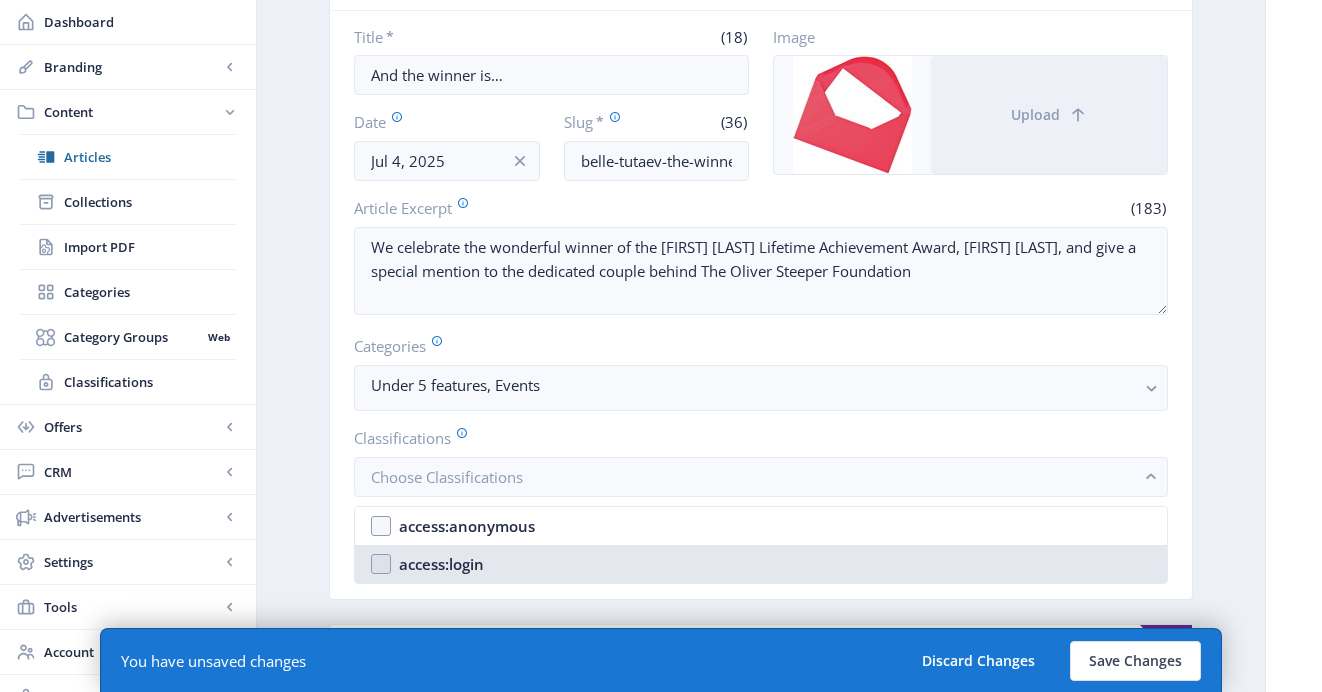 click on "access:login" at bounding box center (761, 564) 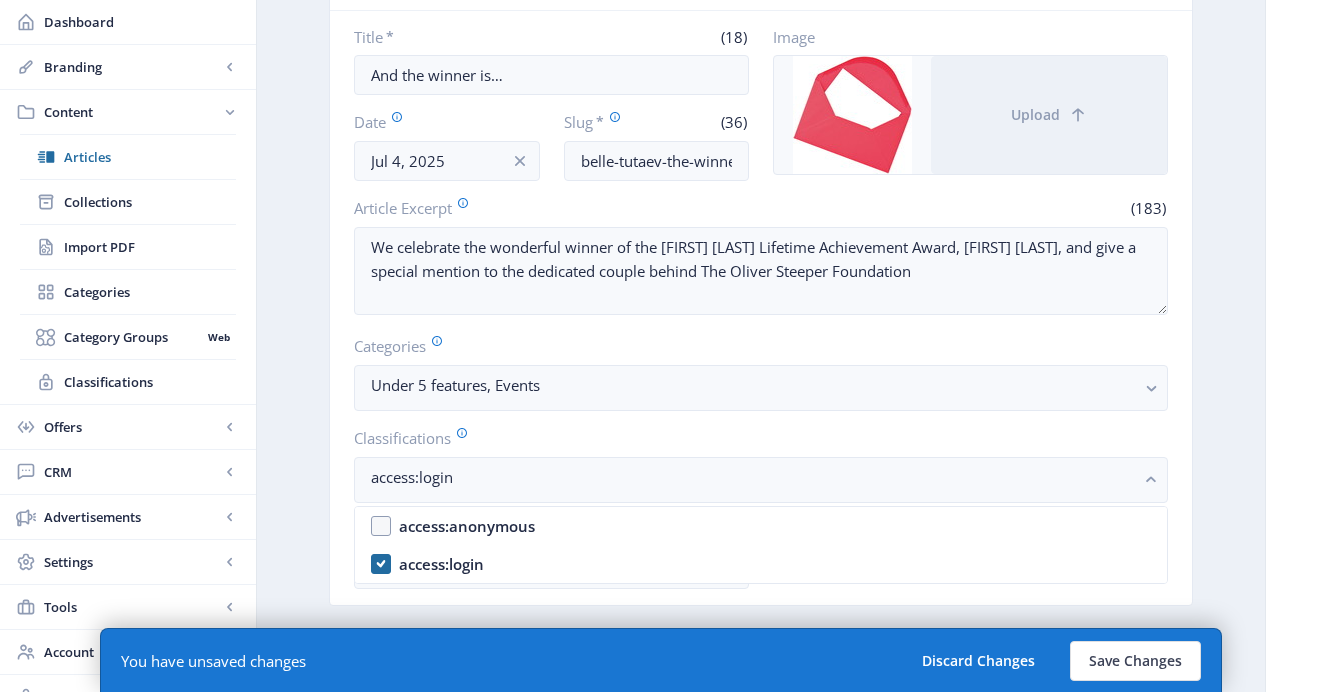 click on "Export Generate Post  And the winner is…  Open in Editor  Delete   Title   *   (18)  And the winner is…  Date  Jul 4, 2025  Slug   *   (36)  belle-tutaev-the-winner-is-julaug-25  Image  Upload  Article Excerpt   (183)  We celebrate the wonderful winner of the Belle Tutaev Lifetime Achievement Award, Karen Hazell, and give a special mention to the dedicated couple behind The Oliver Steeper Foundation  Categories  Under 5 features, Events  Classifications  access:login  Unlock Type   *  Free  Show Article on Table of Contents (TOC)   Enabled: Article appears in the Collections TOC  Text-to-Speech Generate Settings AI Getting Started You currently don't have any generated text-to-speech set up. SEO Info AI  Learn more about MagLoft's AI-powered SEO generation tool.  Learn More Generate SEO Add SEO Examples  Keyword Phrase   (0)  SEO Score  30   /100   Meta Description   (155)   SEO Performance  Keyword phrase length We recommend a  maximum 4 to 6 relevant keywords Keyword phrase density between 0.5% to 3%" at bounding box center [761, 854] 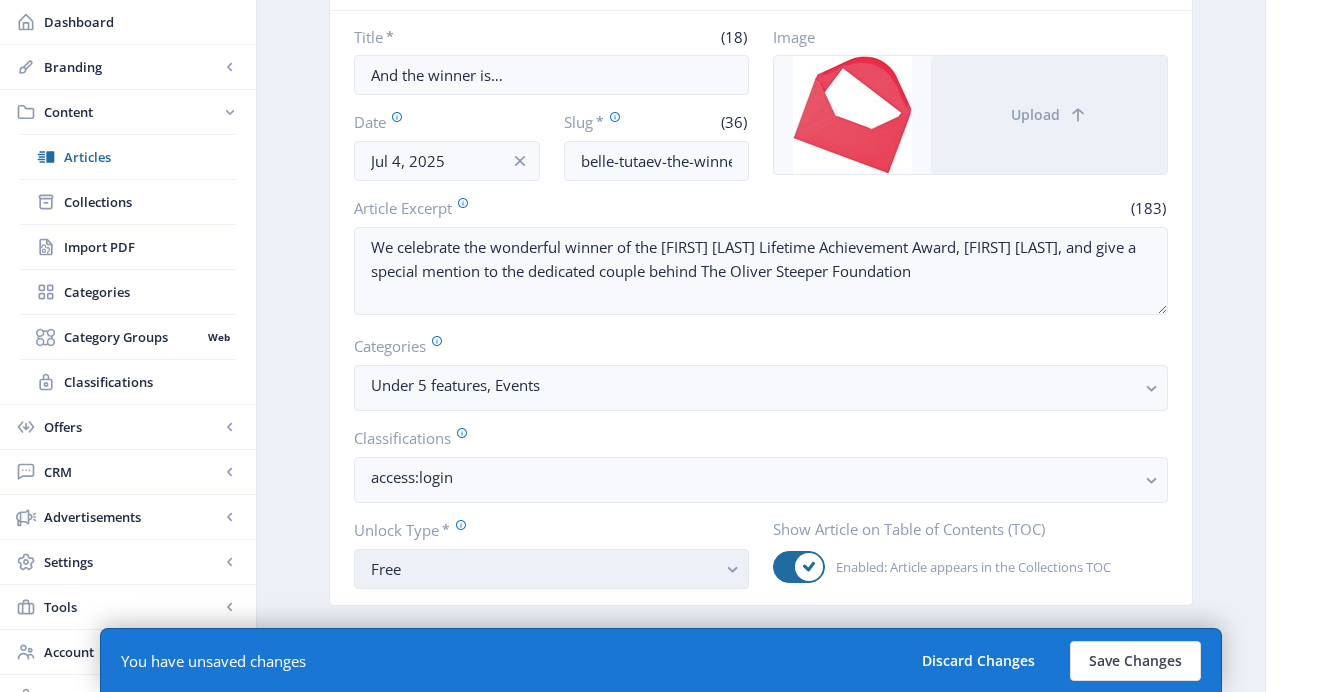 click on "Free" at bounding box center [543, 569] 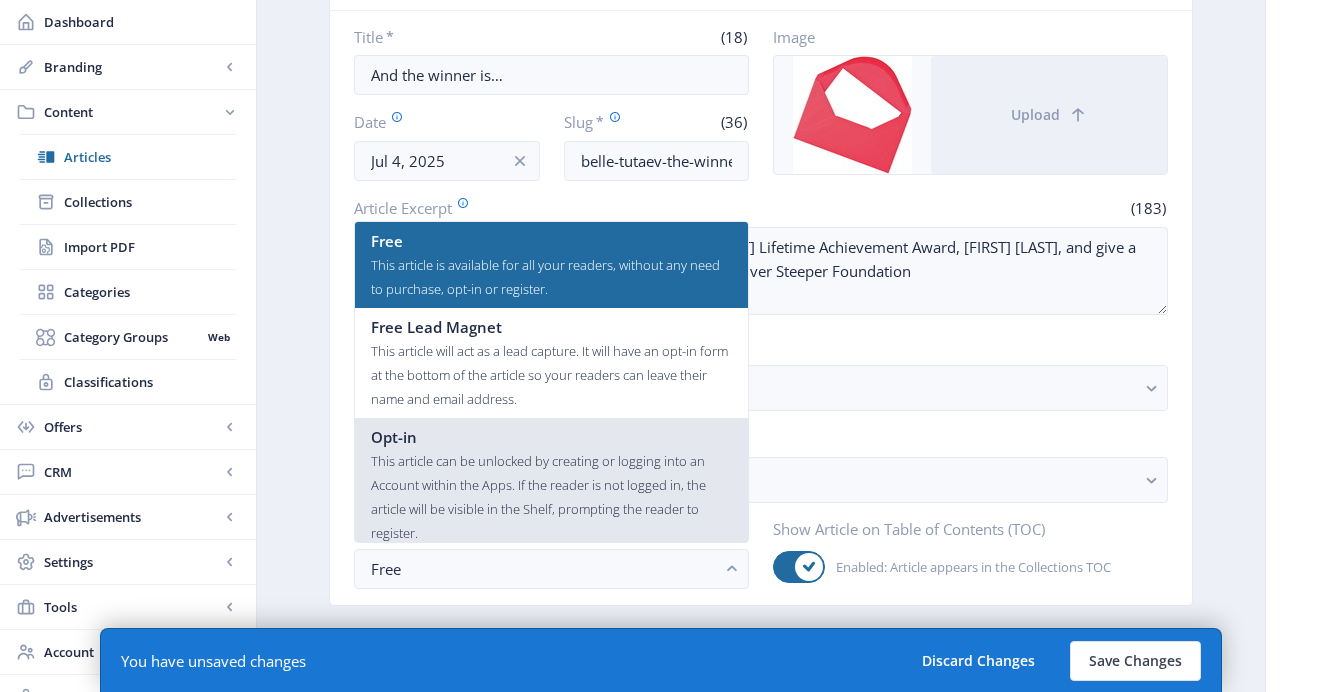 click on "Opt-in" at bounding box center (551, 437) 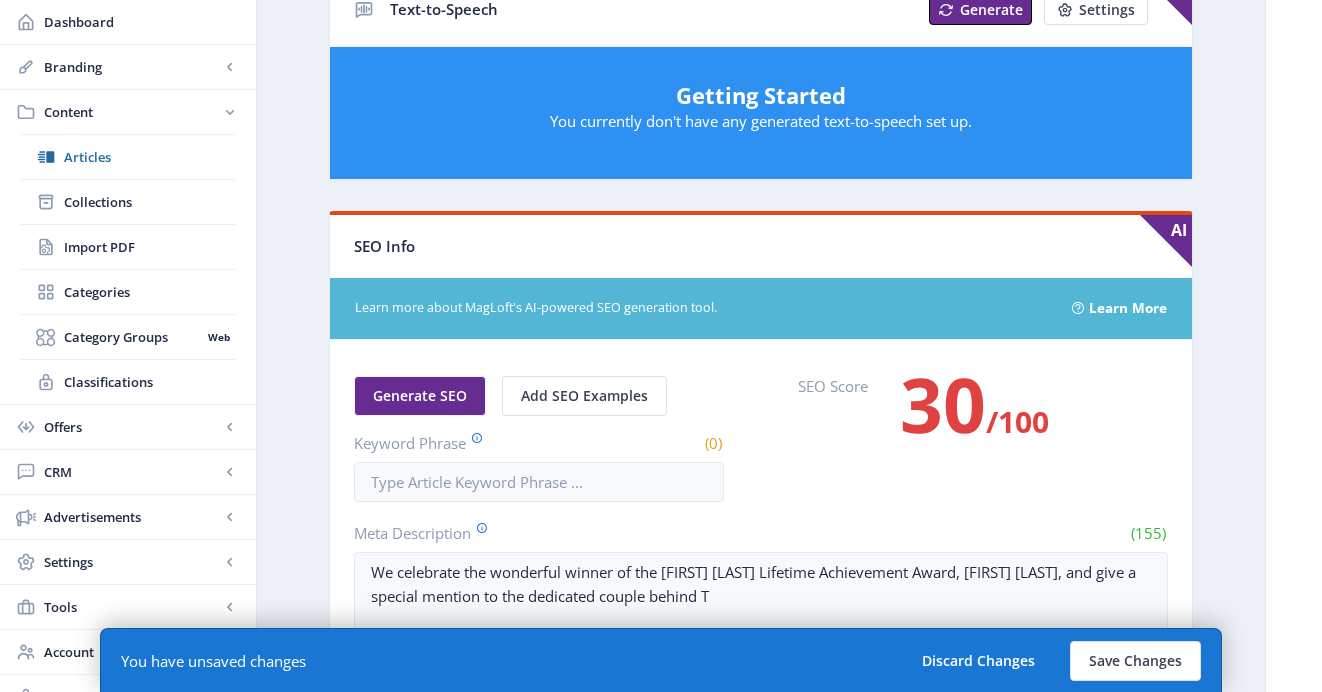 scroll, scrollTop: 1147, scrollLeft: 0, axis: vertical 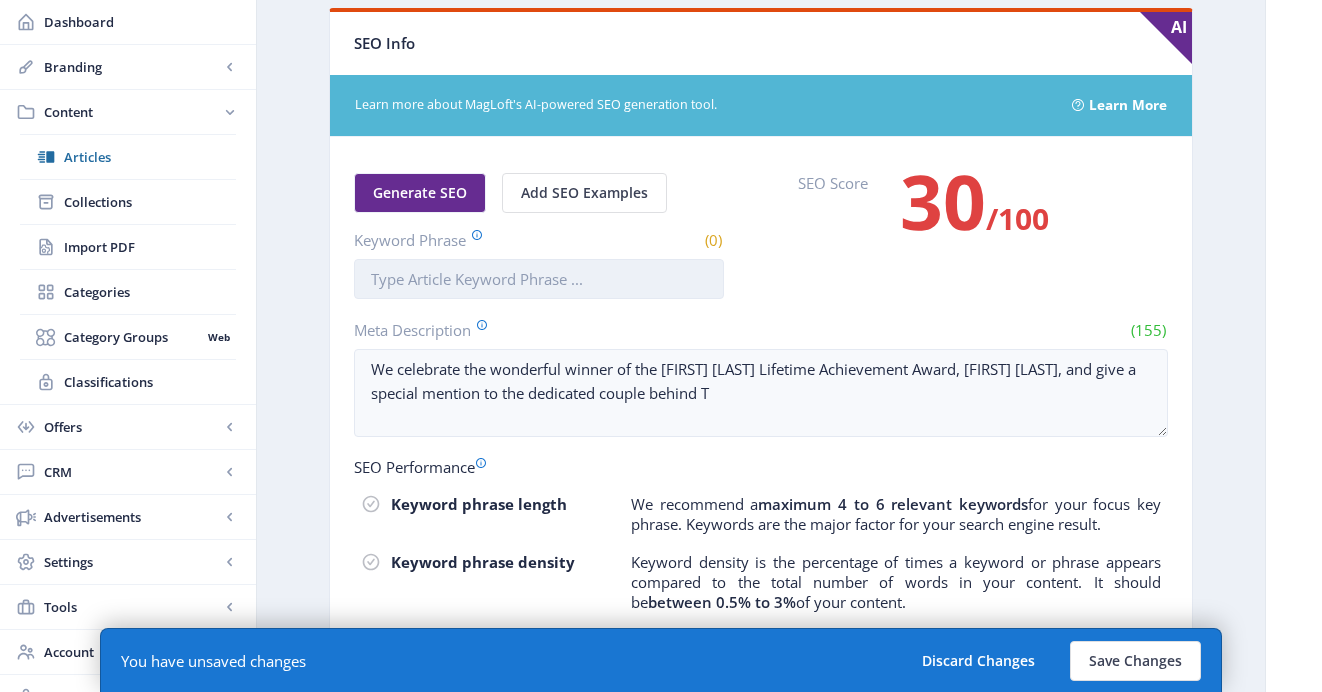 click on "Keyword Phrase" at bounding box center [539, 279] 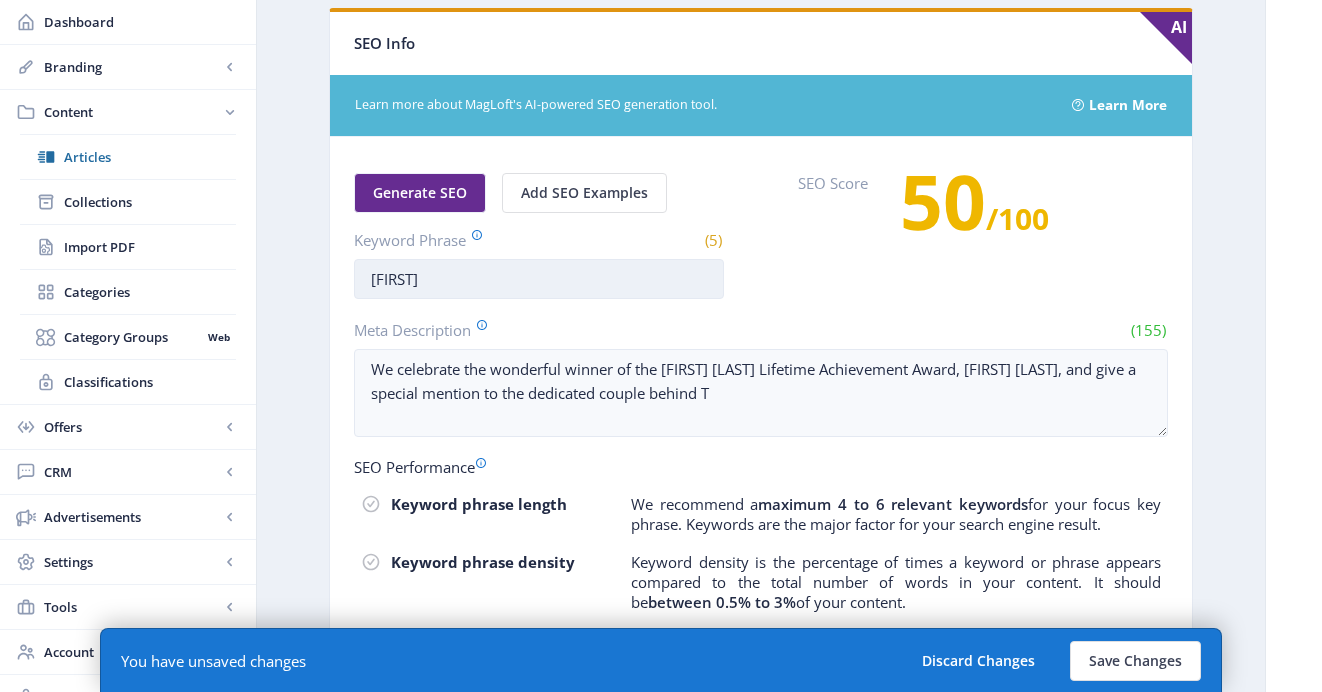 type on "Belle Tutaev" 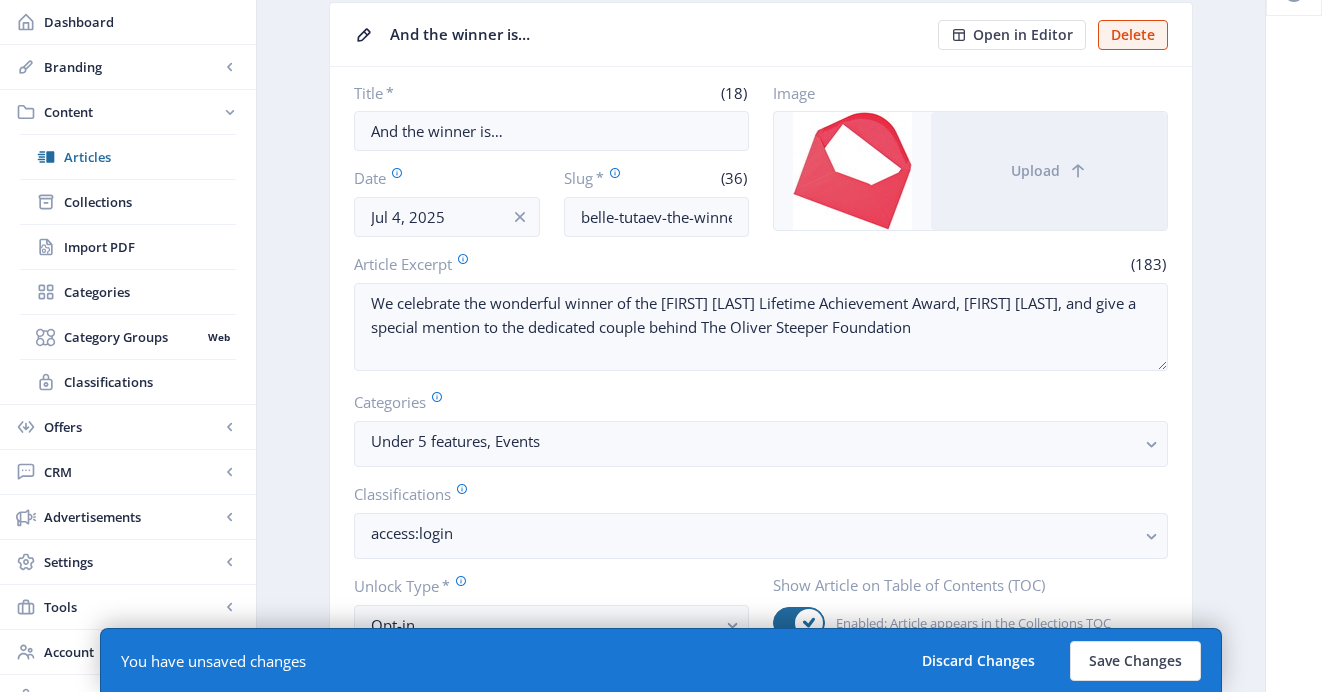 scroll, scrollTop: 0, scrollLeft: 0, axis: both 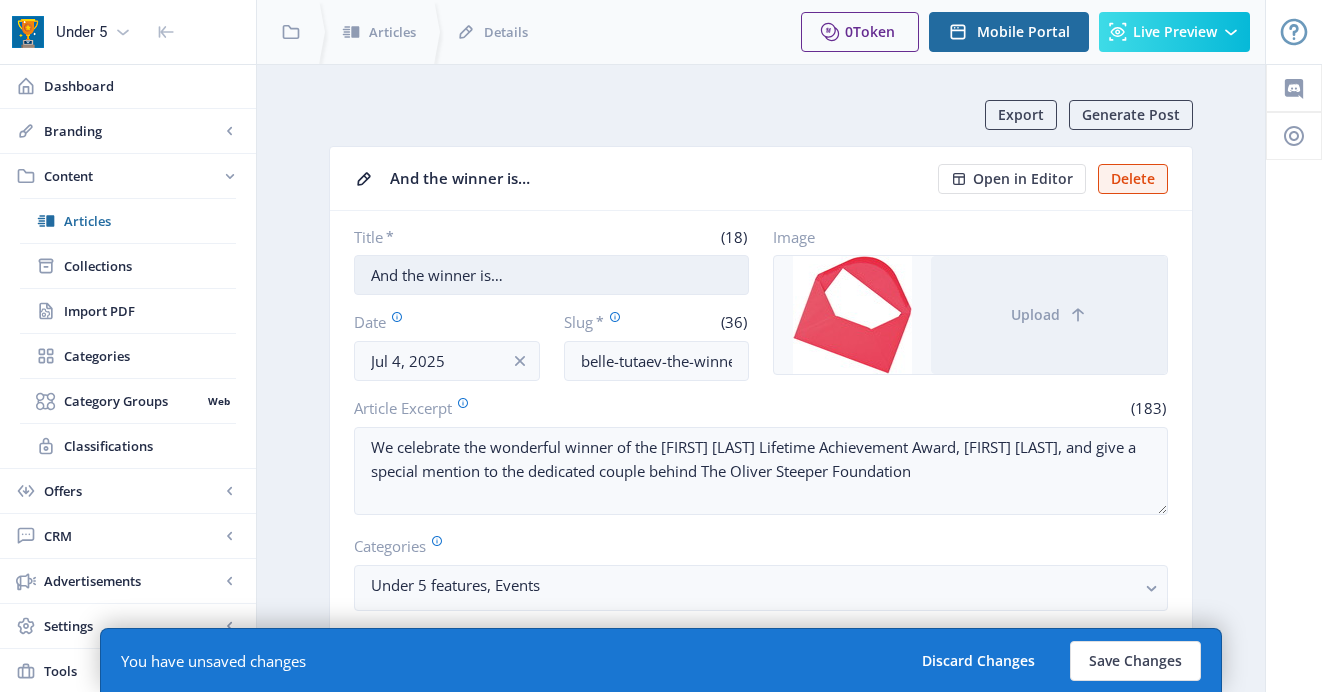 click on "And the winner is…" at bounding box center [551, 275] 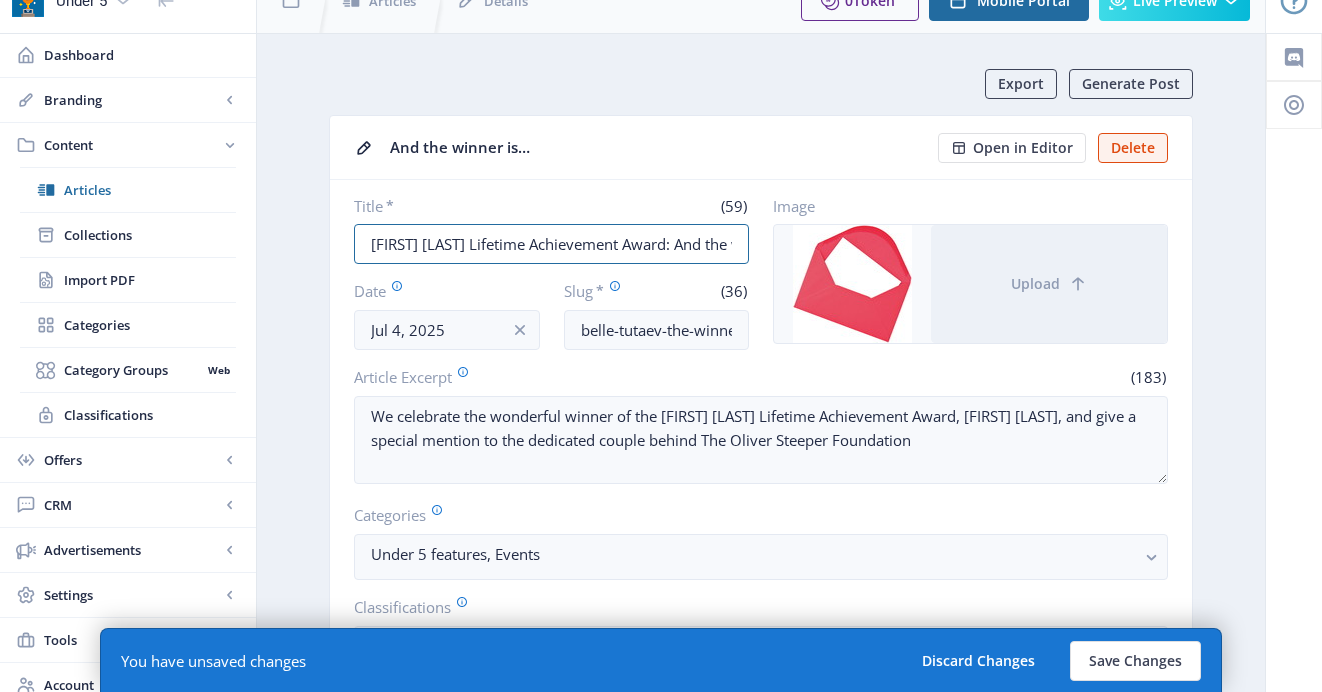 scroll, scrollTop: 0, scrollLeft: 0, axis: both 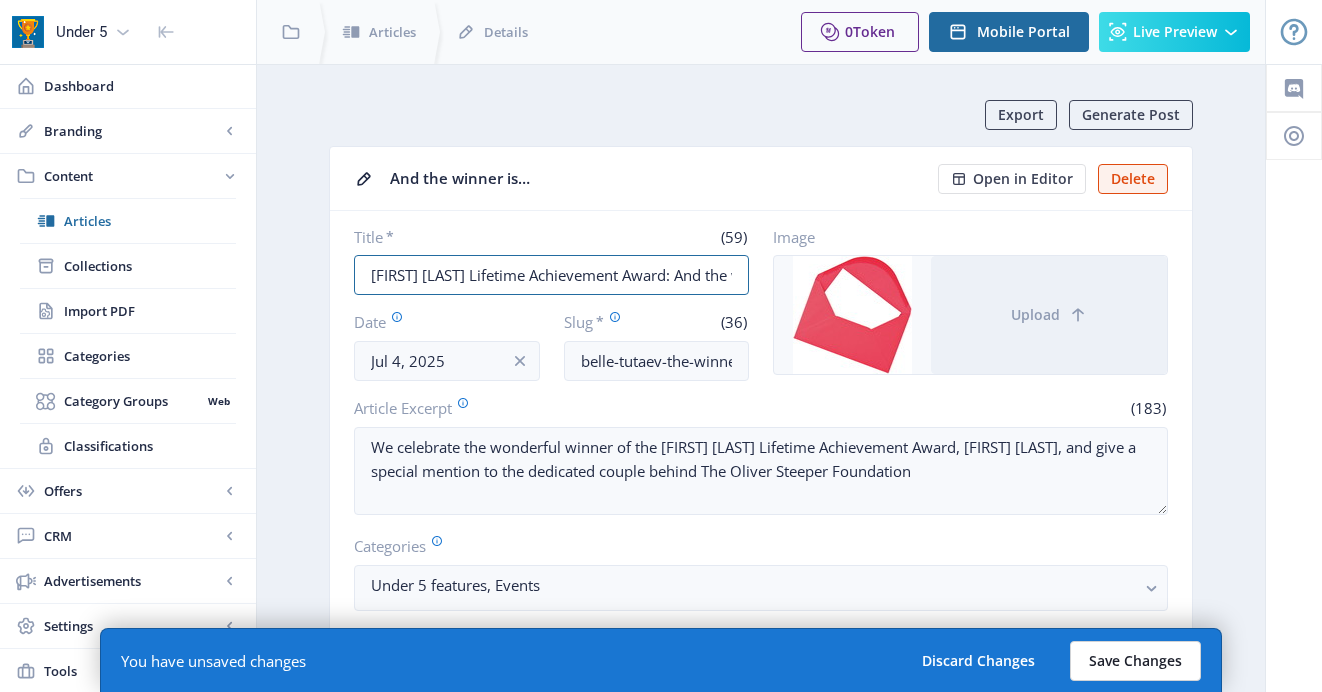 type on "[PRODUCT] [PRODUCT] [PRODUCT]: And the winner is…" 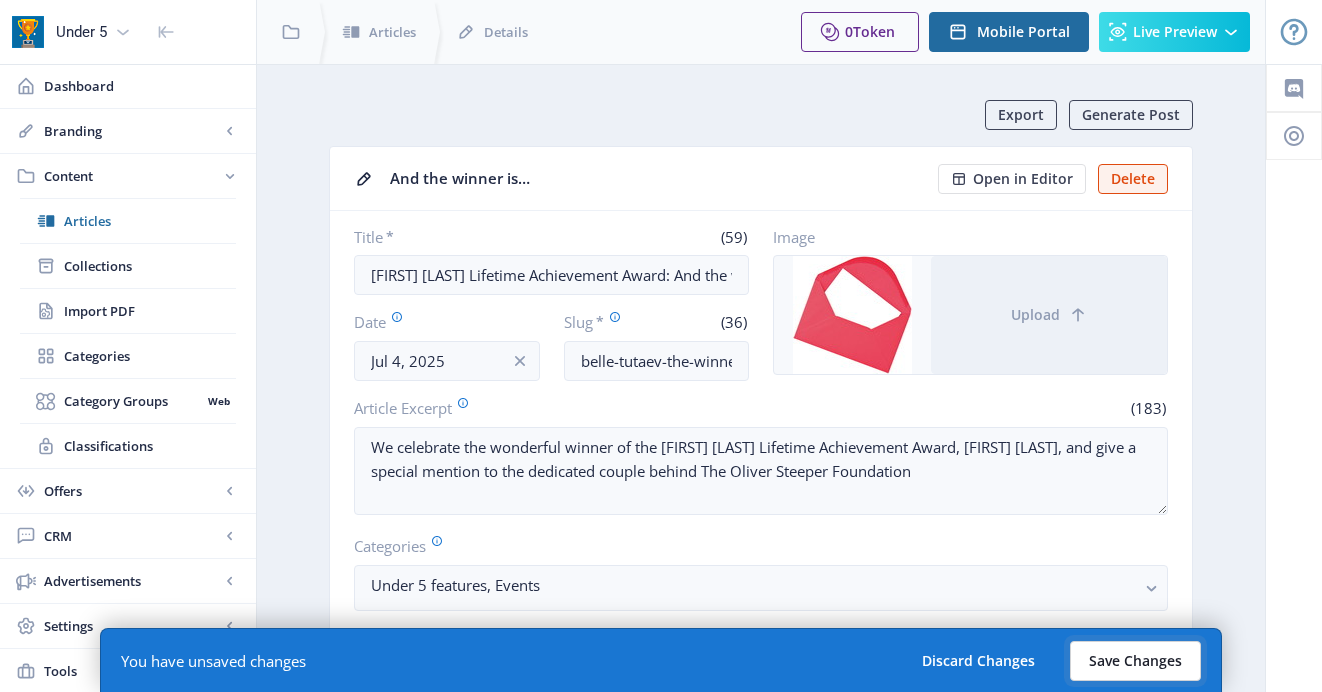 click on "Save Changes" at bounding box center (1135, 661) 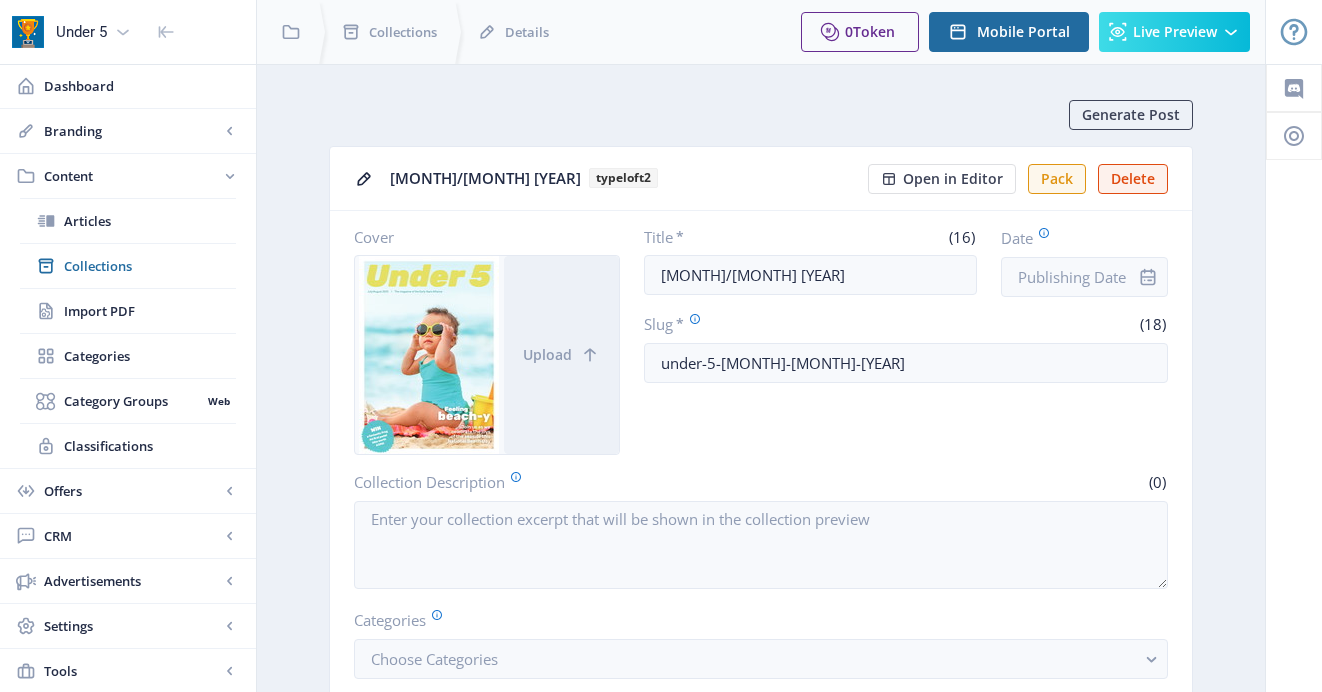 scroll, scrollTop: 974, scrollLeft: 0, axis: vertical 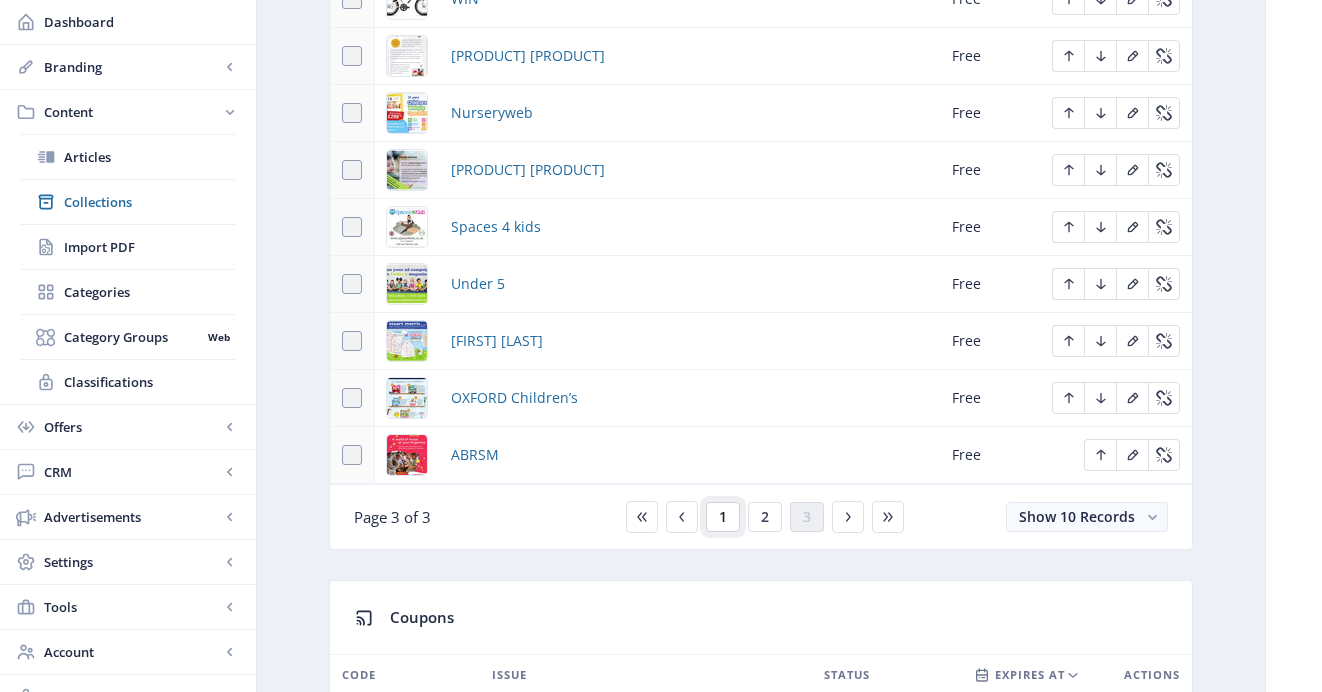 click on "1" at bounding box center [723, 517] 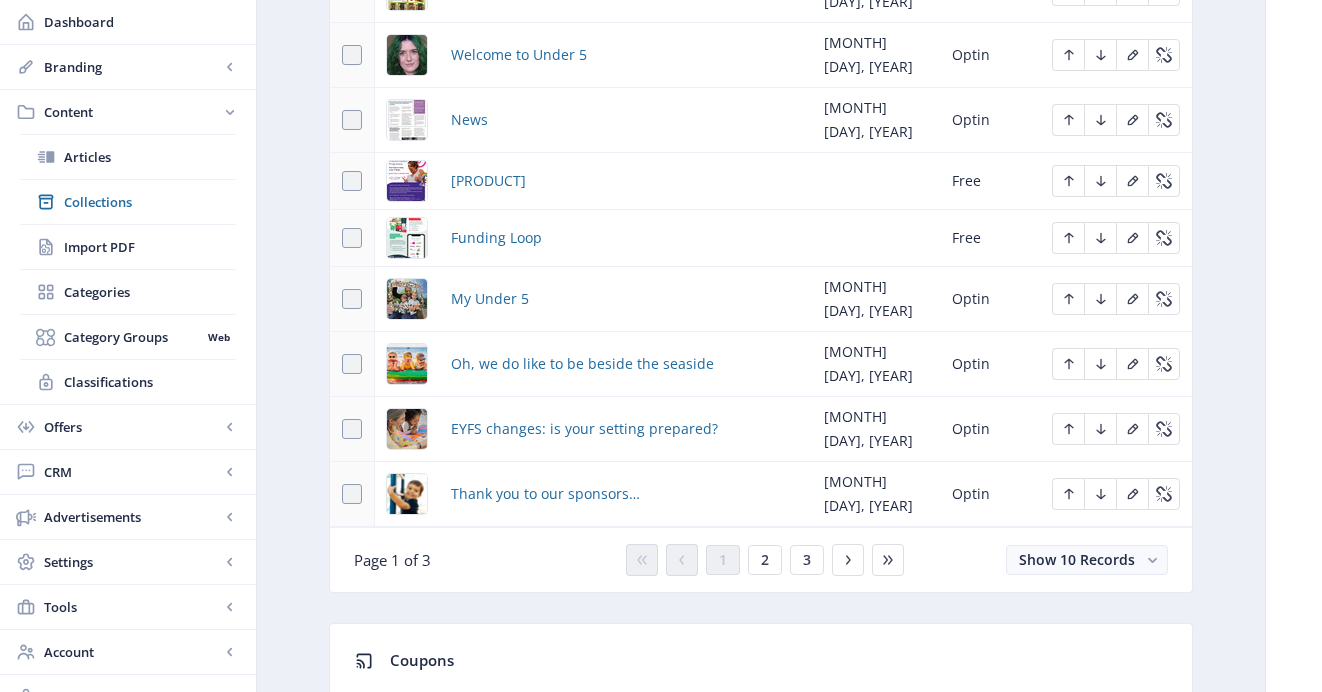 scroll, scrollTop: 1176, scrollLeft: 0, axis: vertical 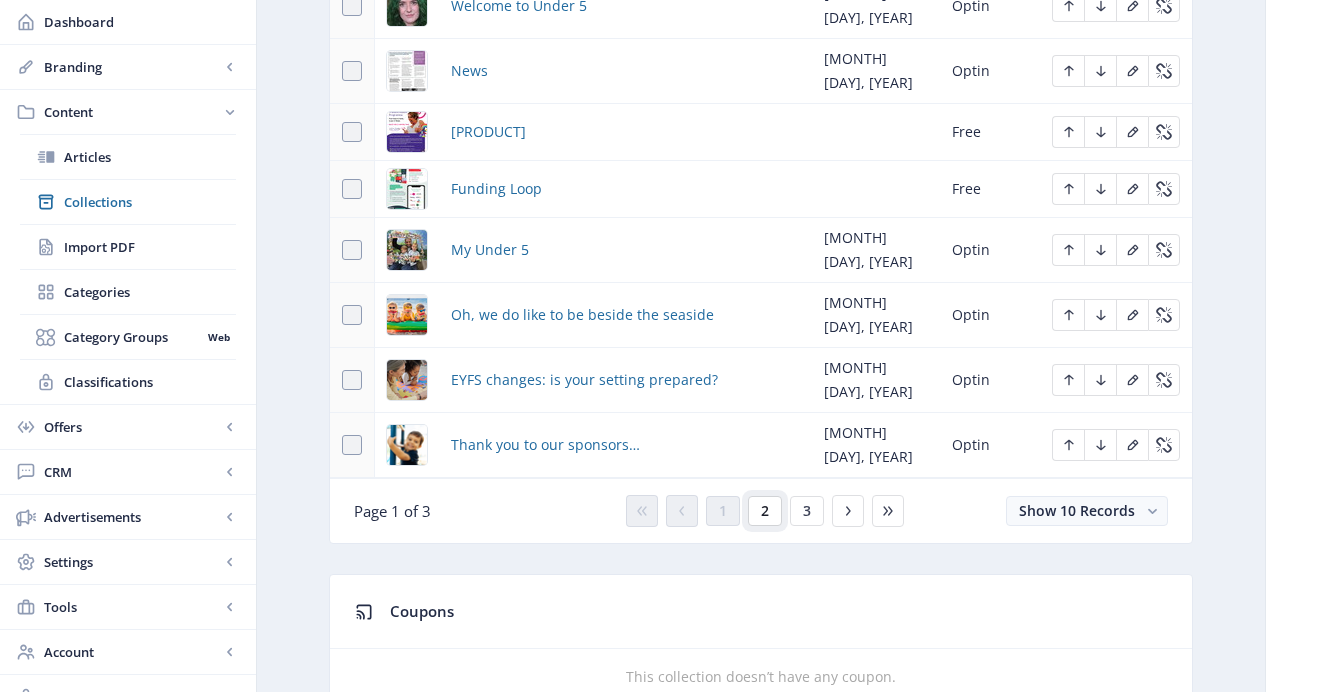 click on "2" at bounding box center [765, 511] 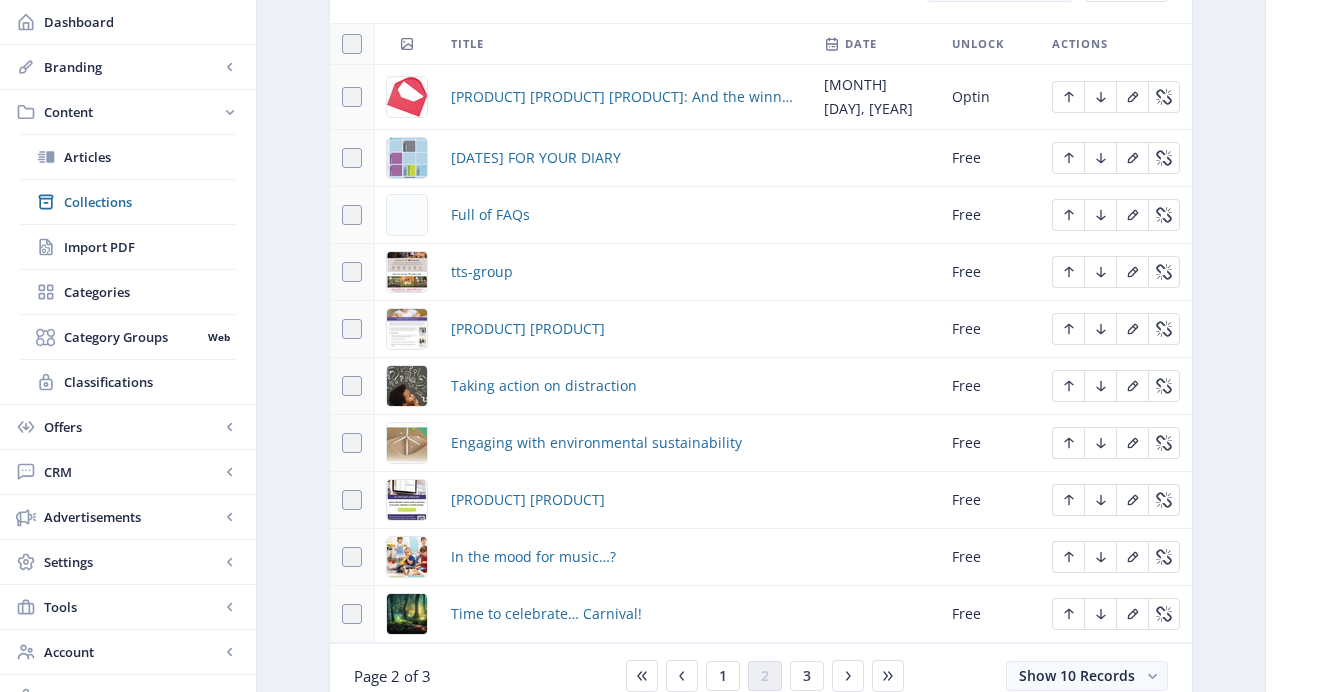 scroll, scrollTop: 1057, scrollLeft: 0, axis: vertical 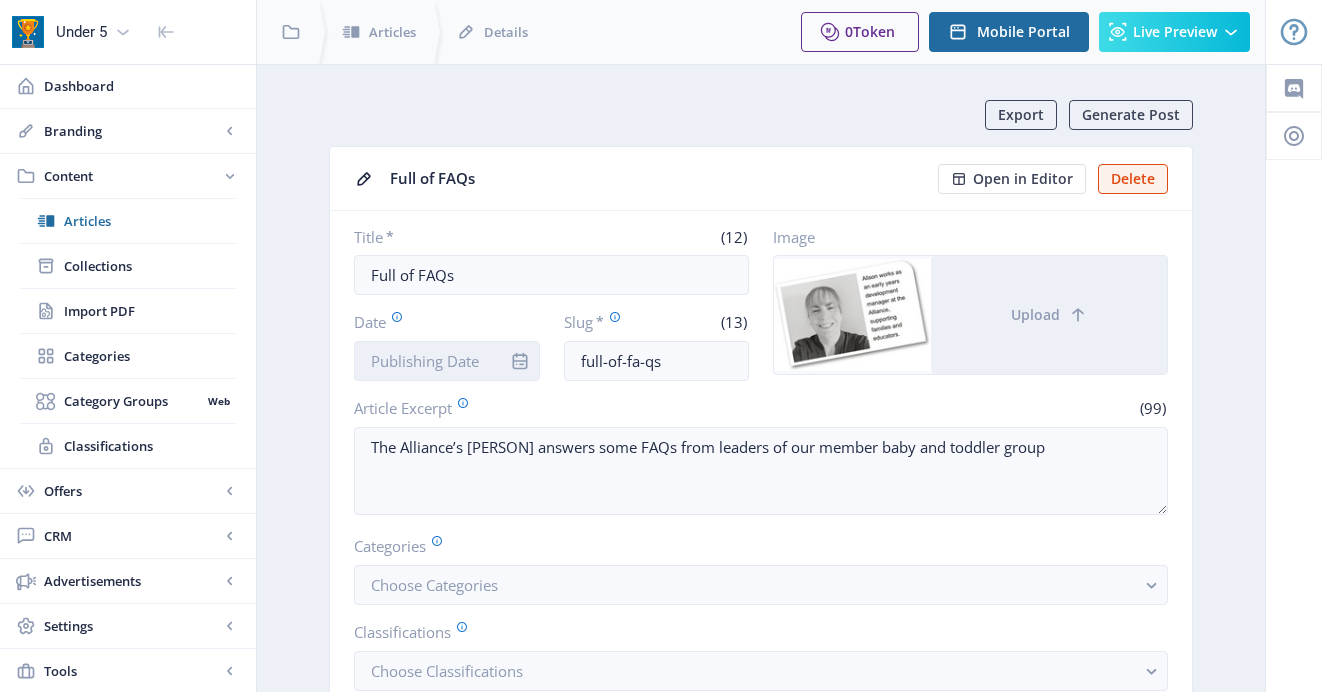 click on "Date" at bounding box center [447, 361] 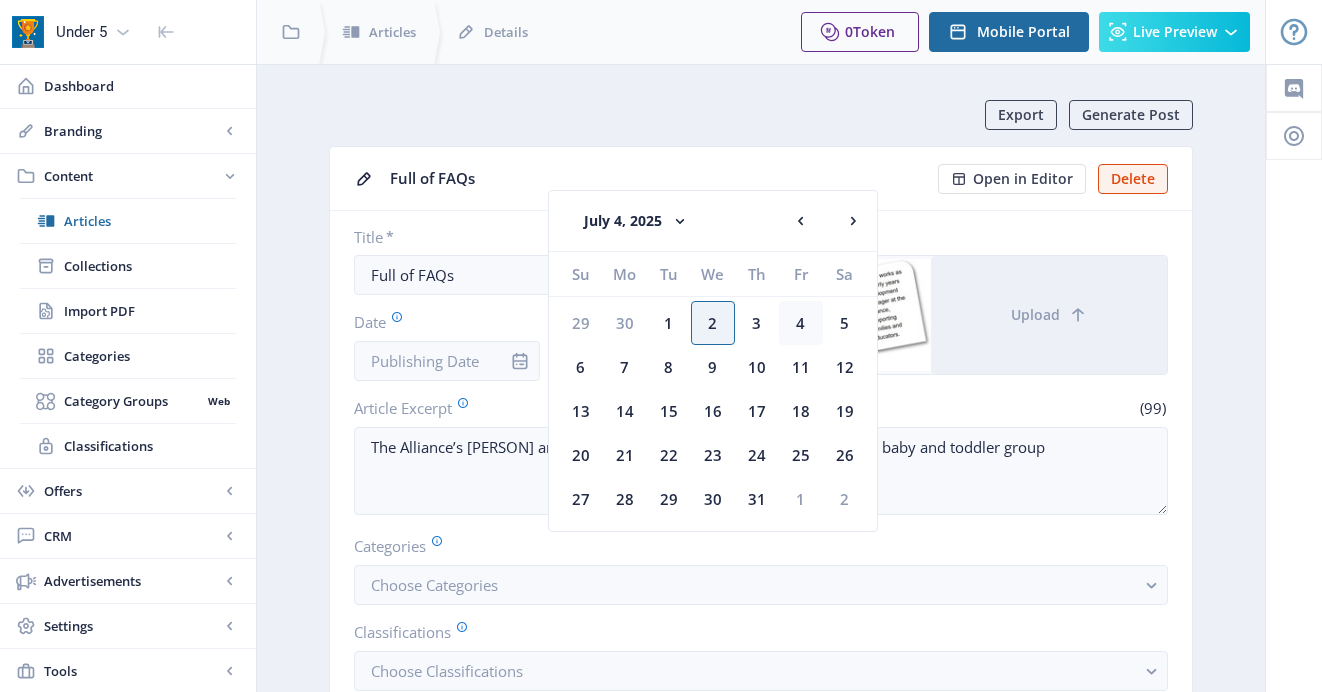 click on "4" at bounding box center (581, 323) 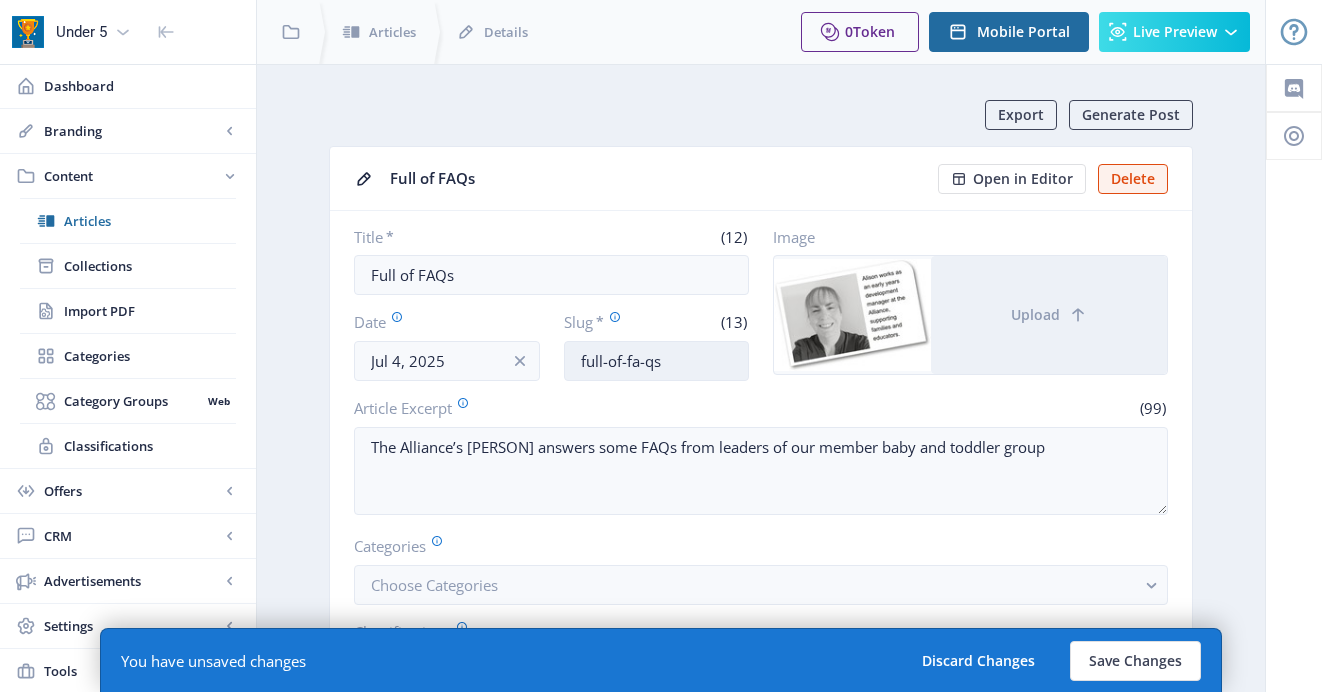 click on "full-of-fa-qs" at bounding box center (657, 361) 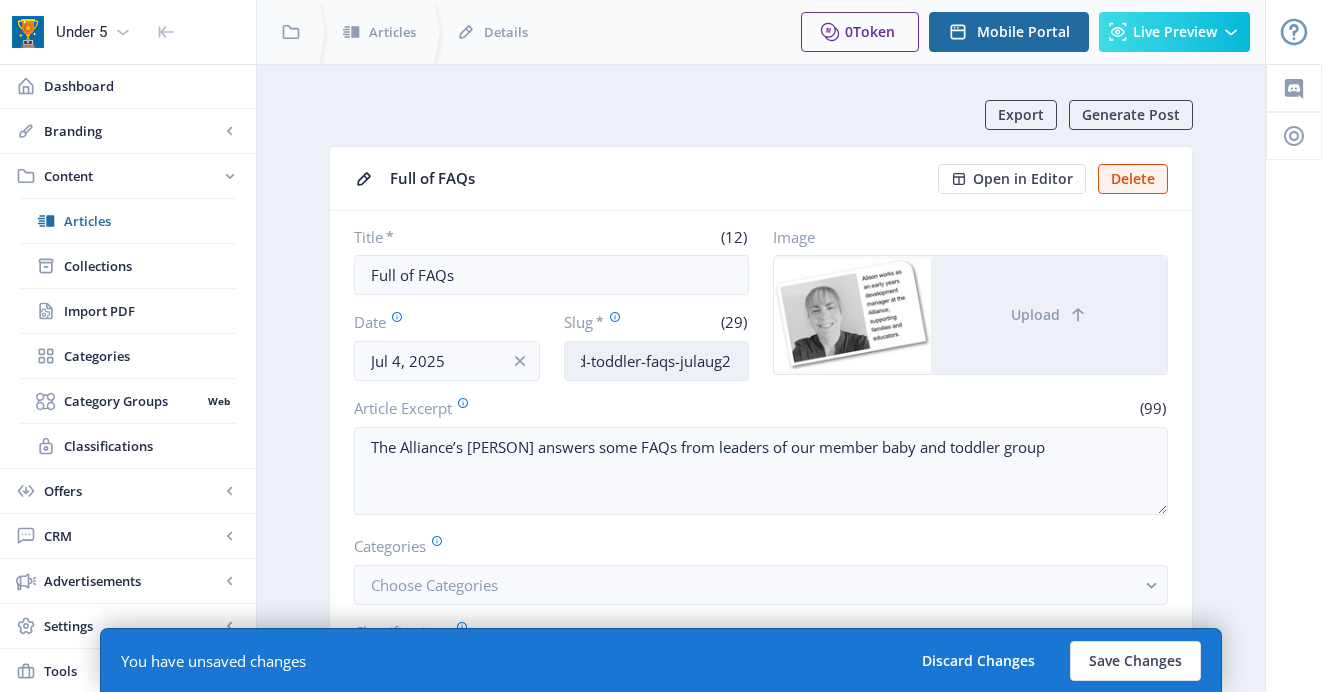 scroll, scrollTop: 0, scrollLeft: 69, axis: horizontal 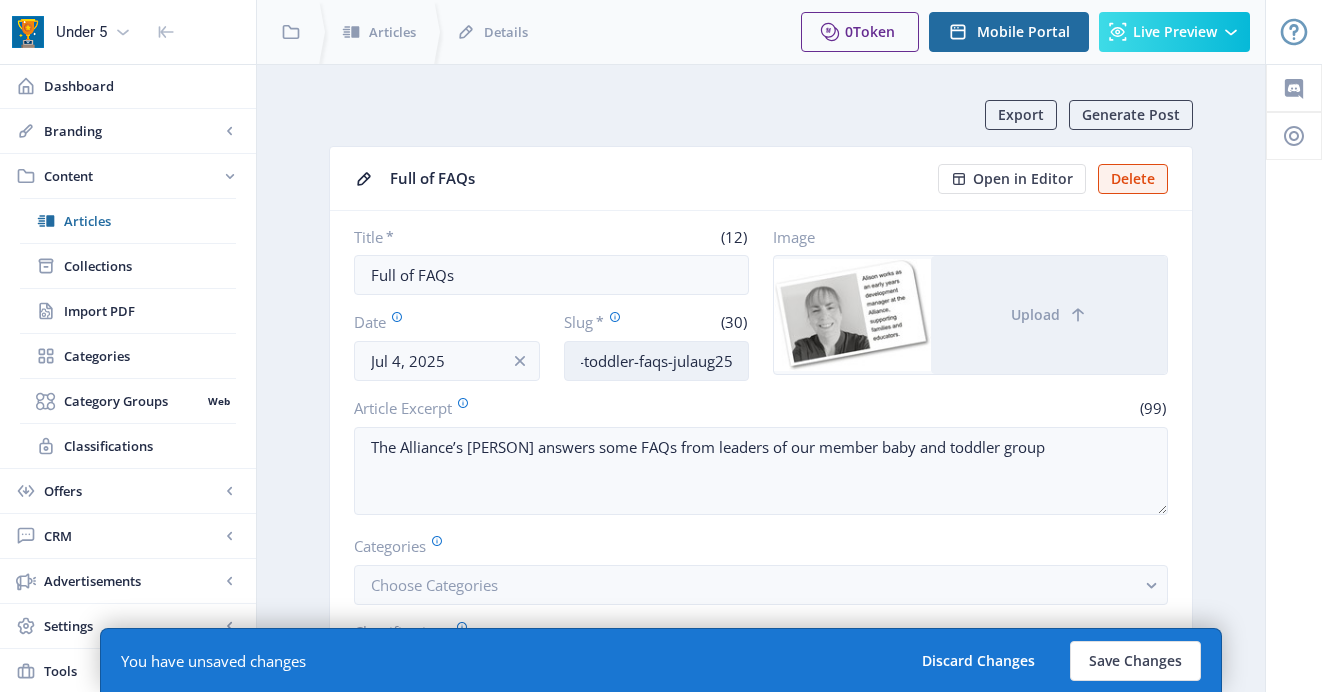 click on "baby-and-toddler-faqs-julaug25" at bounding box center [657, 361] 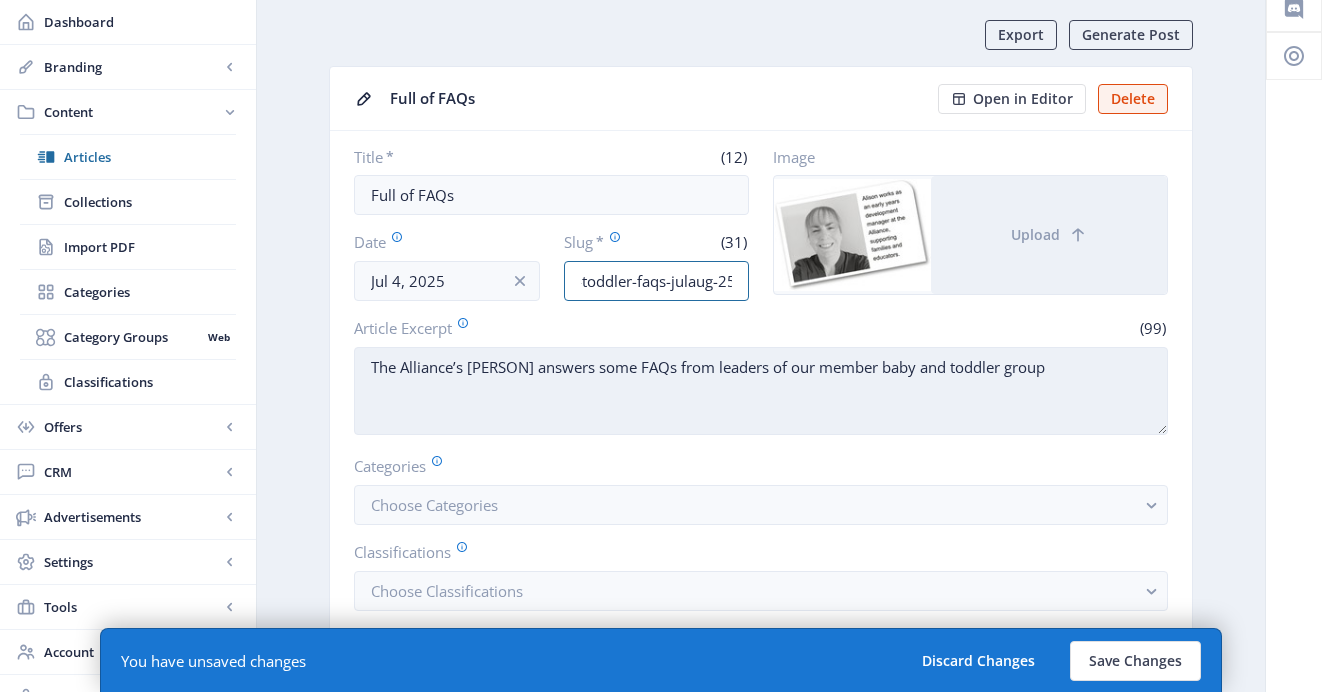 scroll, scrollTop: 223, scrollLeft: 0, axis: vertical 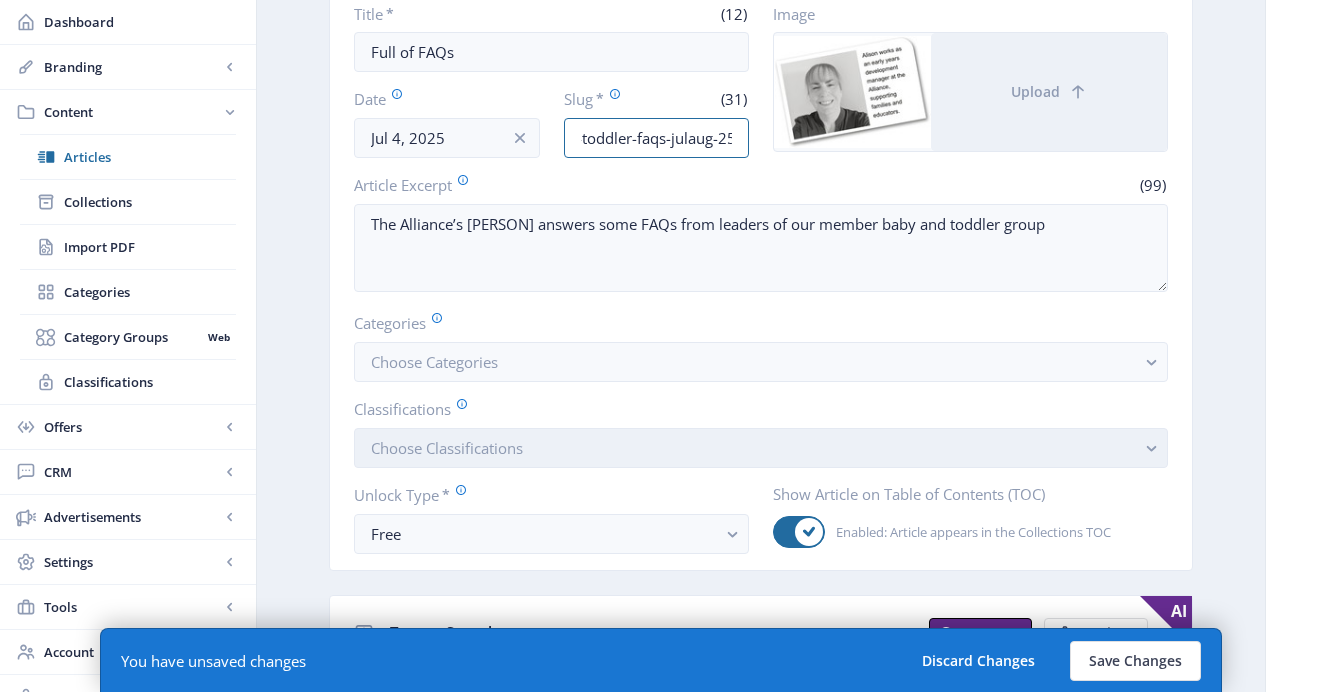 type on "baby-and-toddler-faqs-julaug-25" 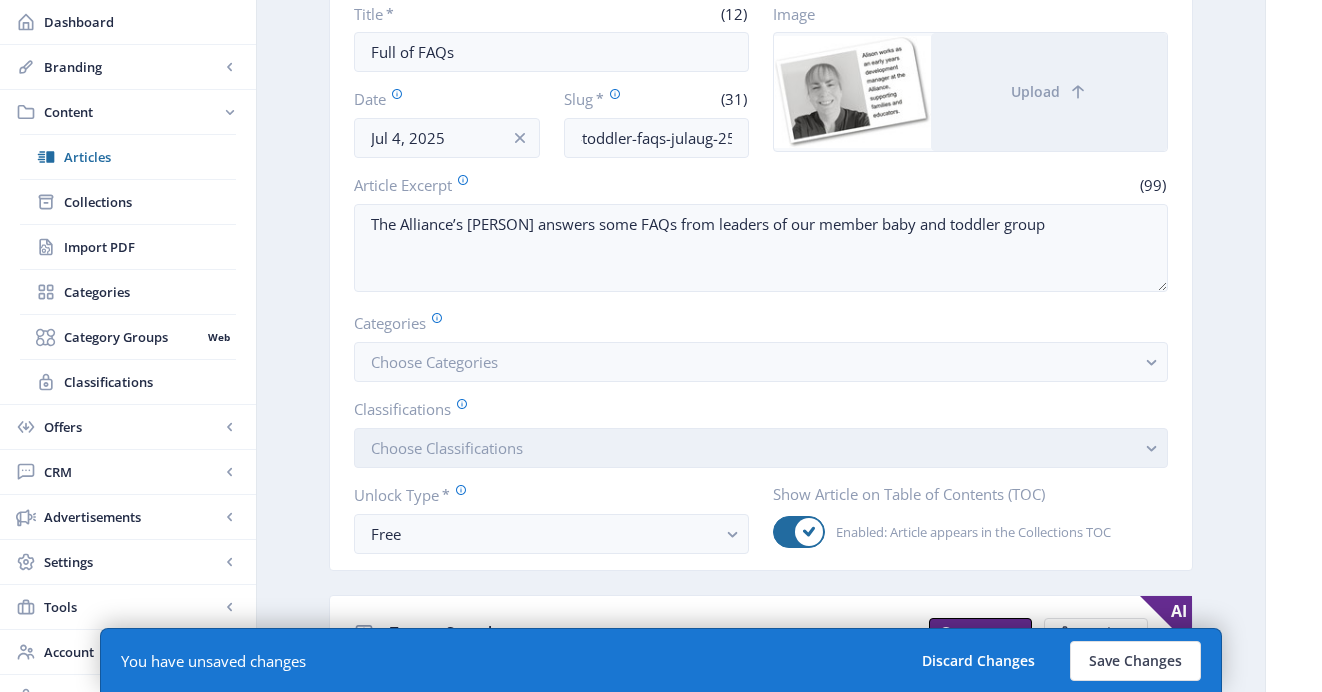 click on "Choose Classifications" at bounding box center (447, 448) 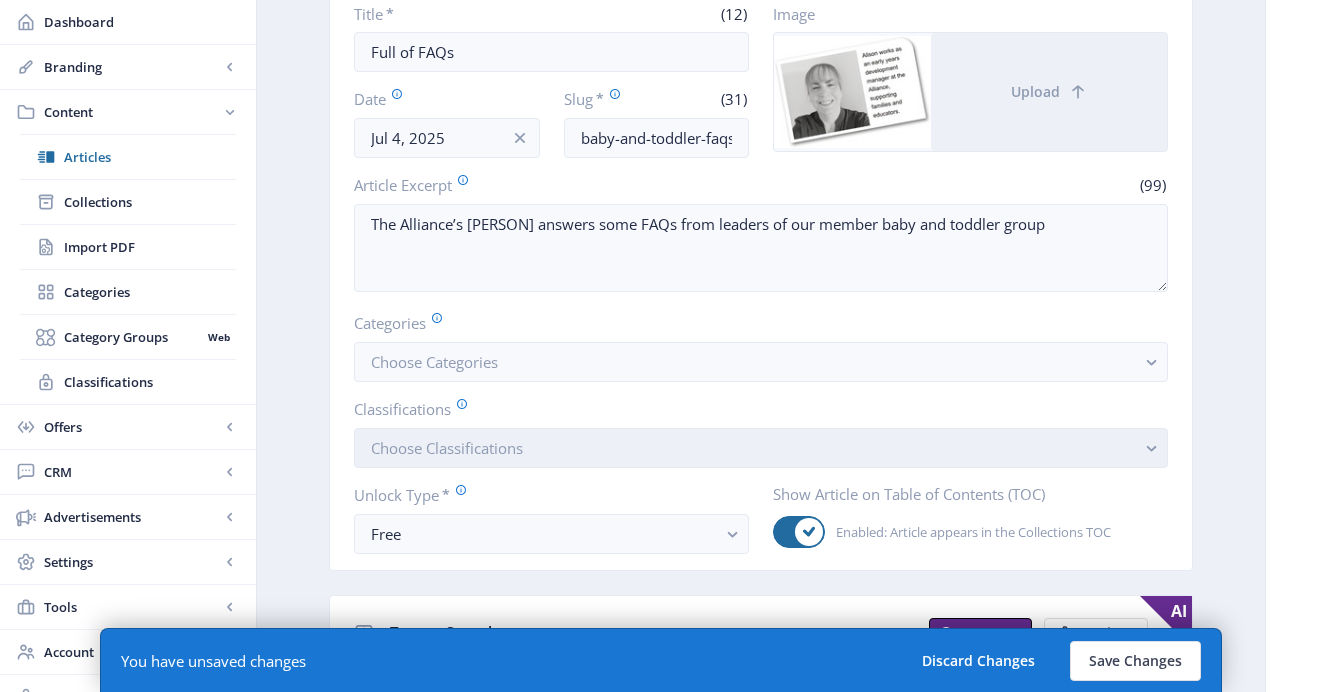 scroll, scrollTop: 0, scrollLeft: 0, axis: both 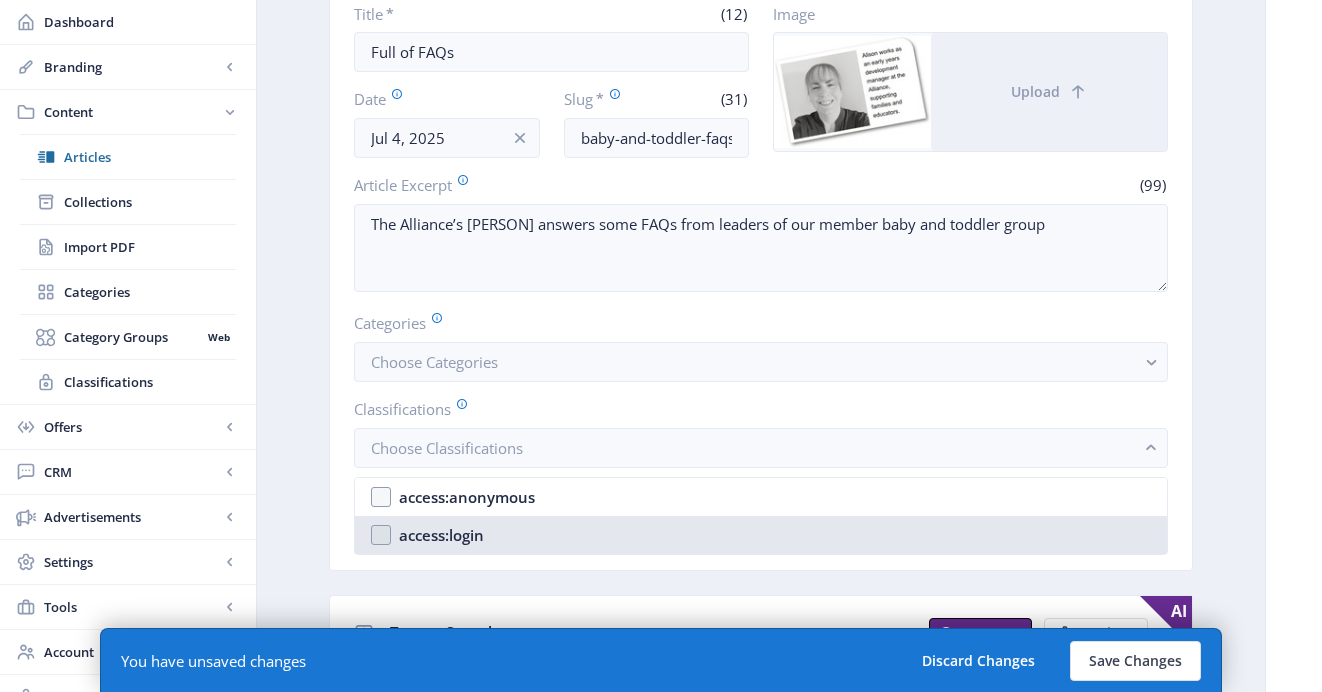 click on "access:login" at bounding box center [441, 535] 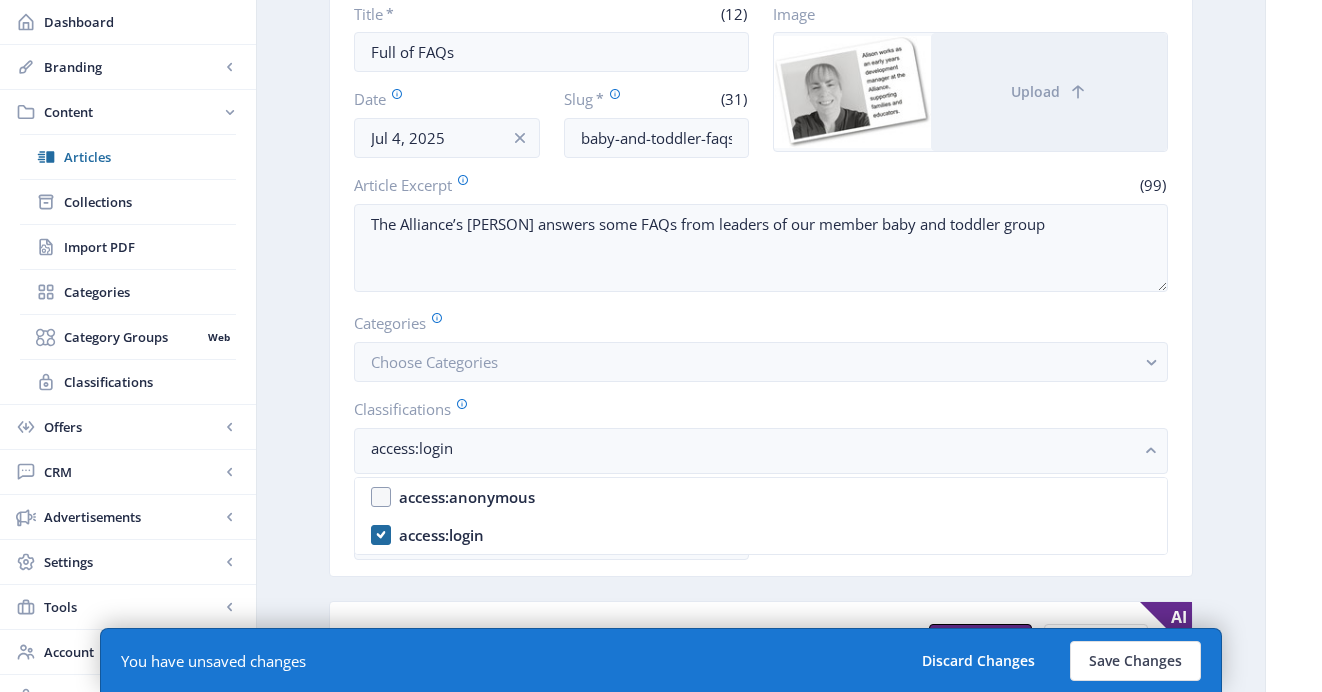 click on "Export Generate Post  Full of FAQs  Open in Editor  Delete   Title   *   (12)  Full of FAQs  Date  Jul 4, 2025  Slug   *   (31)  baby-and-toddler-faqs-julaug-25  Image  Upload  Article Excerpt   (99)  The Alliance’s Alison Heseltine answers some FAQs from leaders of our member baby and toddler group  Categories  Choose Categories  Classifications  access:login  Unlock Type   *  Free  Show Article on Table of Contents (TOC)   Enabled: Article appears in the Collections TOC  Text-to-Speech Generate Settings AI Getting Started You currently don't have any generated text-to-speech set up. SEO Info AI  Learn more about MagLoft's AI-powered SEO generation tool.  Learn More Generate SEO Add SEO Examples  Keyword Phrase   (0)  SEO Score  20   /100   Meta Description   (99)  The Alliance’s Alison Heseltine answers some FAQs from leaders of our member baby and toddler group  SEO Performance  Keyword phrase length We recommend a  maximum 4 to 6 relevant keywords Keyword phrase density between 0.5% to 3% ." at bounding box center [761, 813] 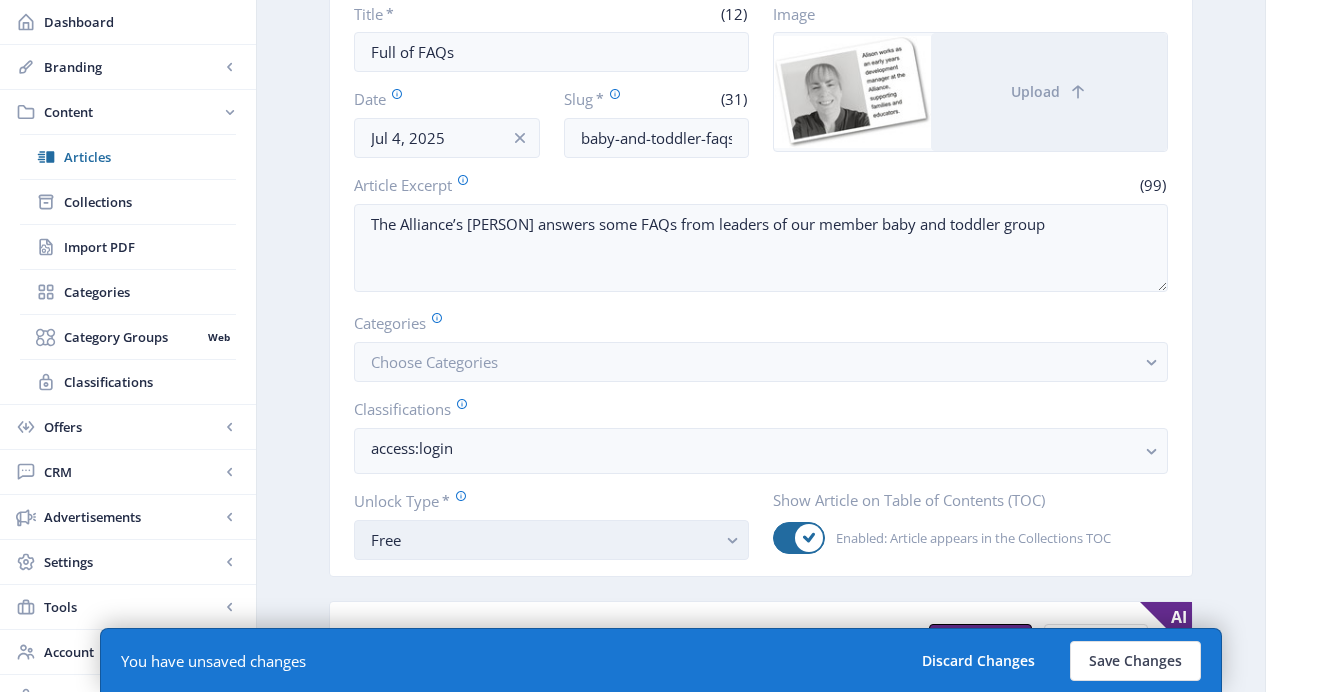 click on "Free" at bounding box center (543, 540) 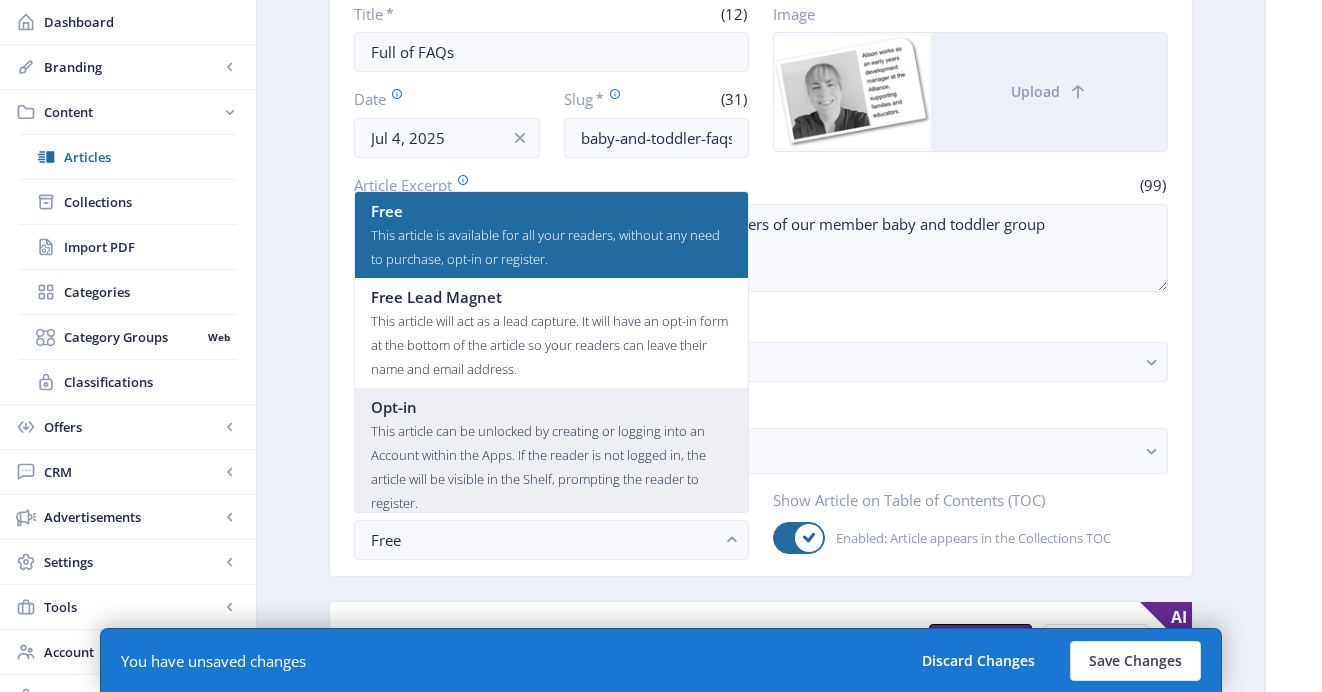 click on "This article can be unlocked by creating or logging into an Account within the Apps. If the reader is not logged in, the article will be visible in the Shelf, prompting the reader to register." at bounding box center [551, 467] 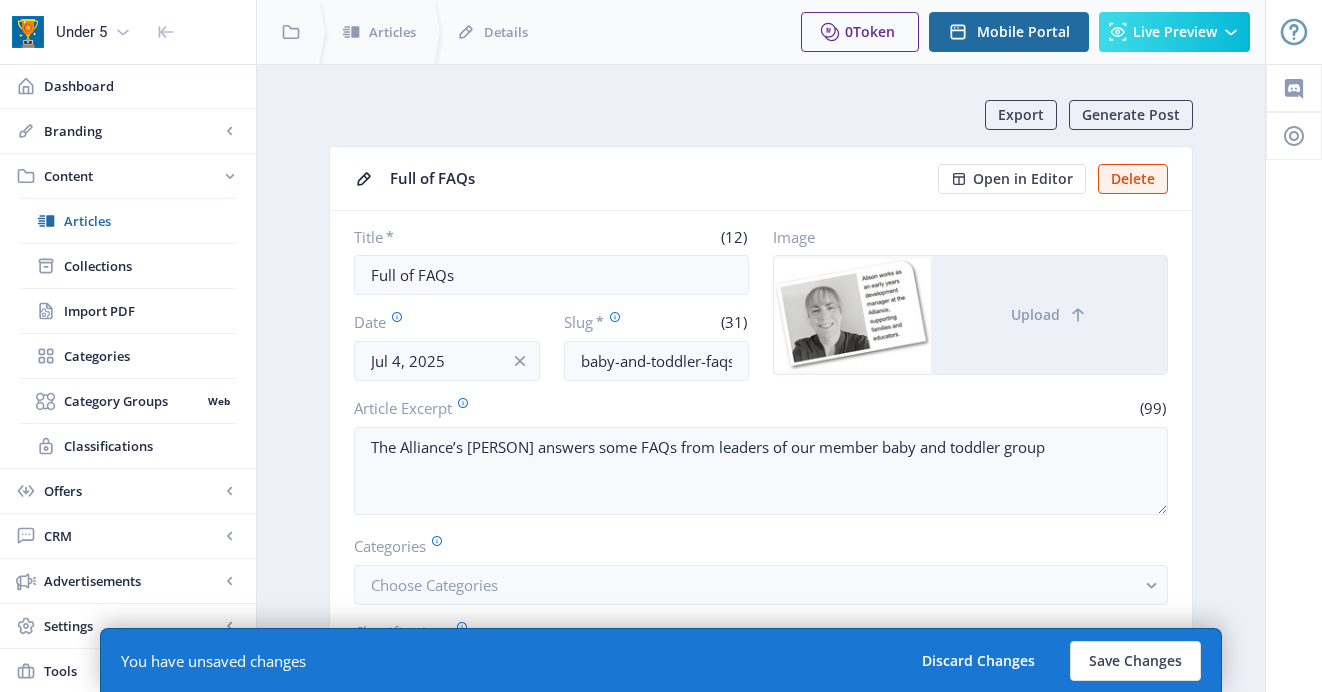 scroll, scrollTop: 223, scrollLeft: 0, axis: vertical 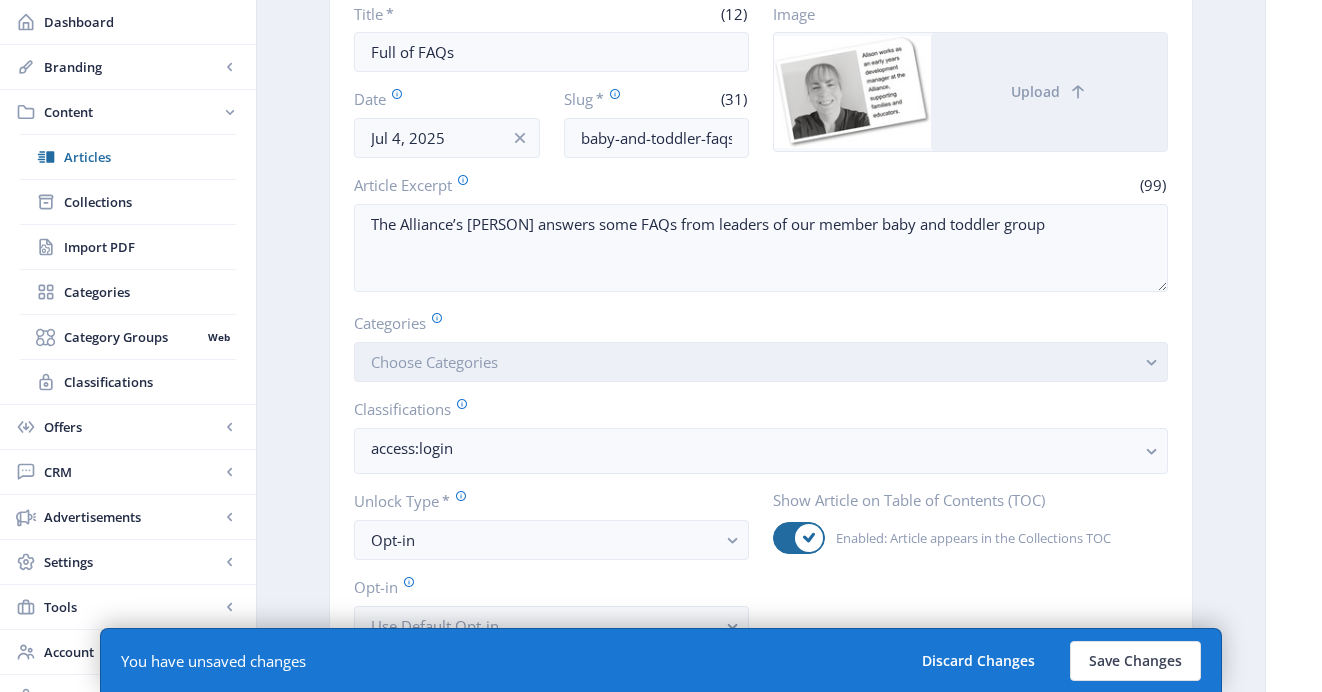 click on "Choose Categories" at bounding box center (434, 362) 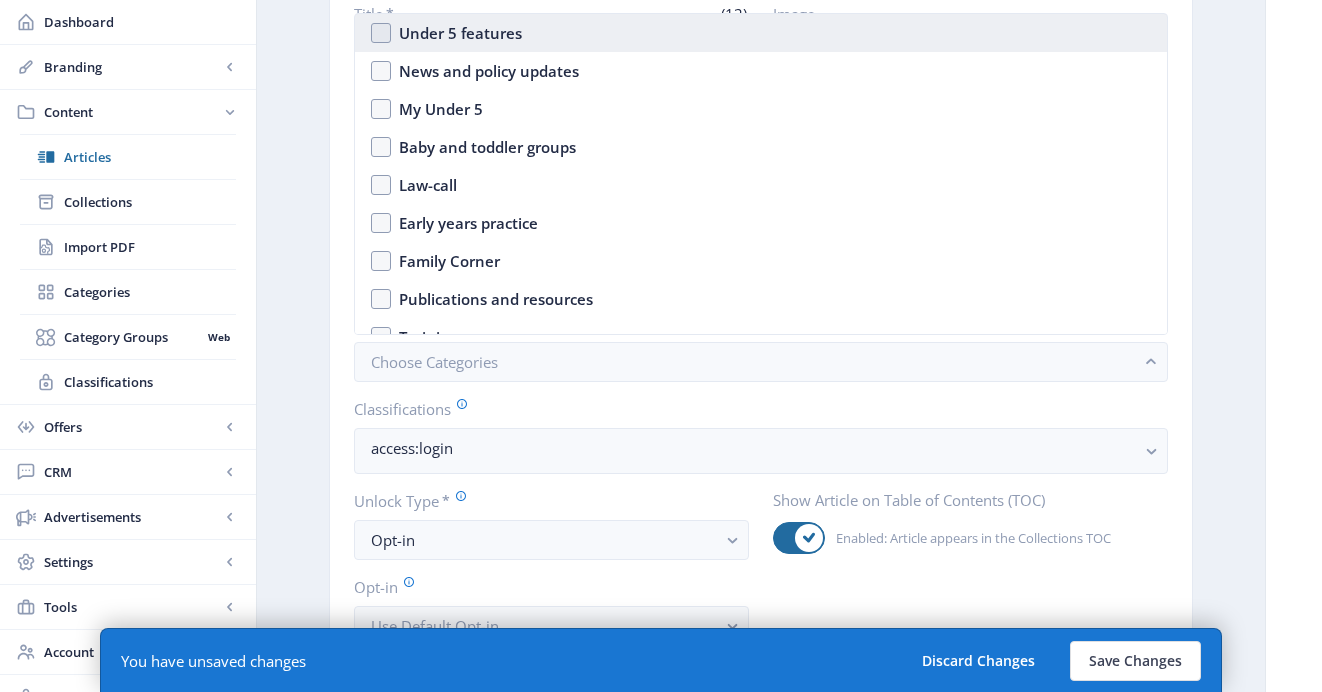 click on "Under 5 features" at bounding box center [460, 33] 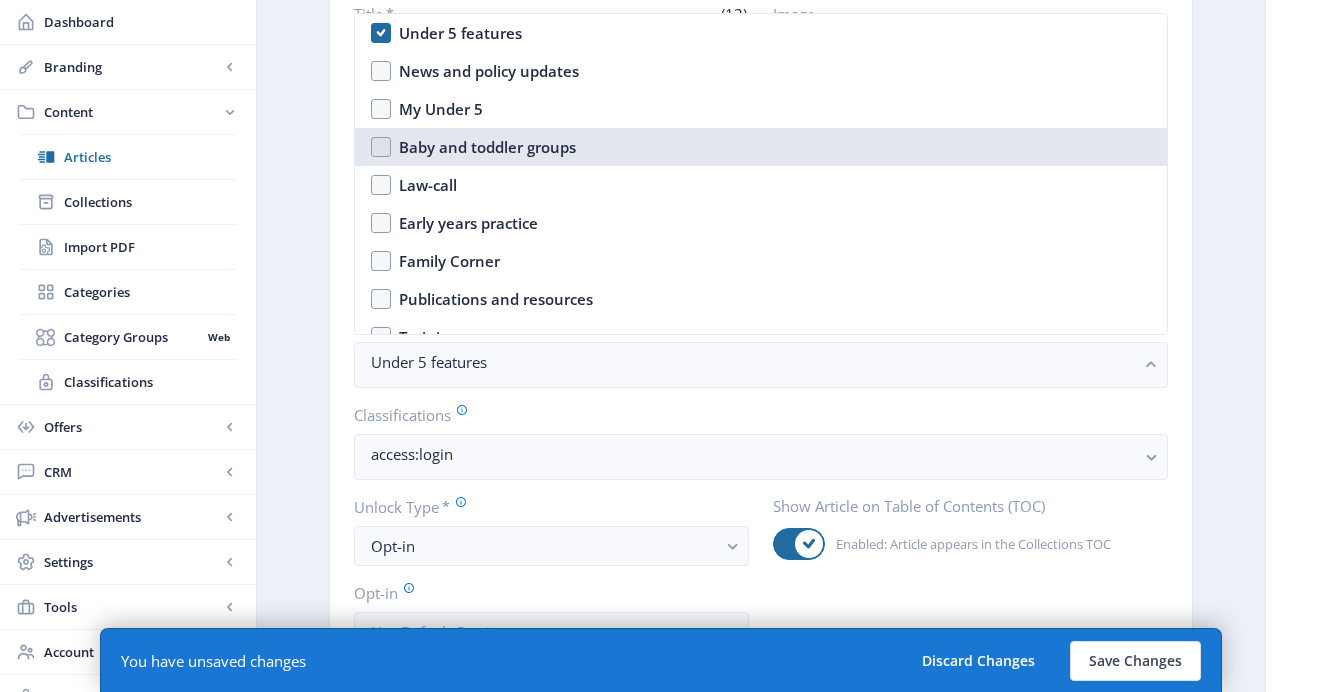 click on "Baby and toddler groups" at bounding box center [761, 147] 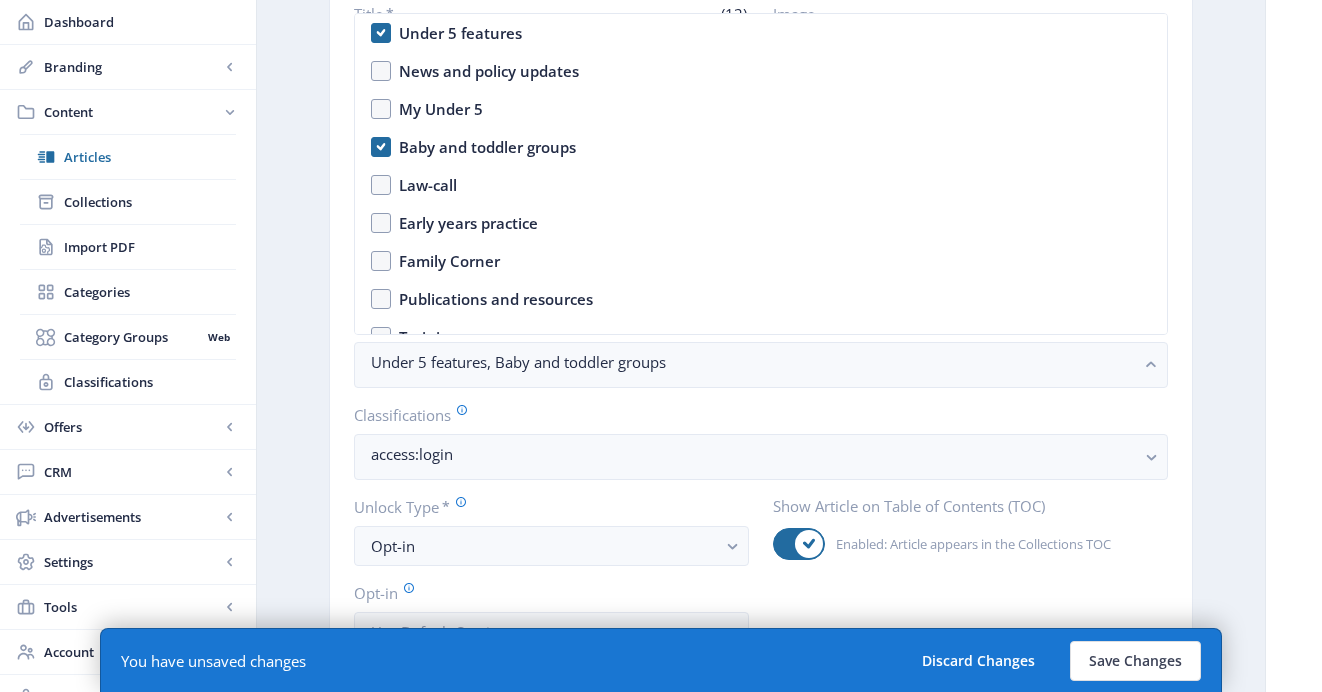 click on "Export Generate Post  Full of FAQs  Open in Editor  Delete   Title   *   (12)  Full of FAQs  Date  Jul 4, 2025  Slug   *   (31)  baby-and-toddler-faqs-julaug-25  Image  Upload  Article Excerpt   (99)  The Alliance’s Alison Heseltine answers some FAQs from leaders of our member baby and toddler group  Categories  Under 5 features, Baby and toddler groups  Classifications  access:login  Unlock Type   *  Opt-in  Opt-in  Use Default Opt-in  Show Article on Table of Contents (TOC)   Enabled: Article appears in the Collections TOC  Text-to-Speech Generate Settings AI Getting Started You currently don't have any generated text-to-speech set up. SEO Info AI  Learn more about MagLoft's AI-powered SEO generation tool.  Learn More Generate SEO Add SEO Examples  Keyword Phrase   (0)  SEO Score  20   /100   Meta Description   (99)  The Alliance’s Alison Heseltine answers some FAQs from leaders of our member baby and toddler group  SEO Performance  Keyword phrase length We recommend a  maximum 4 to 6 relevant keywords" at bounding box center [761, 874] 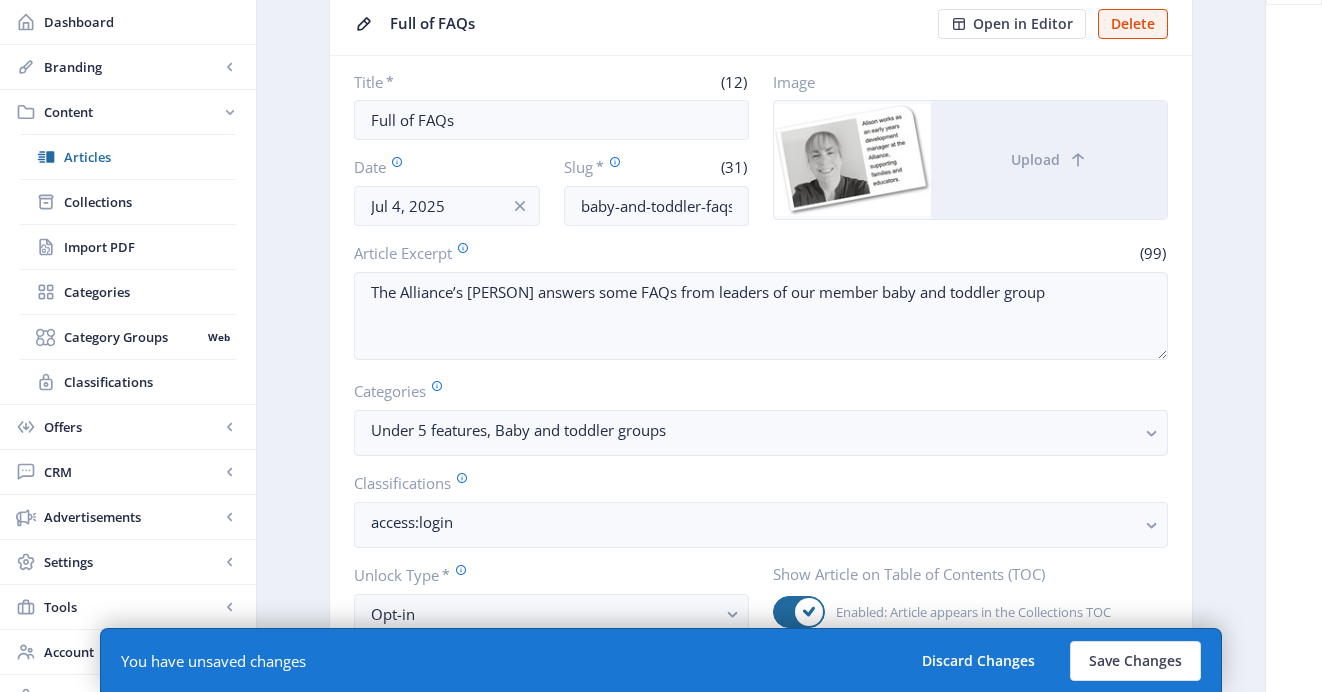 scroll, scrollTop: 89, scrollLeft: 0, axis: vertical 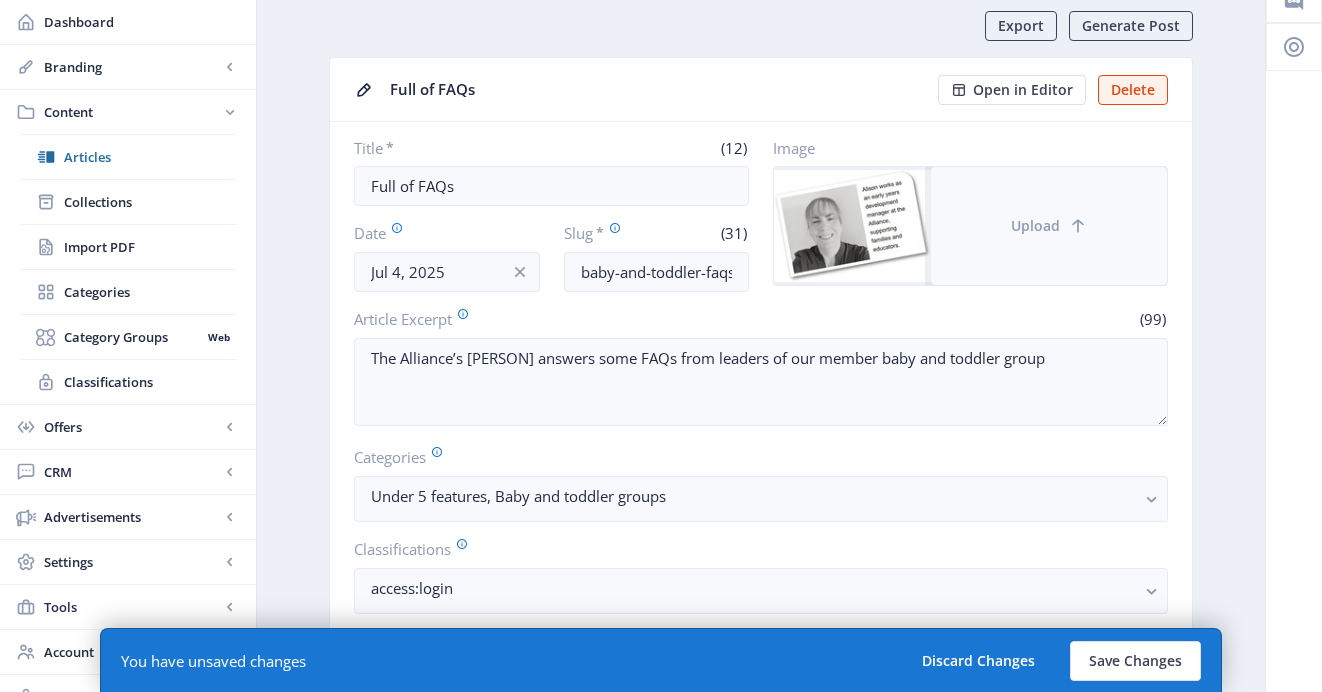 click on "Upload" at bounding box center [1049, 226] 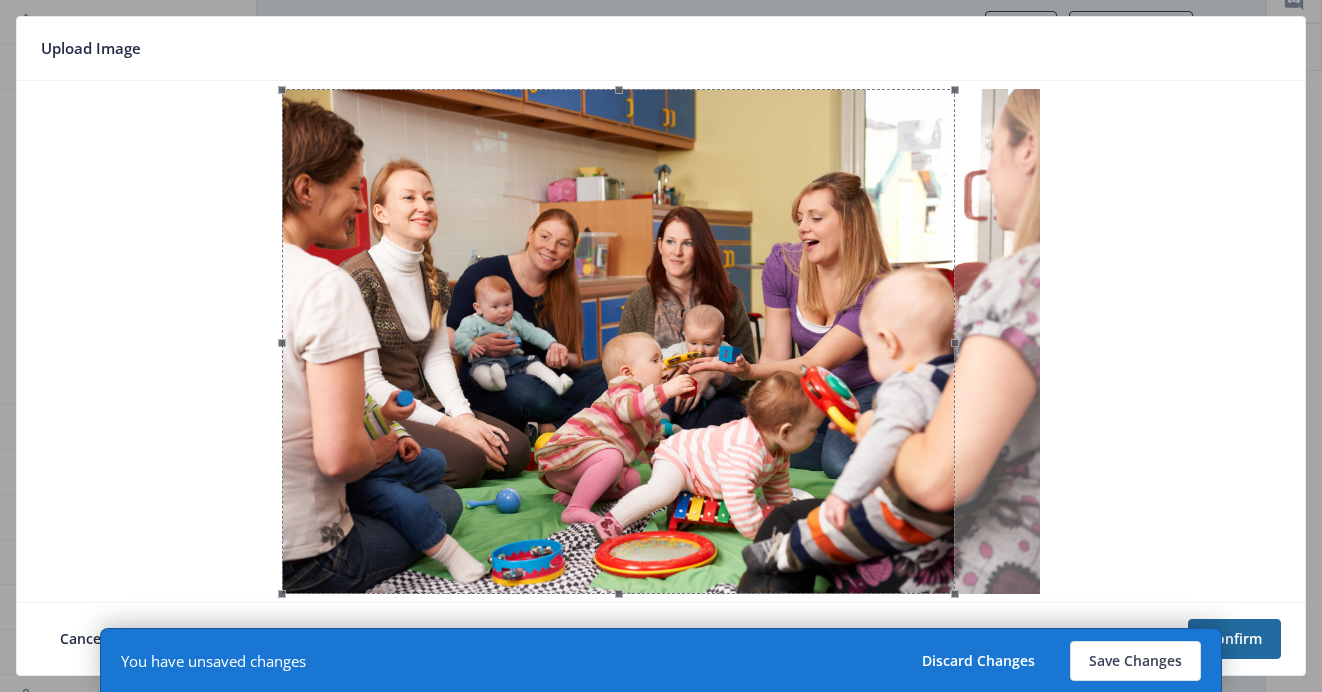 scroll, scrollTop: 0, scrollLeft: 0, axis: both 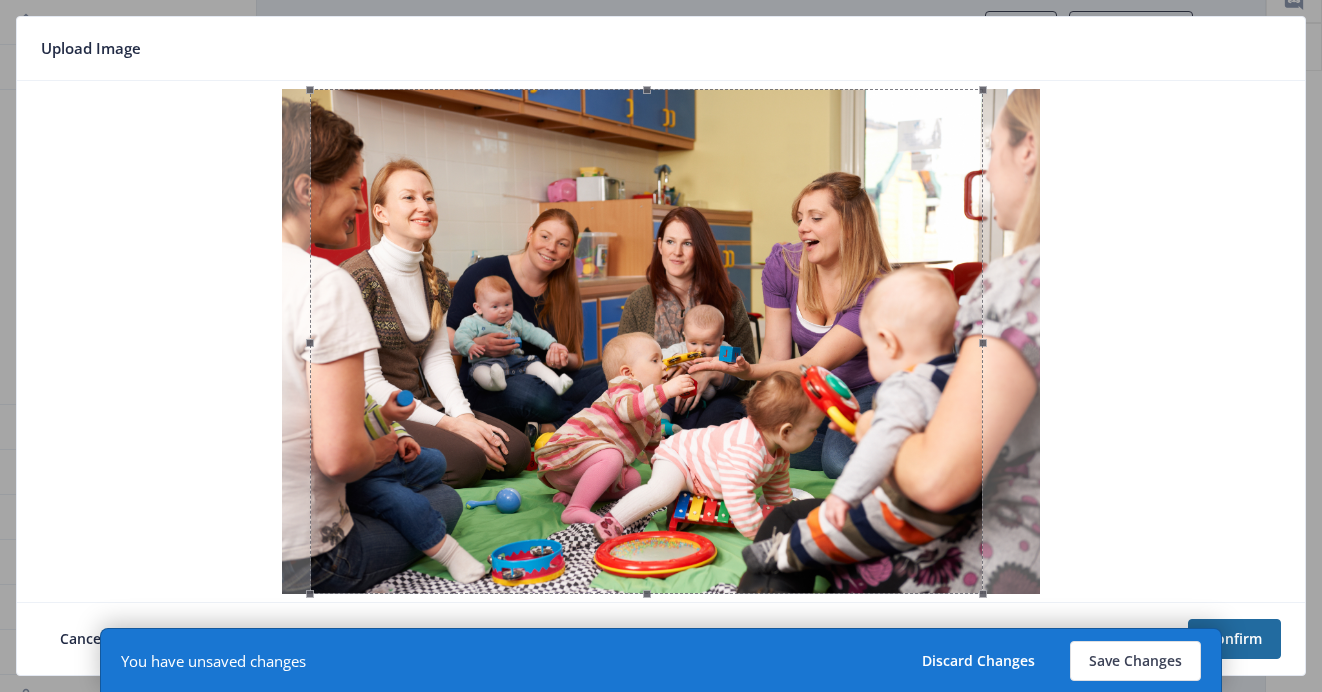 drag, startPoint x: 870, startPoint y: 286, endPoint x: 898, endPoint y: 283, distance: 28.160255 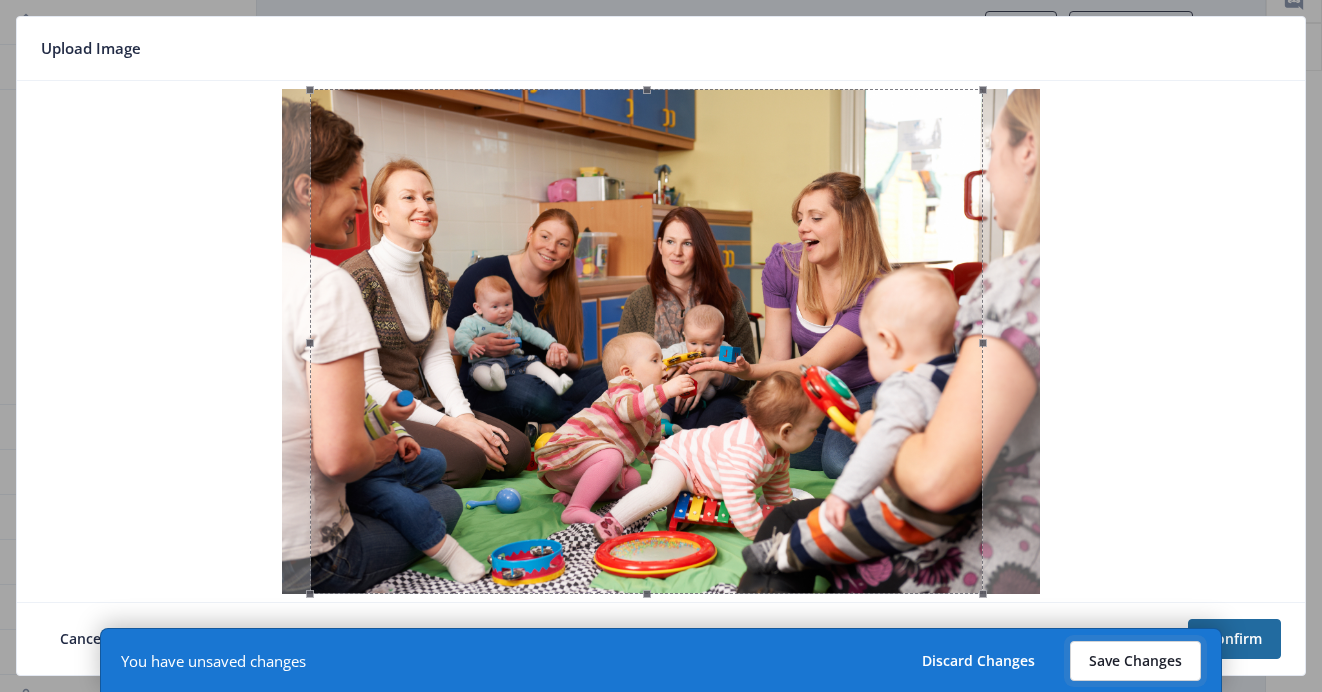 click on "Save Changes" at bounding box center (1135, 661) 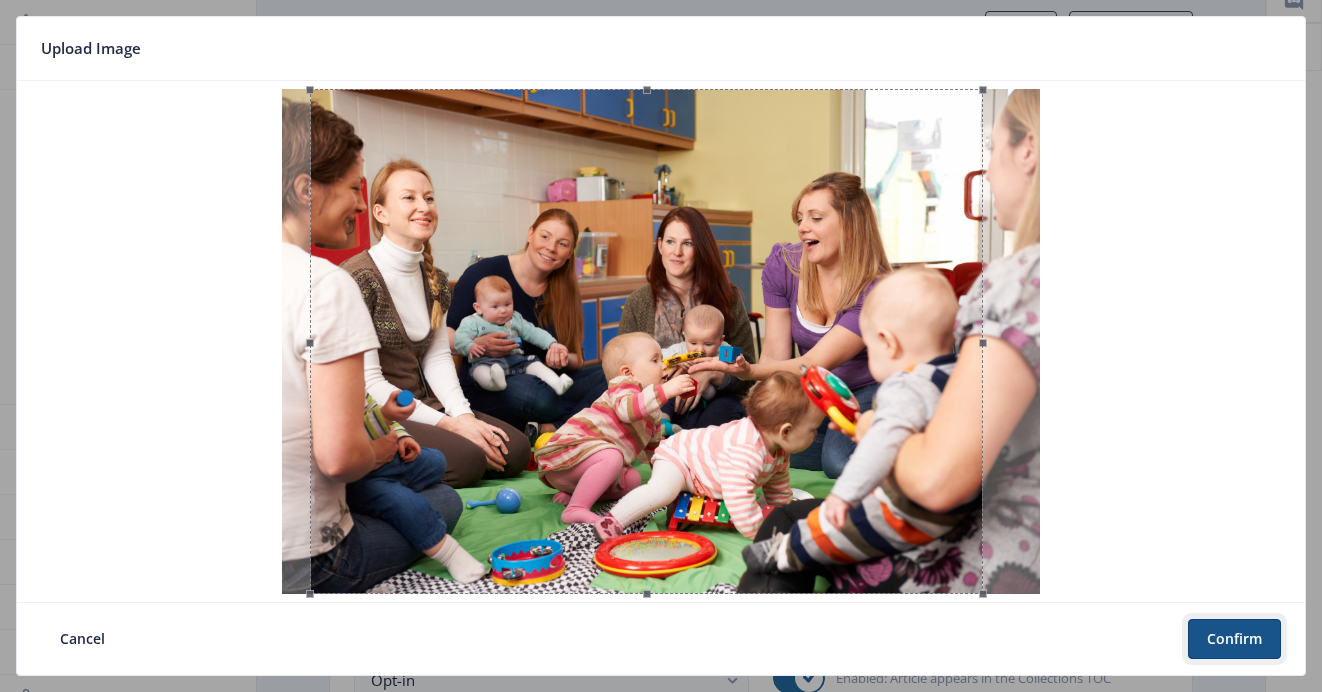 click on "Confirm" at bounding box center [1234, 639] 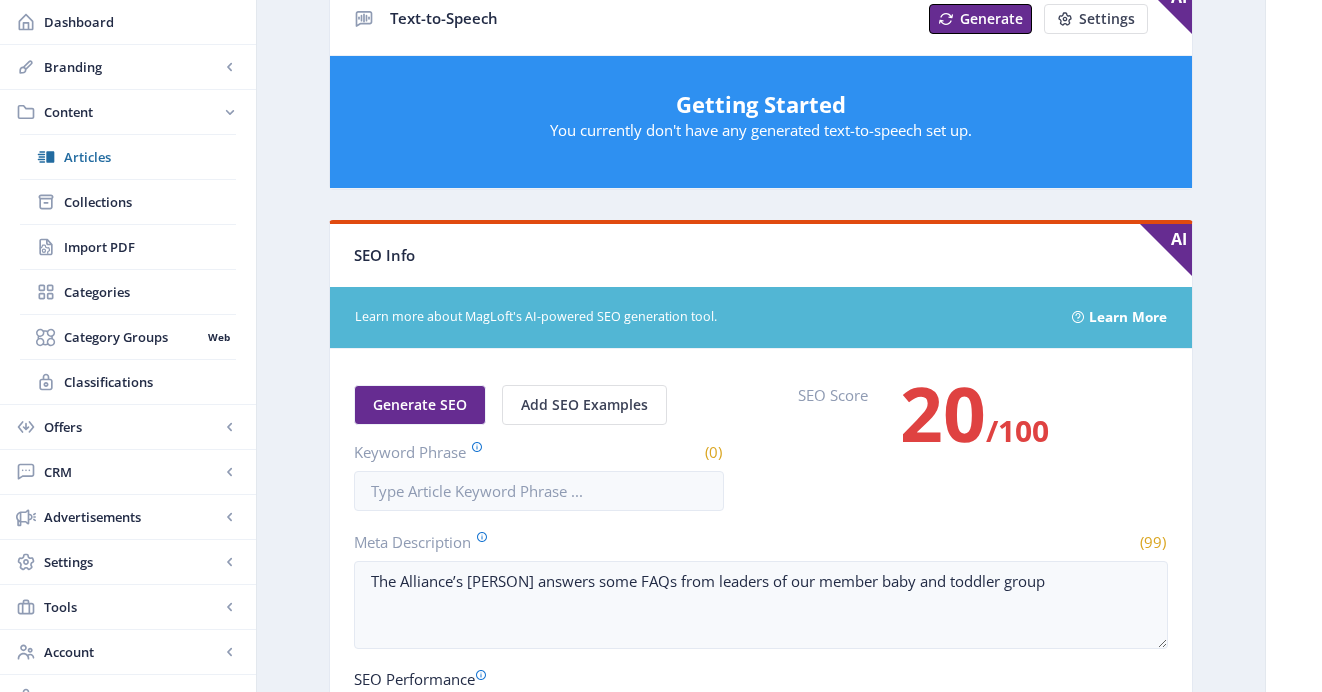 scroll, scrollTop: 942, scrollLeft: 0, axis: vertical 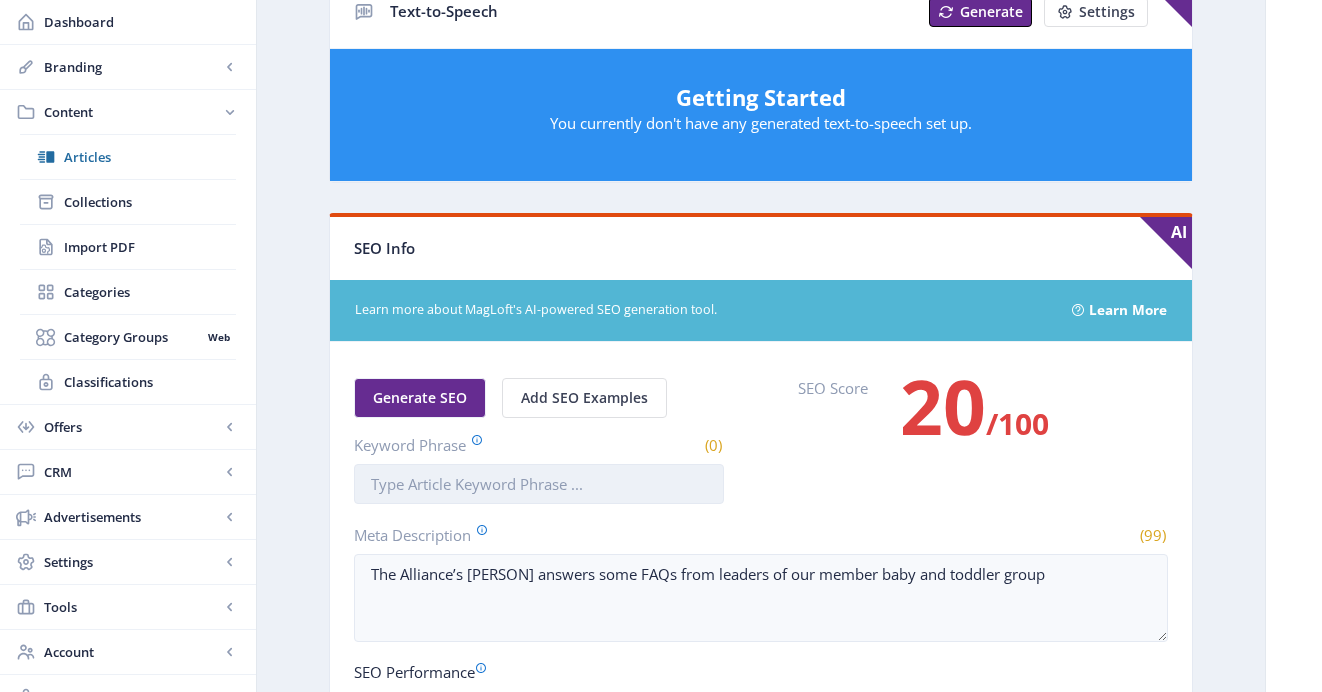 click on "Keyword Phrase" at bounding box center [539, 484] 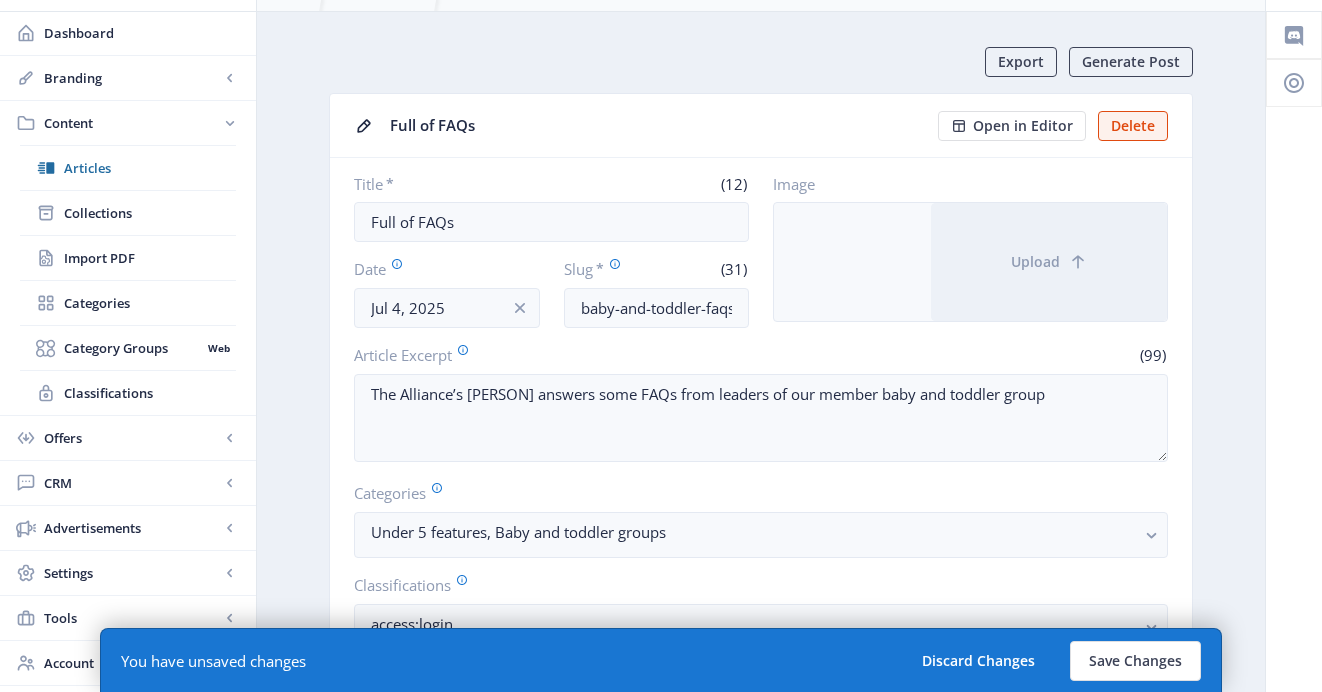 scroll, scrollTop: 0, scrollLeft: 0, axis: both 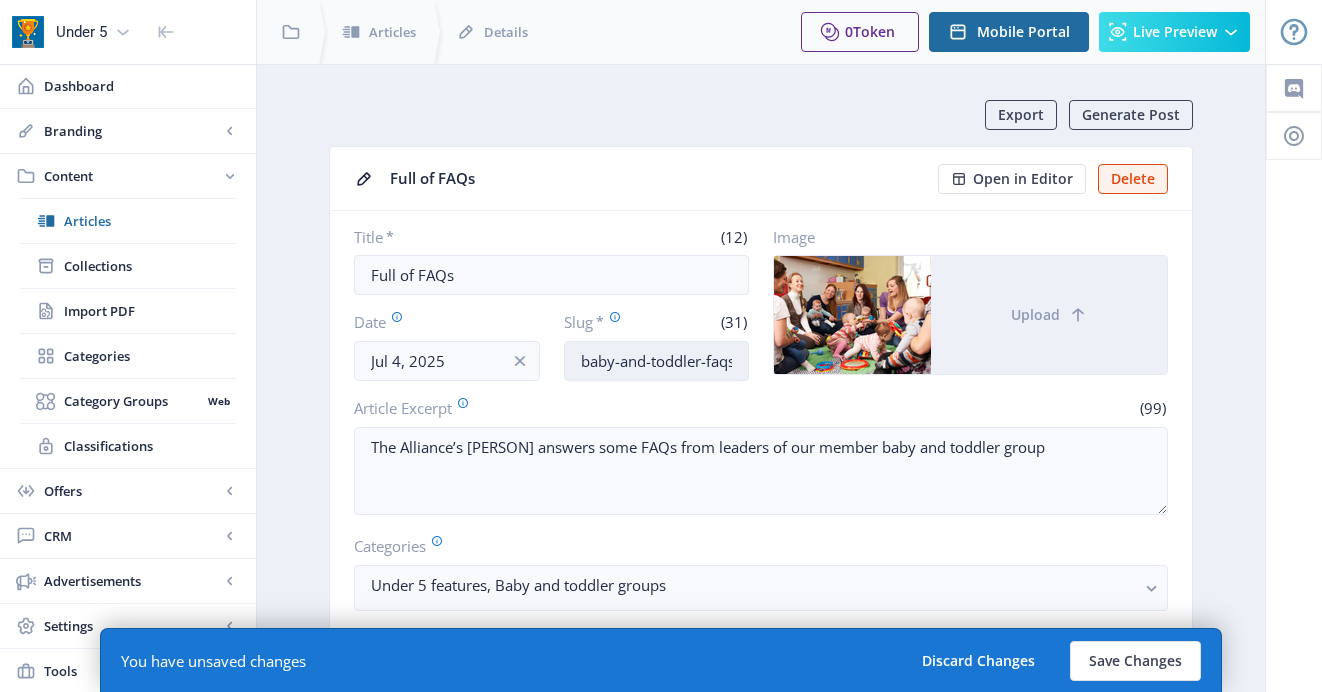 type on "FAQs" 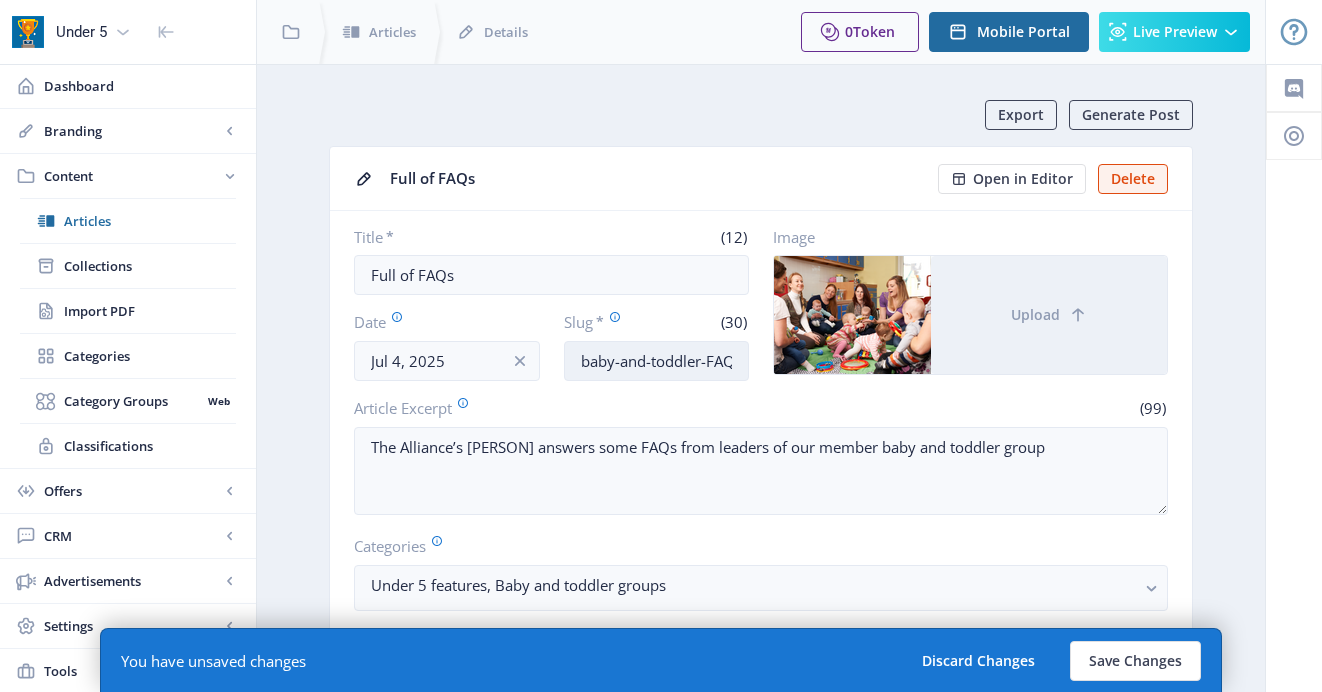 scroll, scrollTop: 0, scrollLeft: 4, axis: horizontal 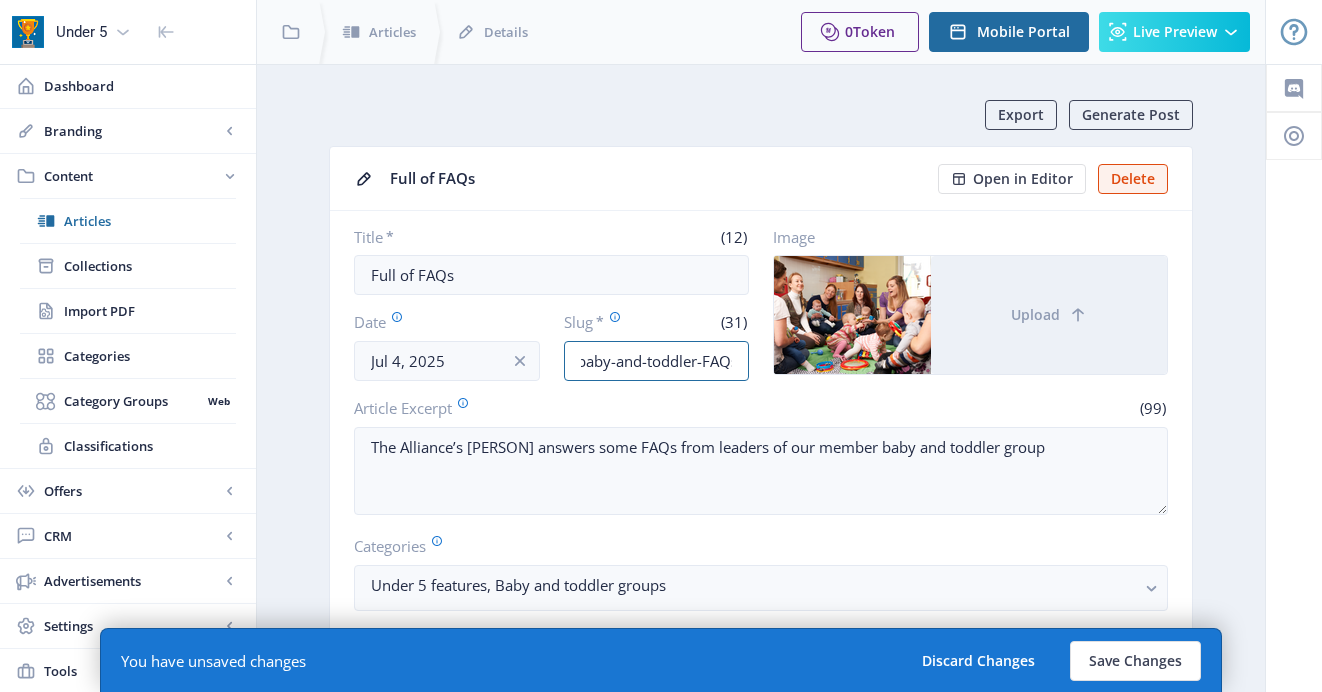 type on "baby-and-toddler-FAQs-julaug-25" 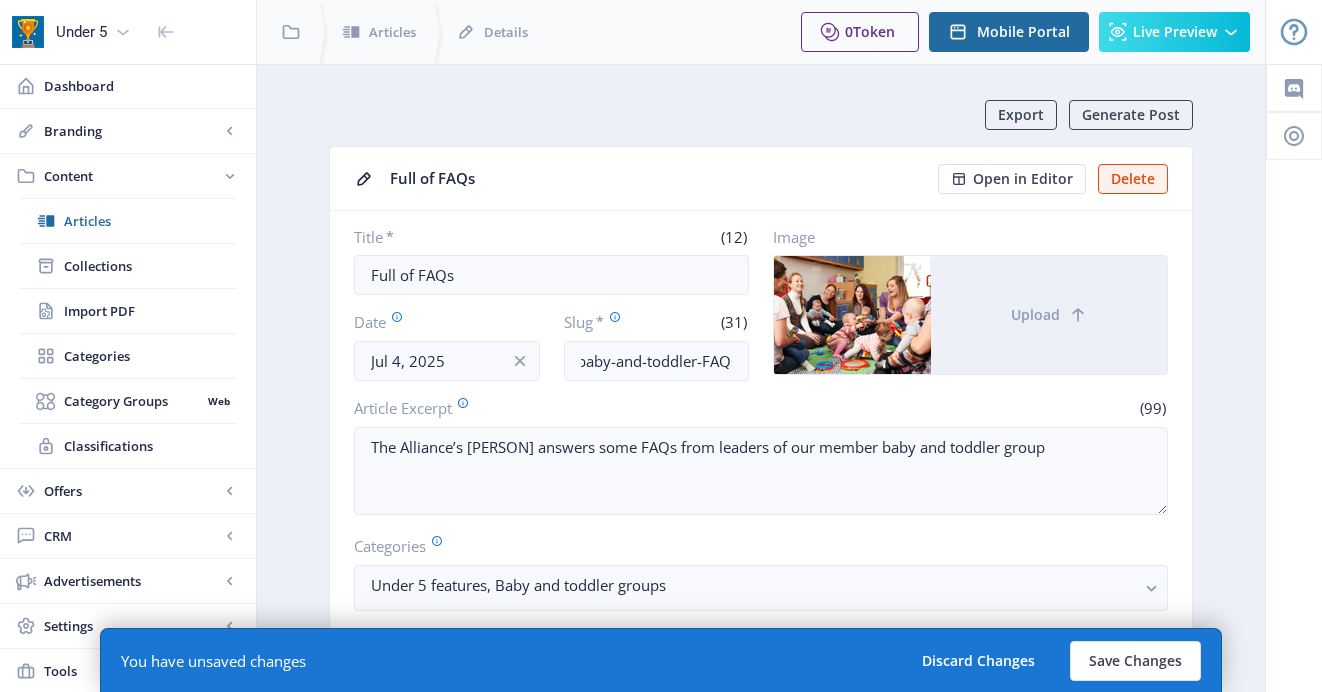 click on "Categories" at bounding box center (753, 546) 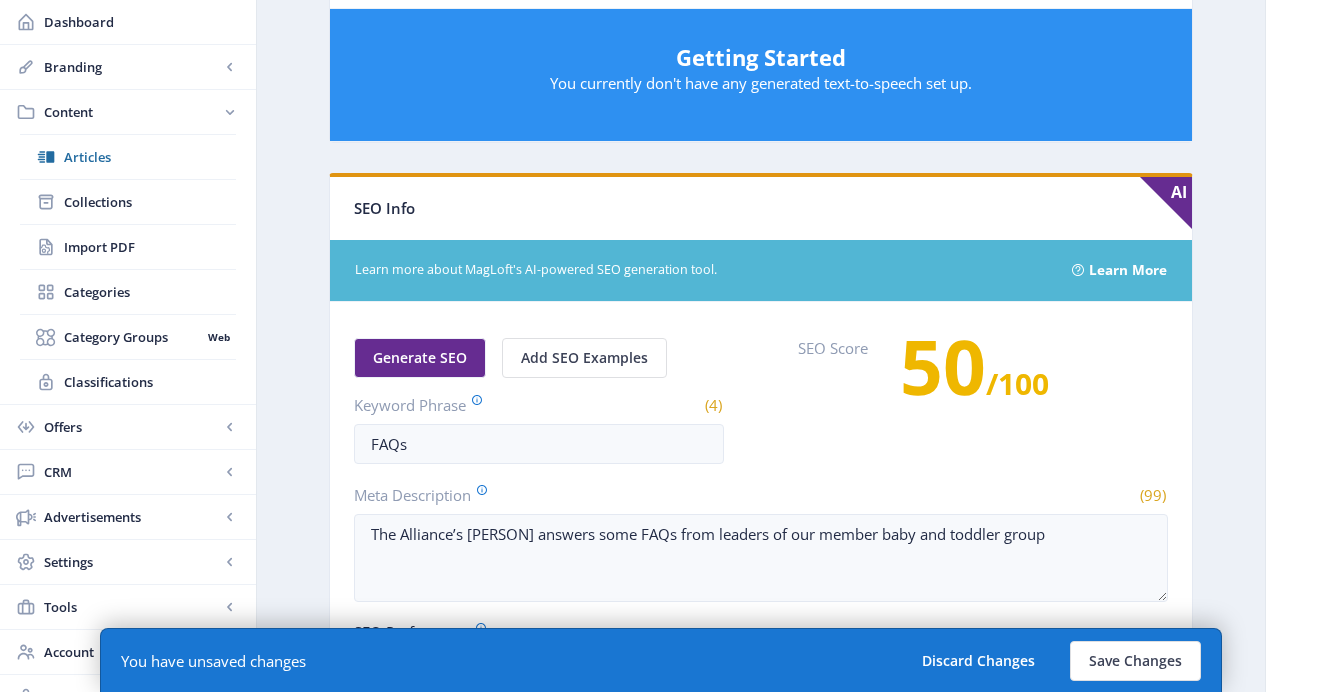 scroll, scrollTop: 1075, scrollLeft: 0, axis: vertical 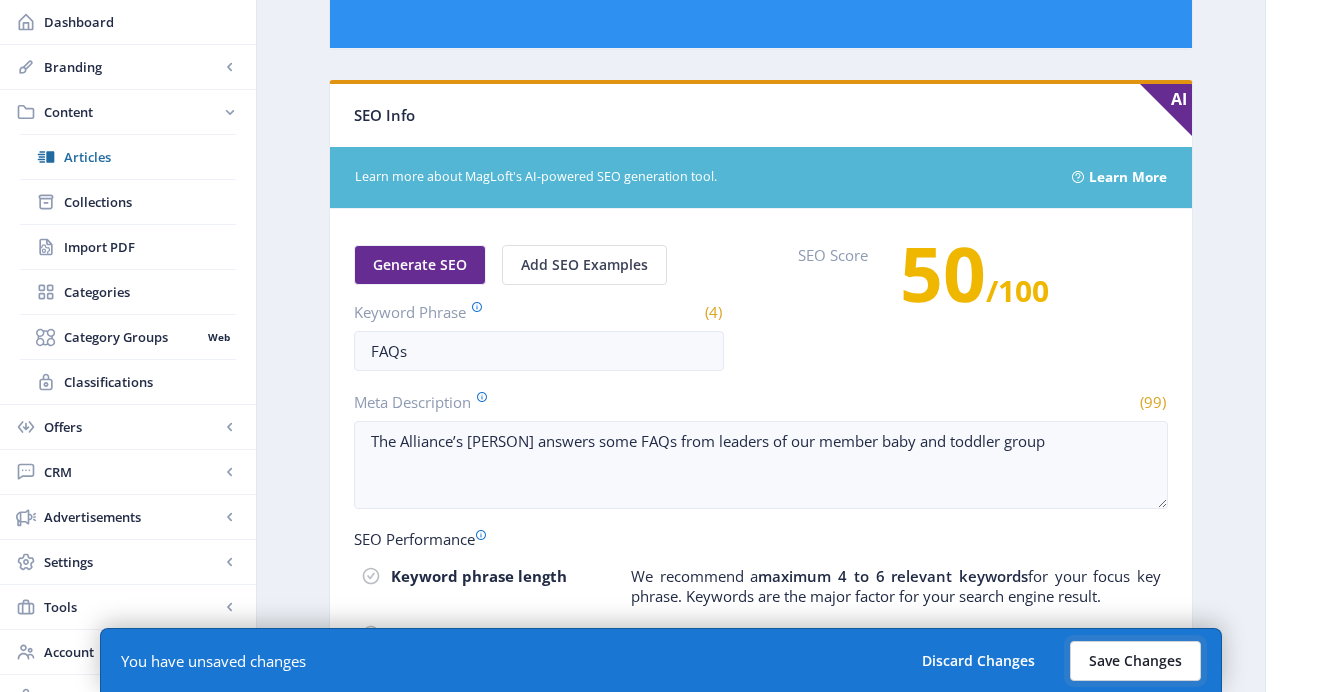 click on "Save Changes" at bounding box center (1135, 661) 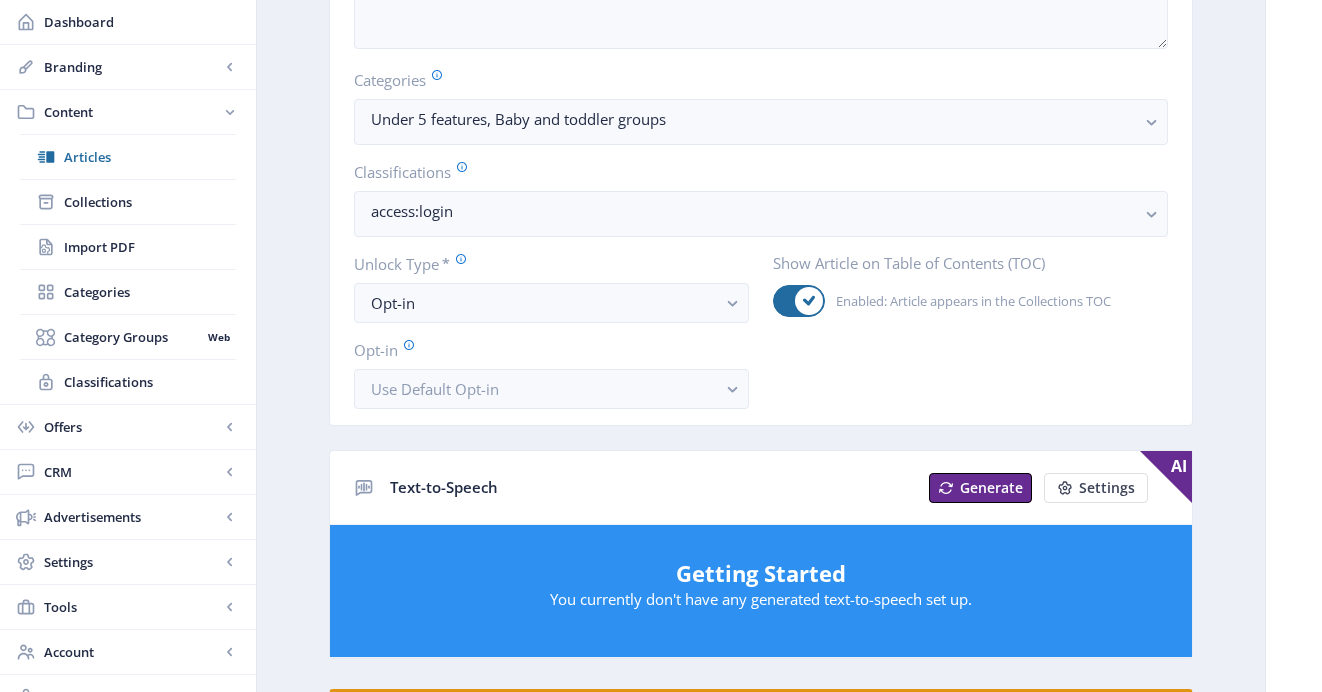 scroll, scrollTop: 127, scrollLeft: 0, axis: vertical 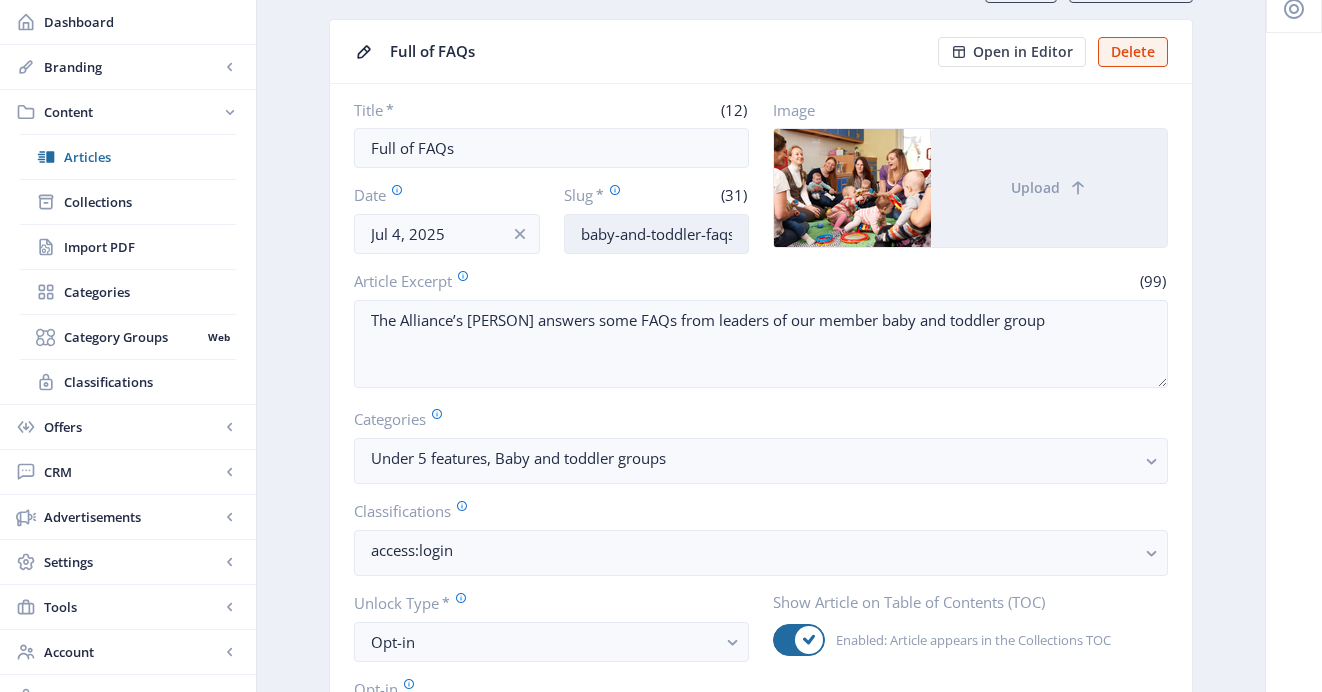 click on "baby-and-toddler-faqs-julaug-25" at bounding box center [657, 234] 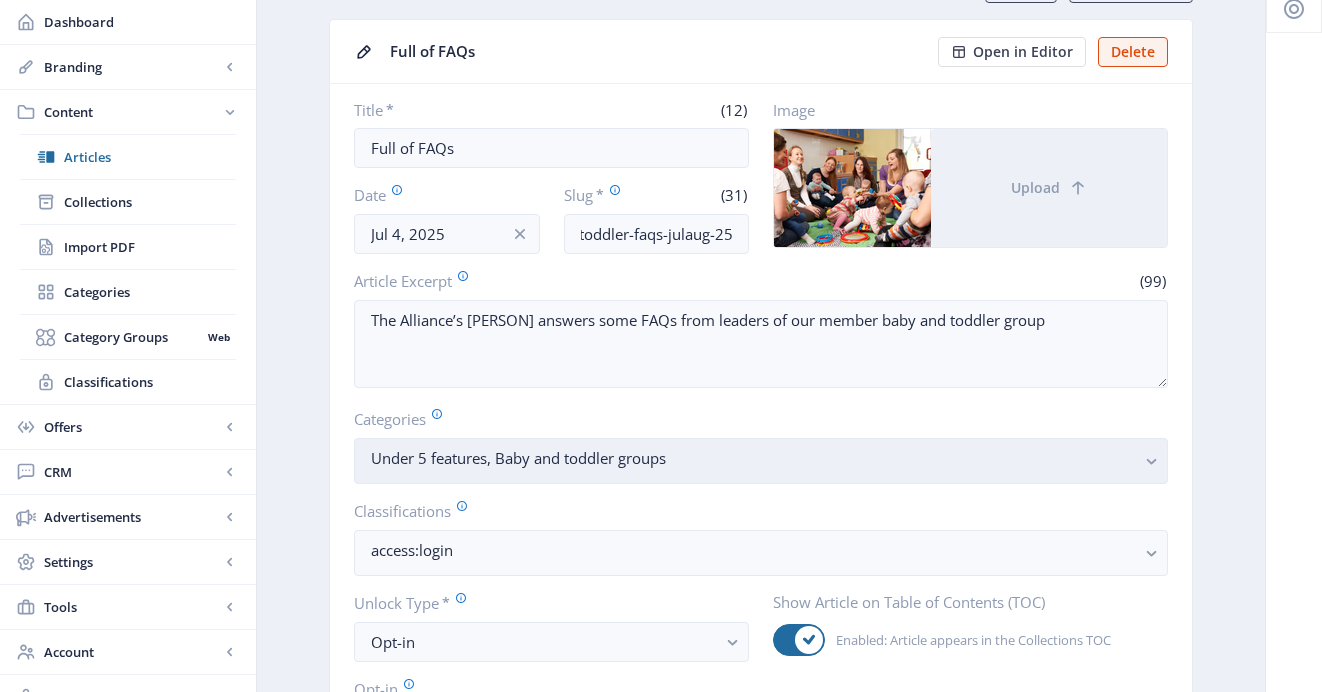 click on "Under 5 features, Baby and toddler groups" at bounding box center (753, 458) 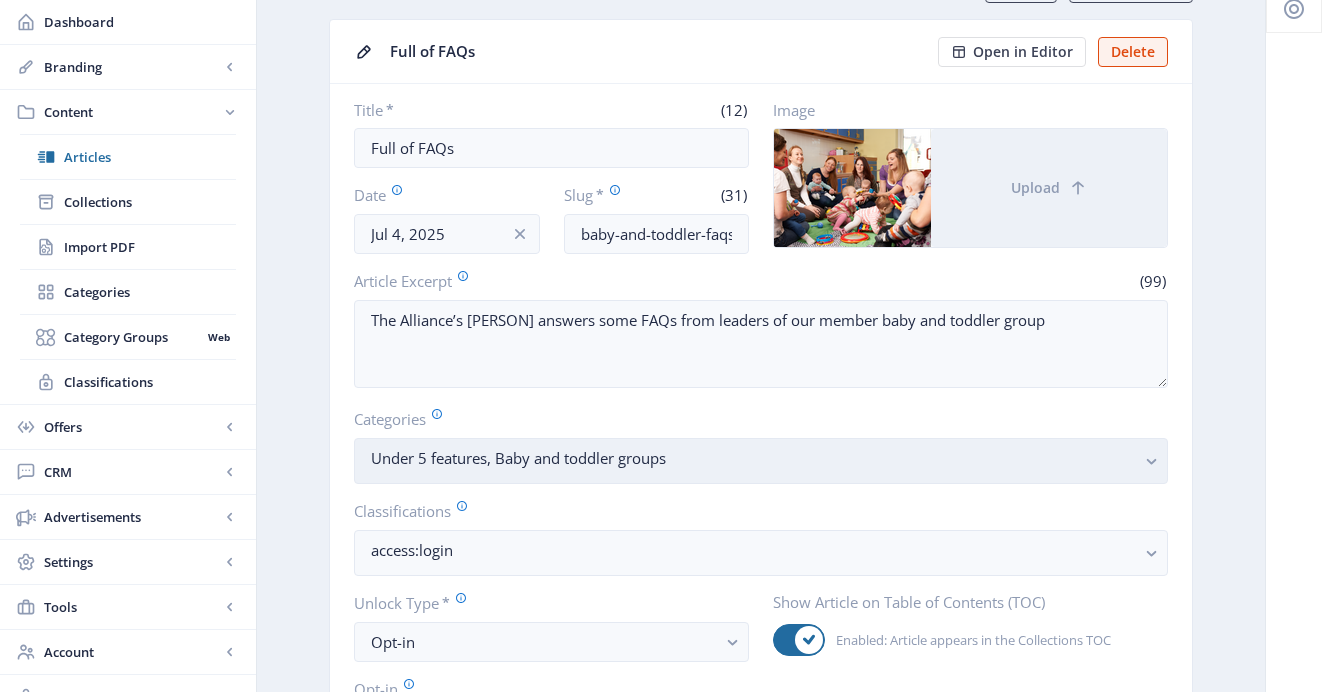 scroll, scrollTop: 0, scrollLeft: 0, axis: both 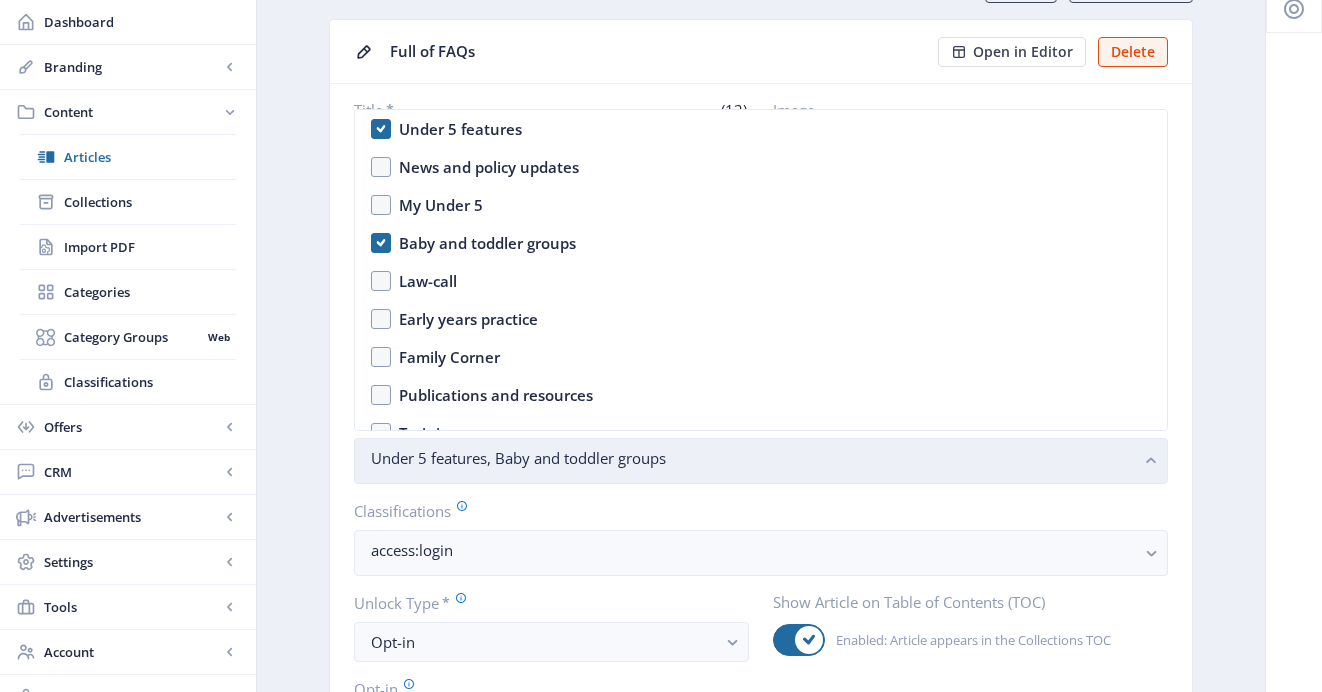 click on "Under 5 features, Baby and toddler groups" at bounding box center [753, 458] 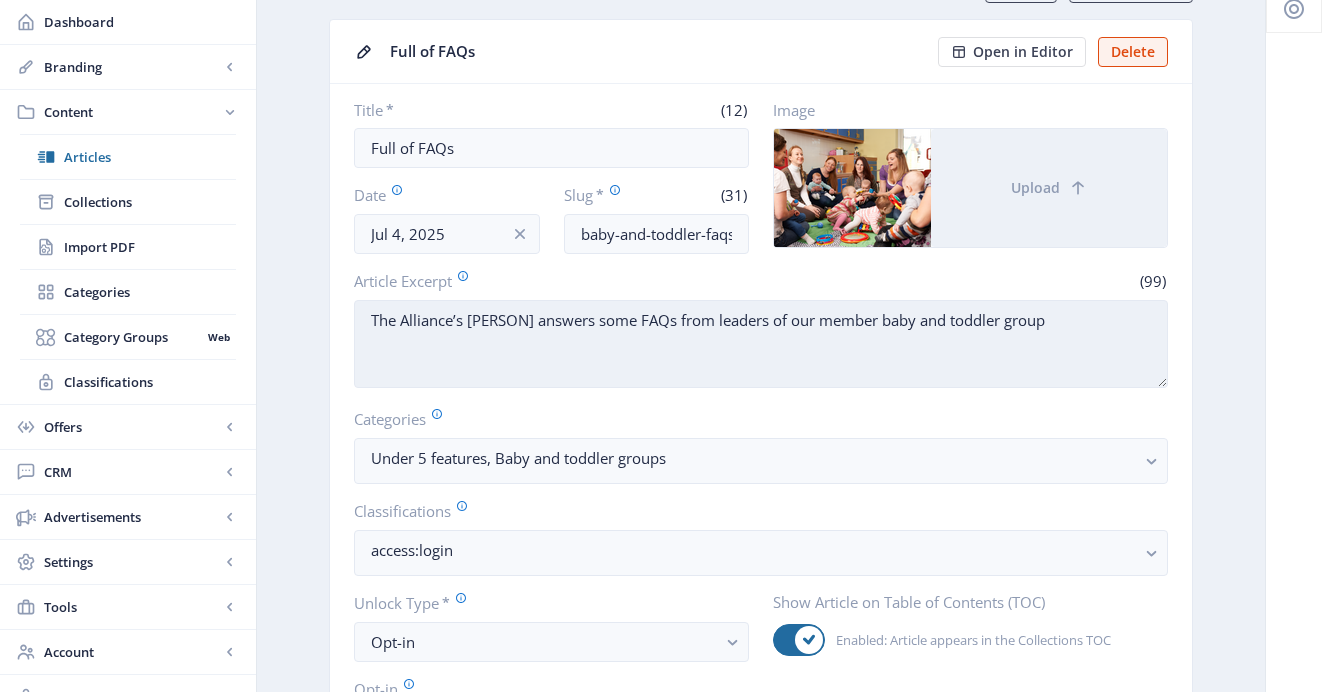 click on "The Alliance’s Alison Heseltine answers some FAQs from leaders of our member baby and toddler group" at bounding box center [761, 344] 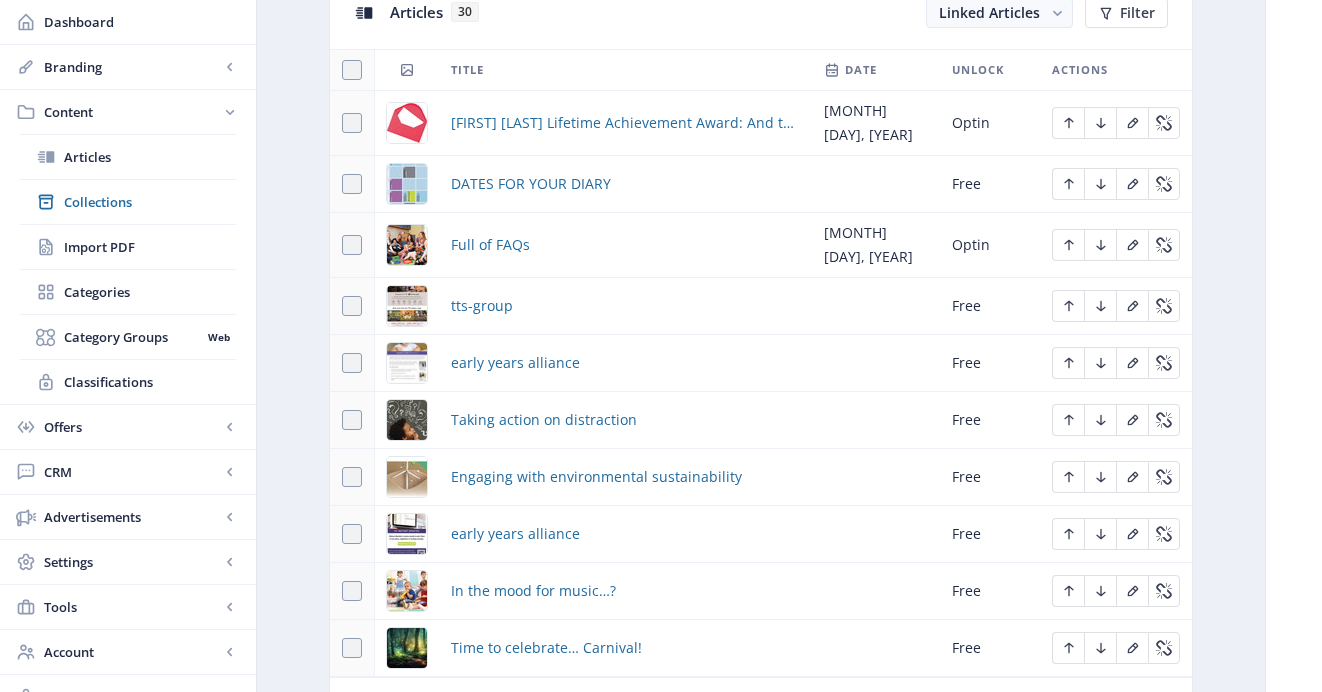 scroll, scrollTop: 1000, scrollLeft: 0, axis: vertical 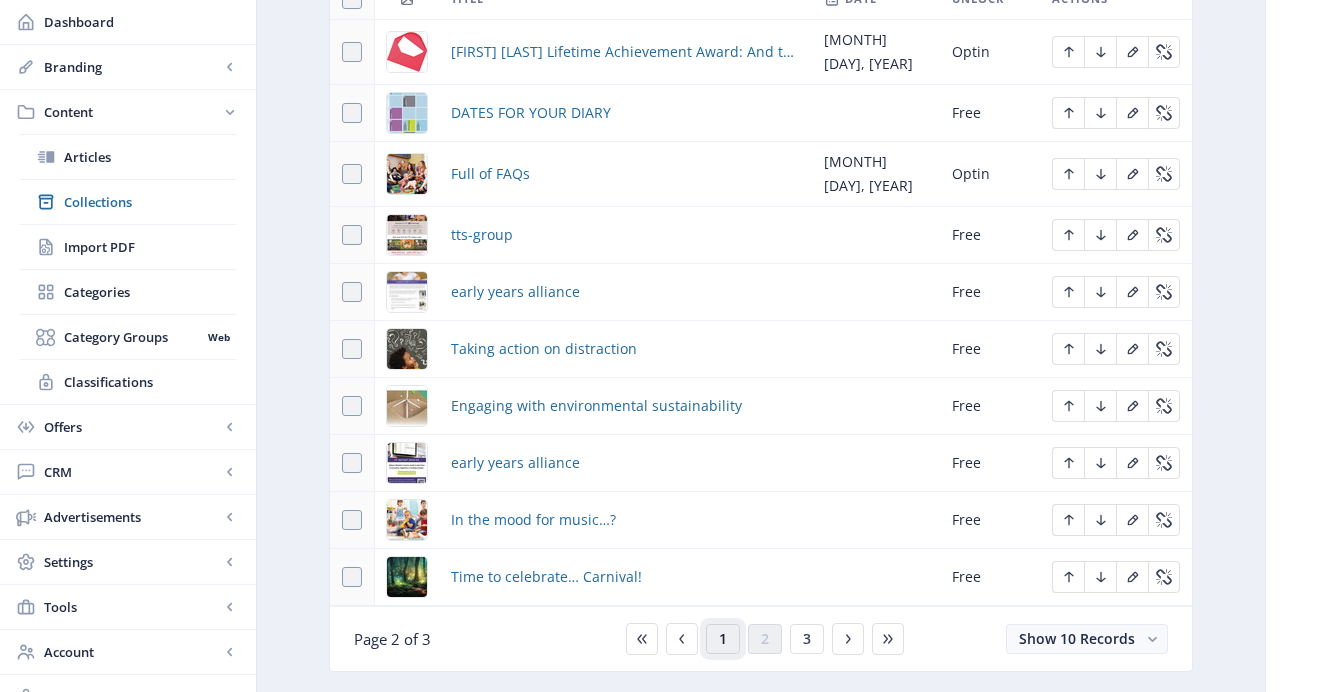click on "1" at bounding box center (723, 639) 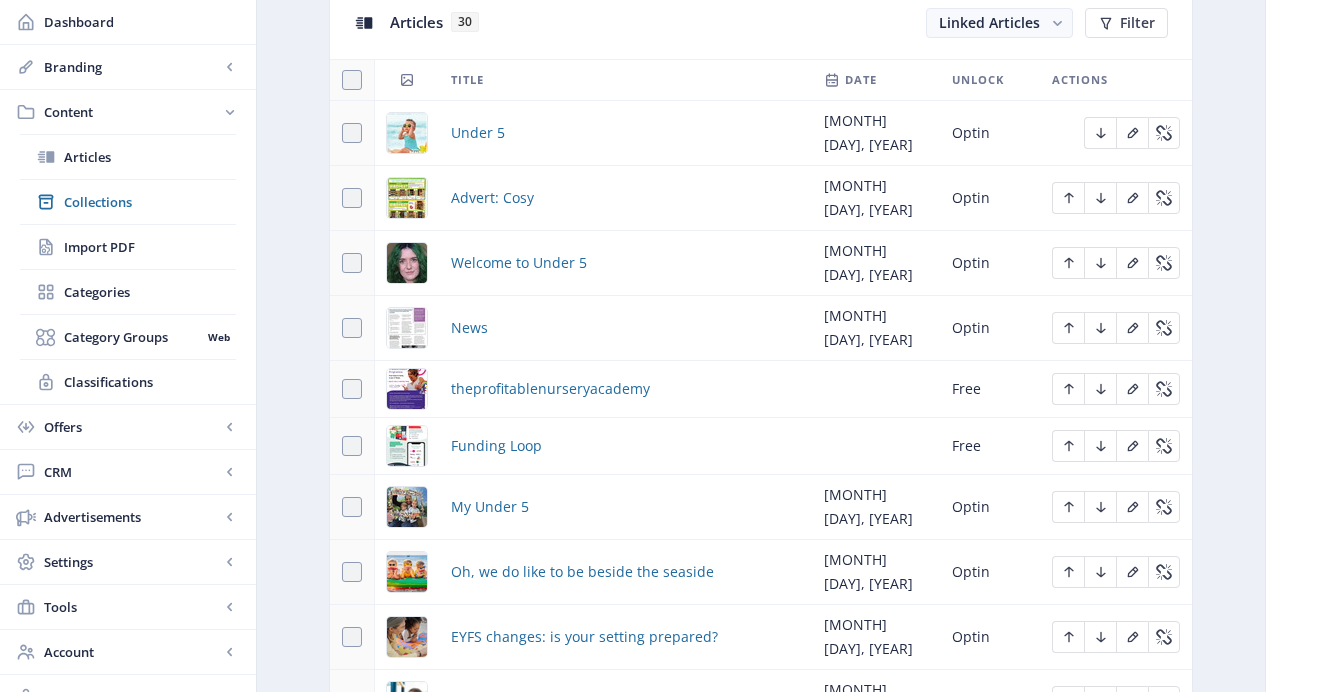scroll, scrollTop: 921, scrollLeft: 0, axis: vertical 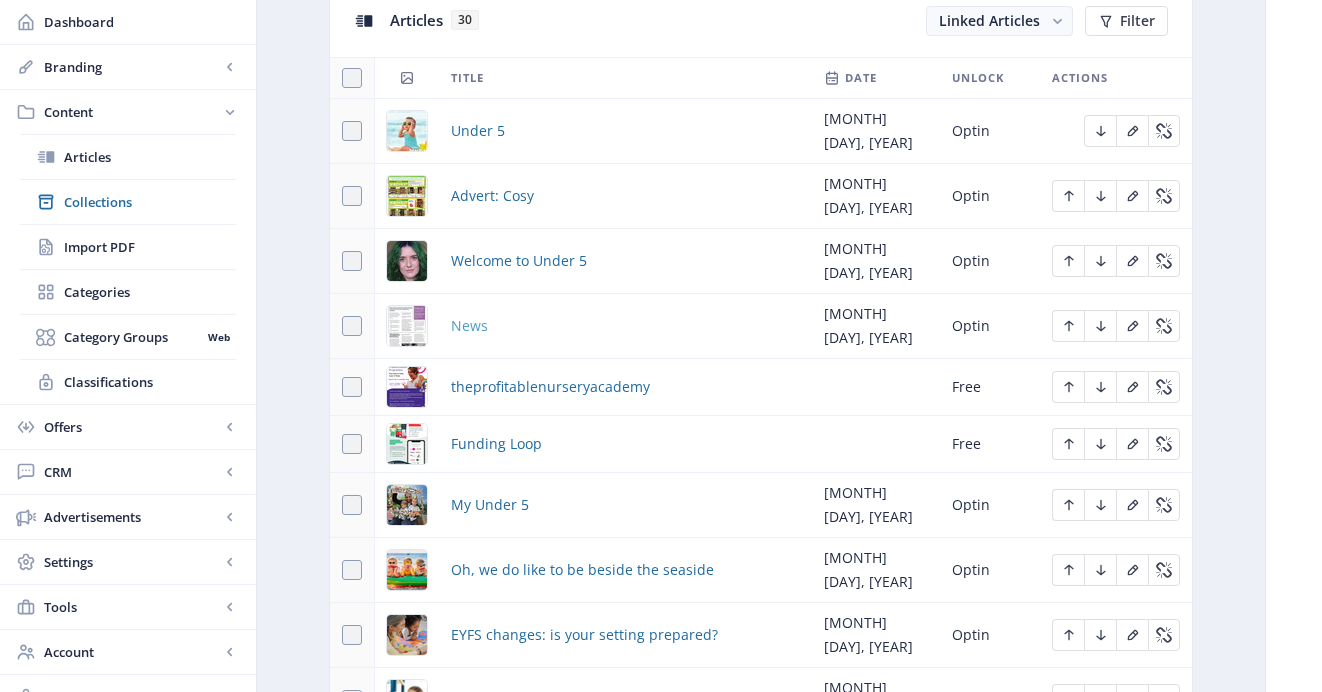 click on "News" at bounding box center (469, 326) 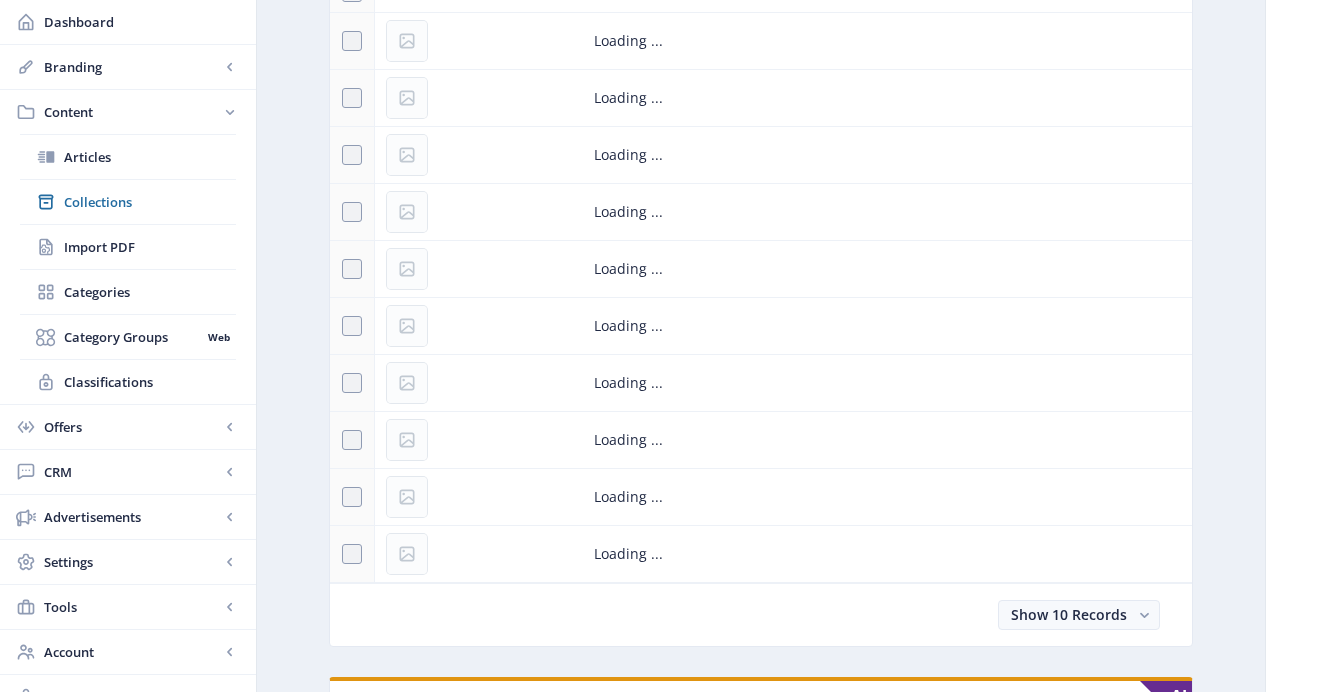 scroll, scrollTop: 0, scrollLeft: 0, axis: both 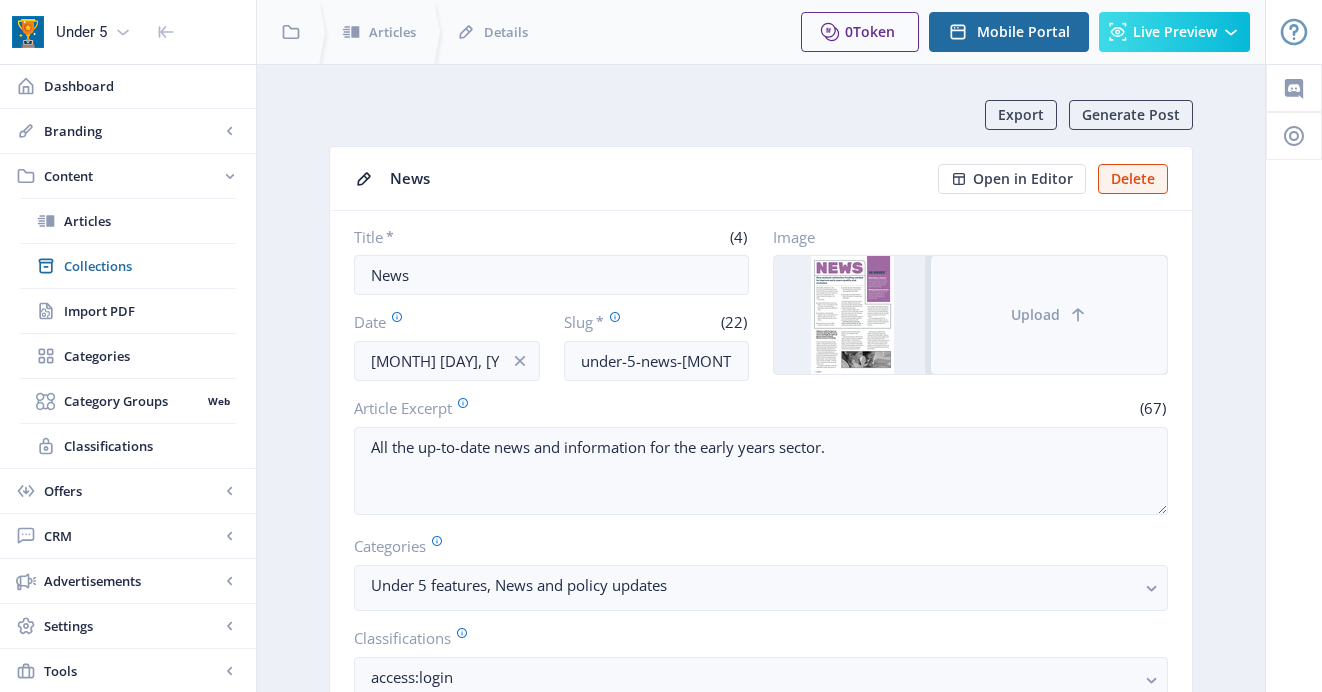 click on "Upload" at bounding box center (1049, 315) 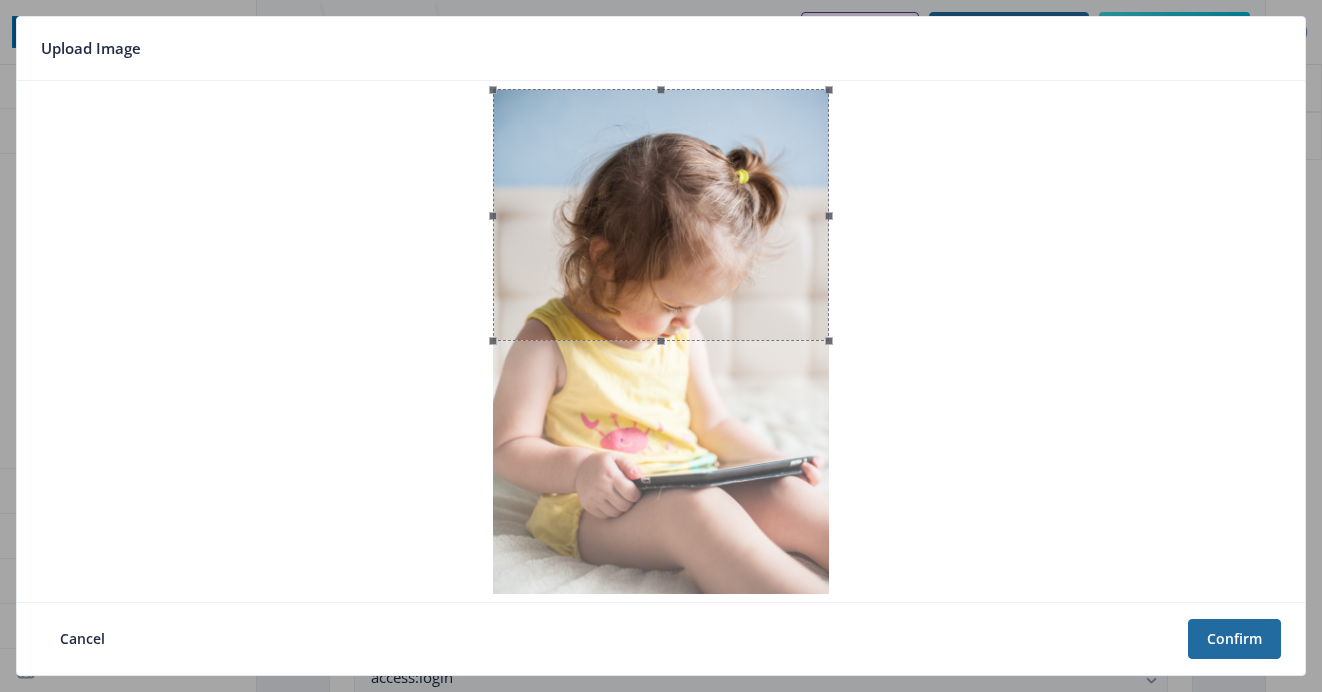 drag, startPoint x: 660, startPoint y: 339, endPoint x: 653, endPoint y: 197, distance: 142.17242 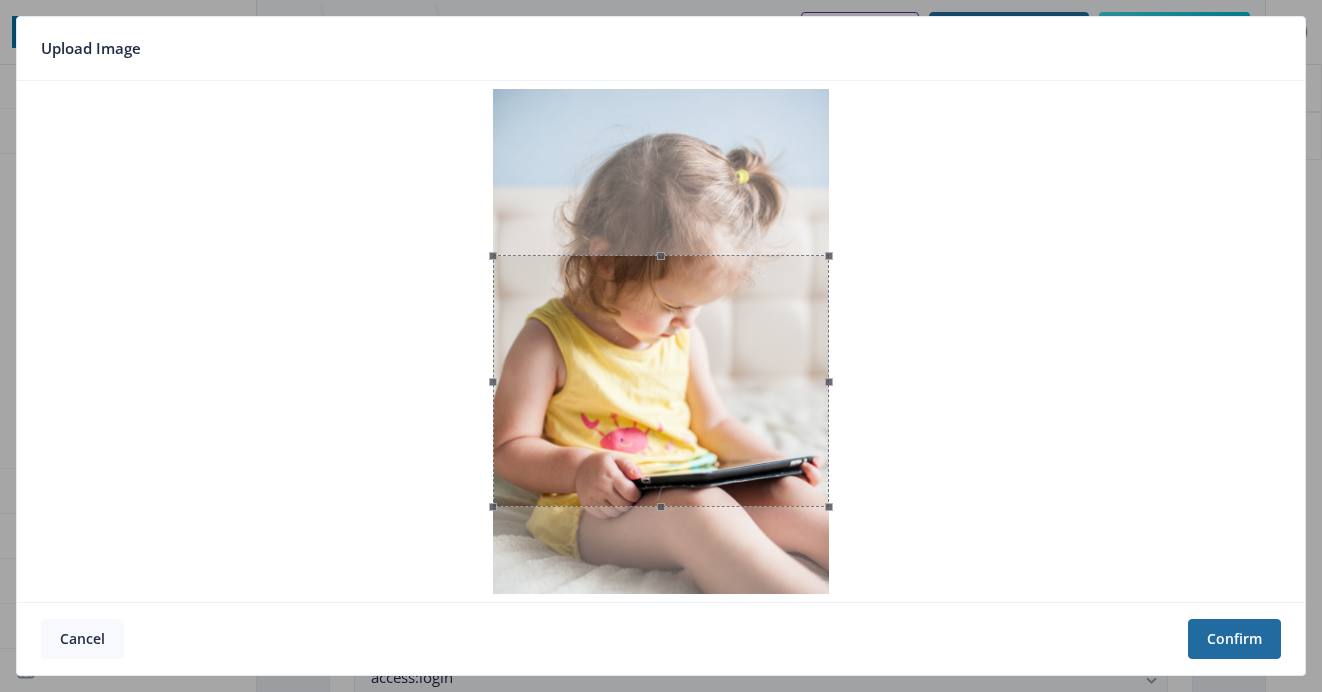 drag, startPoint x: 653, startPoint y: 197, endPoint x: 107, endPoint y: 635, distance: 699.97144 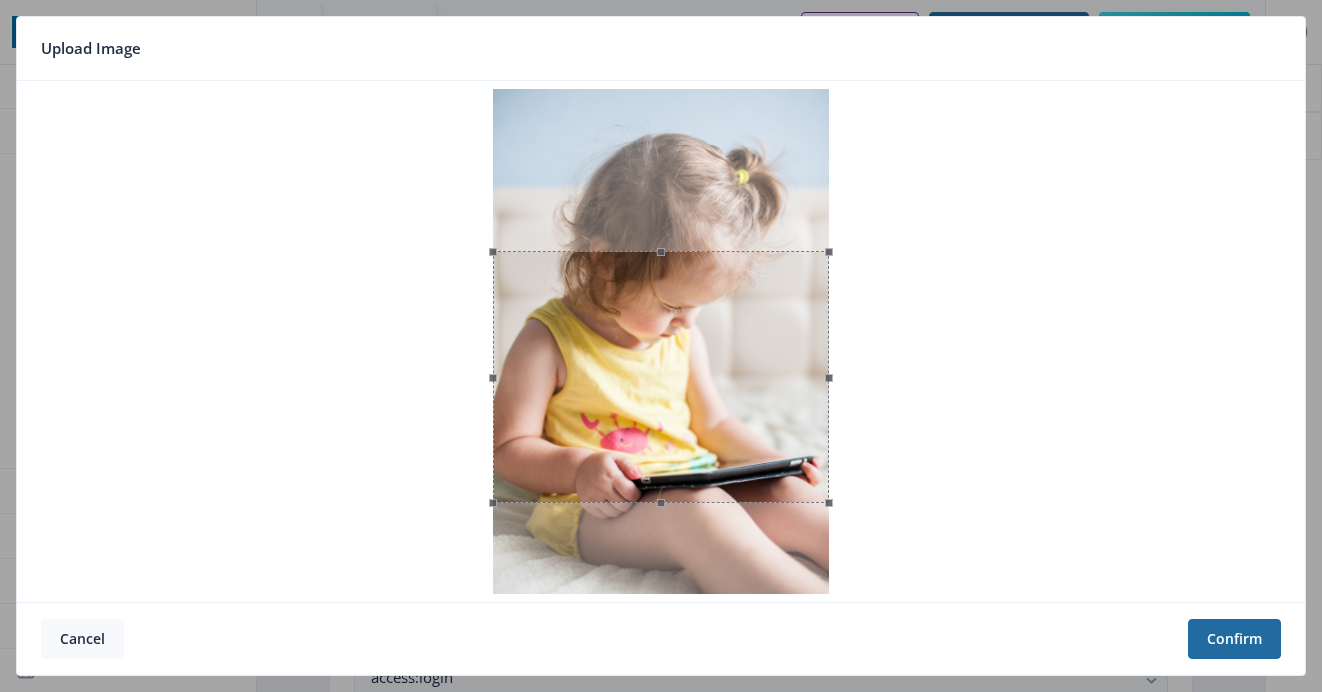 click on "Cancel" at bounding box center (82, 639) 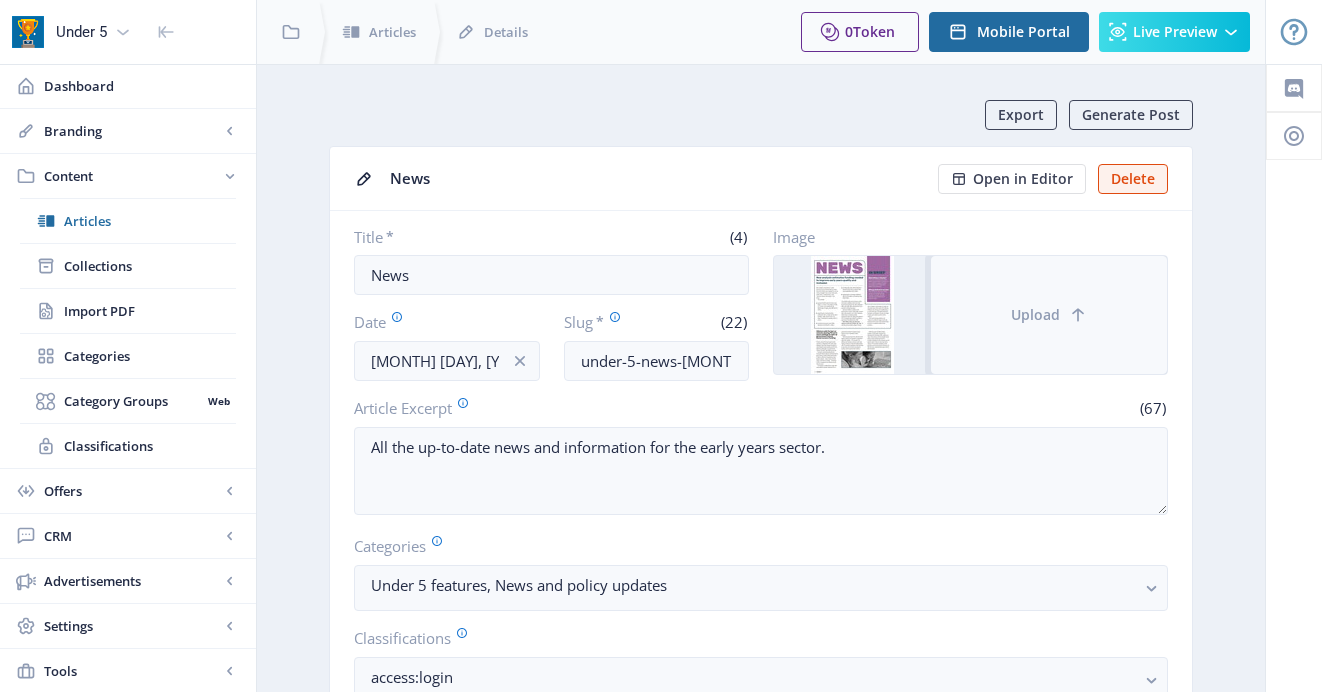 click on "Upload" at bounding box center (1049, 315) 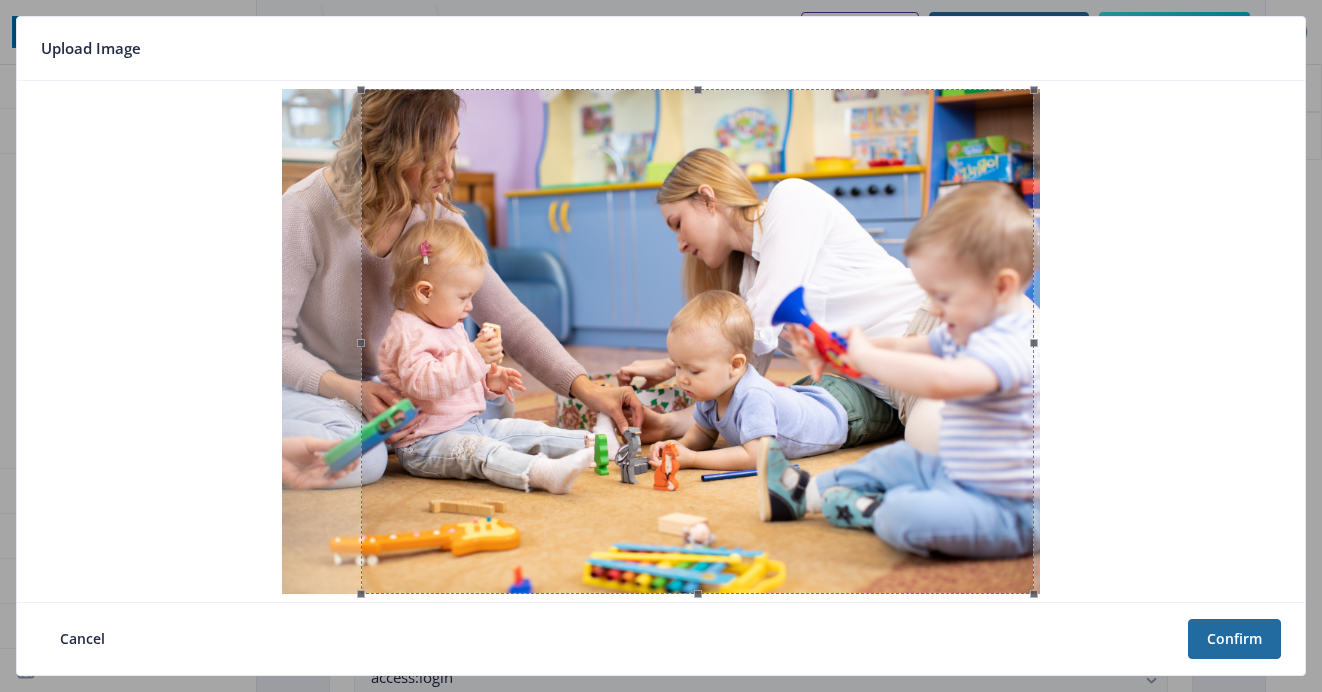 drag, startPoint x: 777, startPoint y: 426, endPoint x: 856, endPoint y: 416, distance: 79.630394 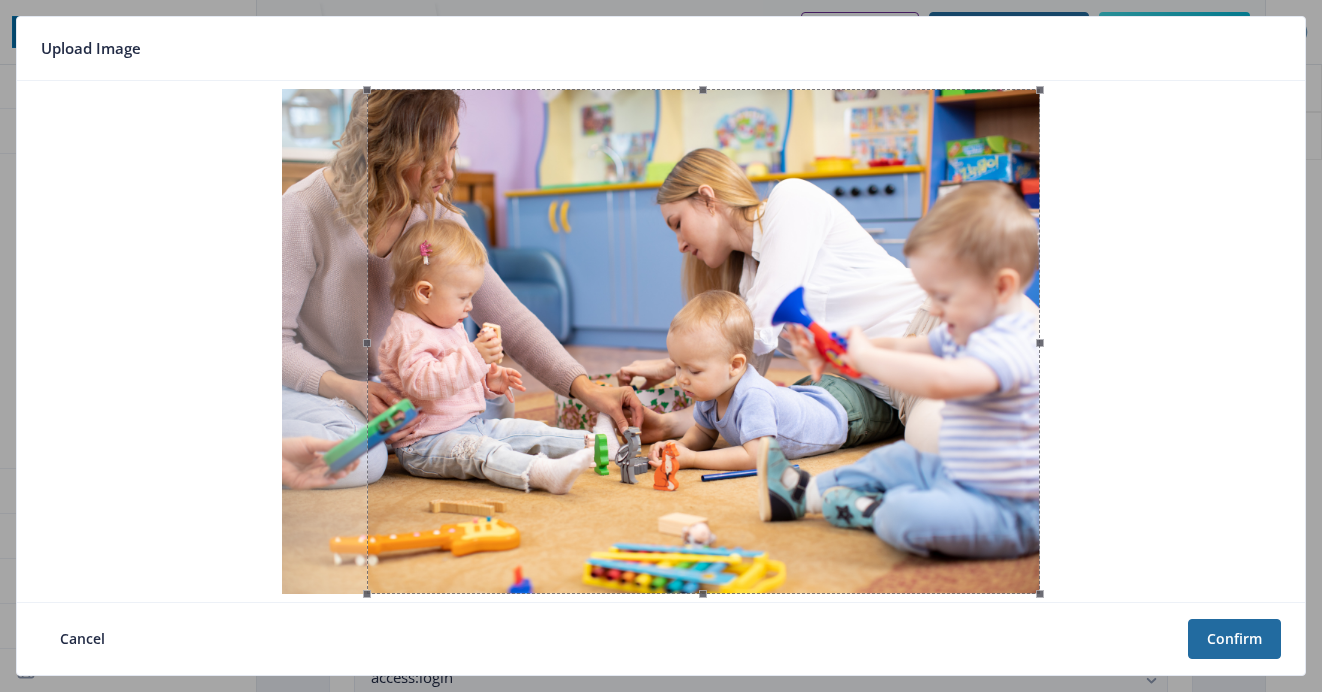 drag, startPoint x: 864, startPoint y: 425, endPoint x: 907, endPoint y: 425, distance: 43 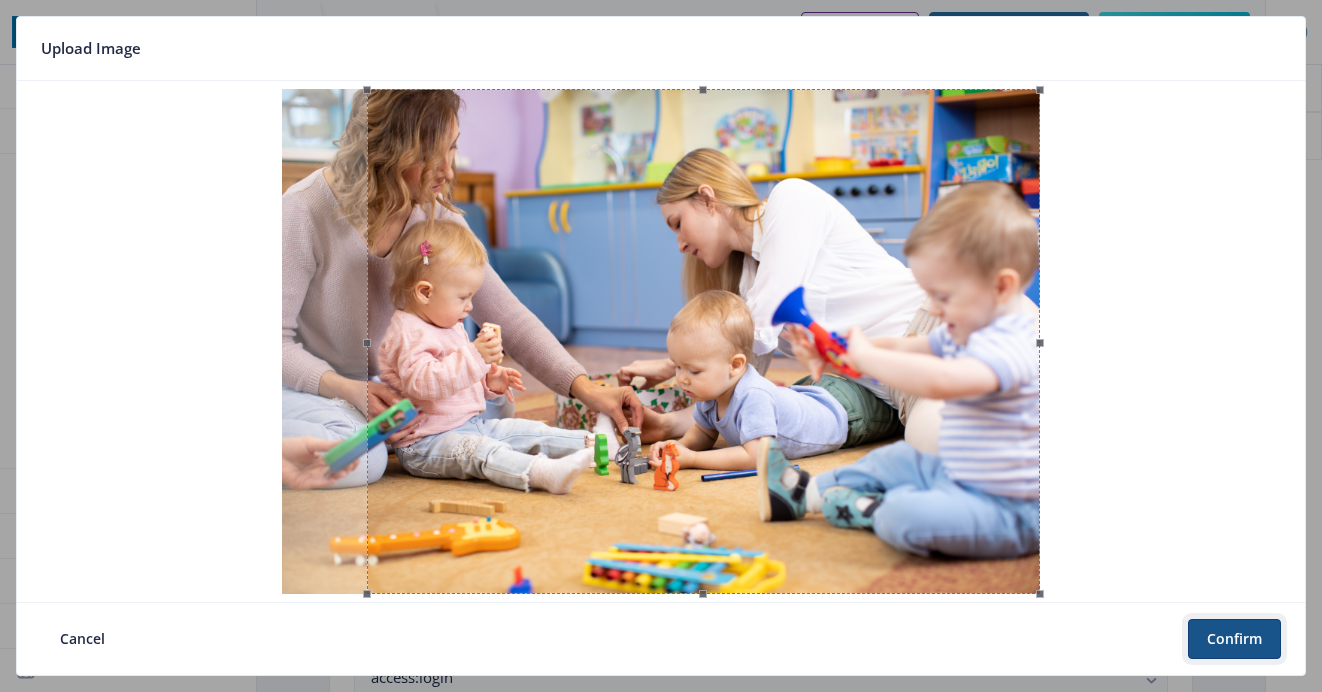 click on "Confirm" at bounding box center (1234, 639) 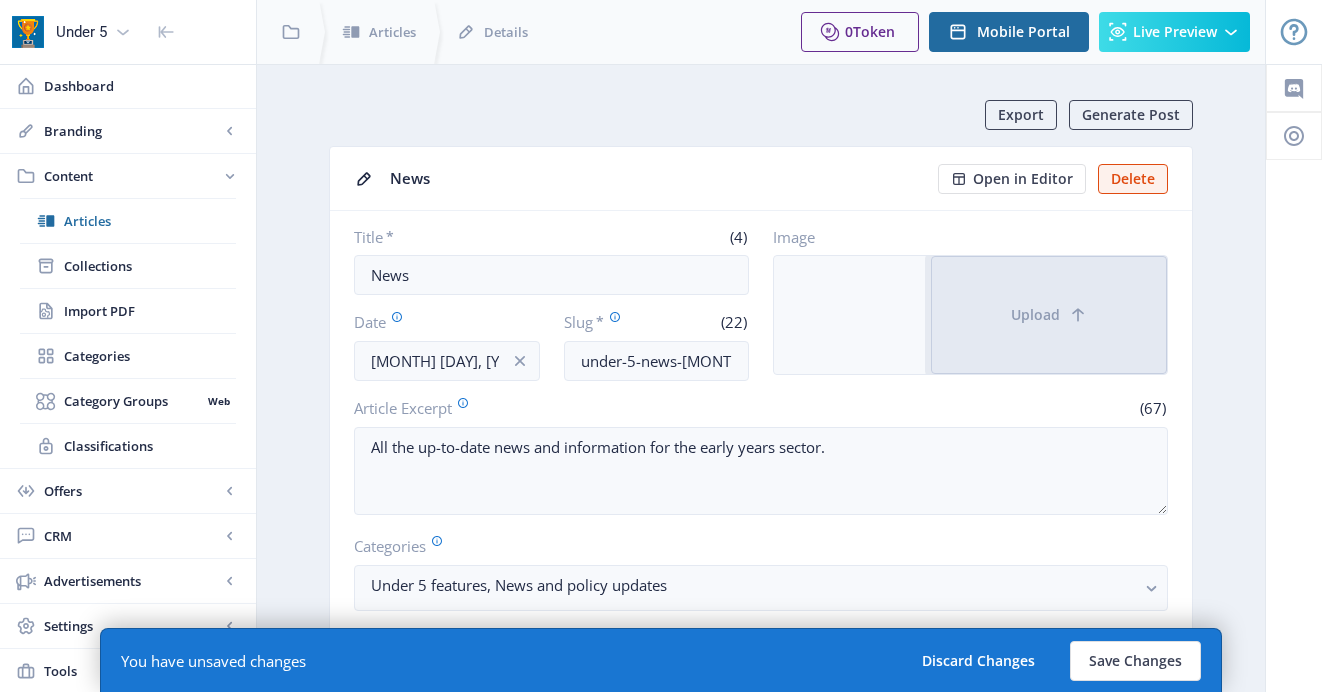 scroll, scrollTop: 120, scrollLeft: 0, axis: vertical 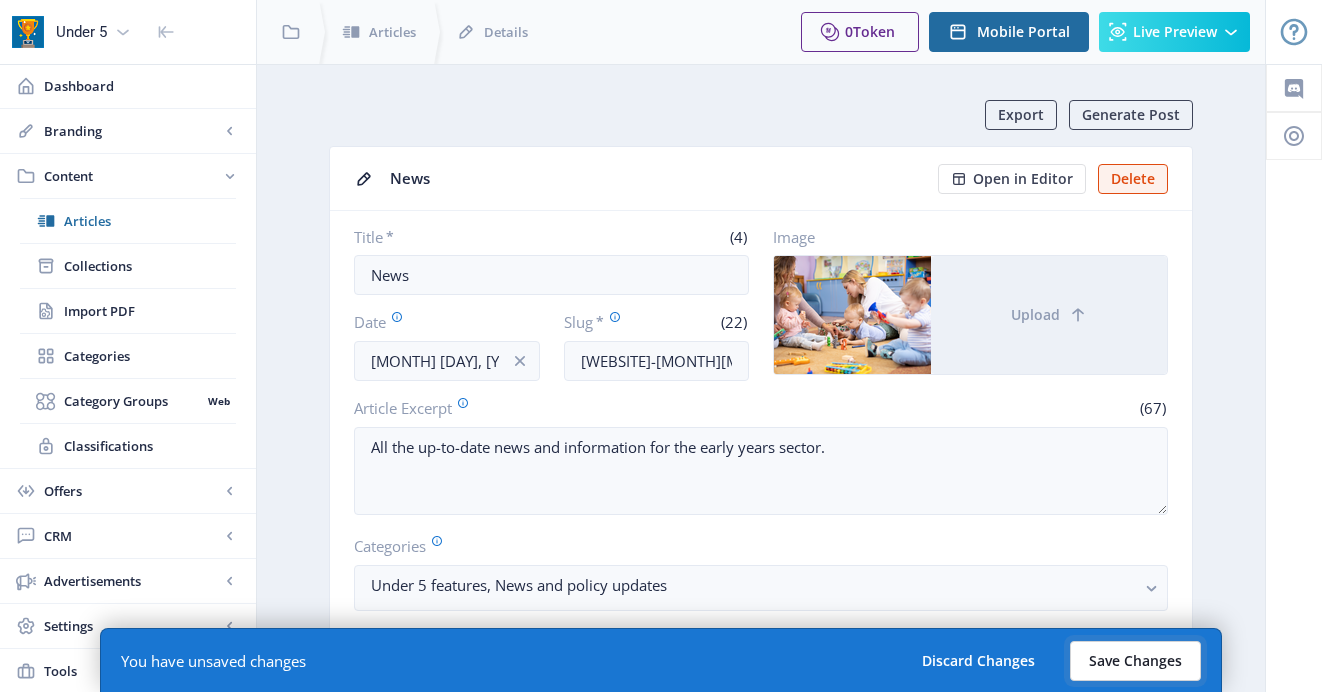 click on "Save Changes" at bounding box center [1135, 661] 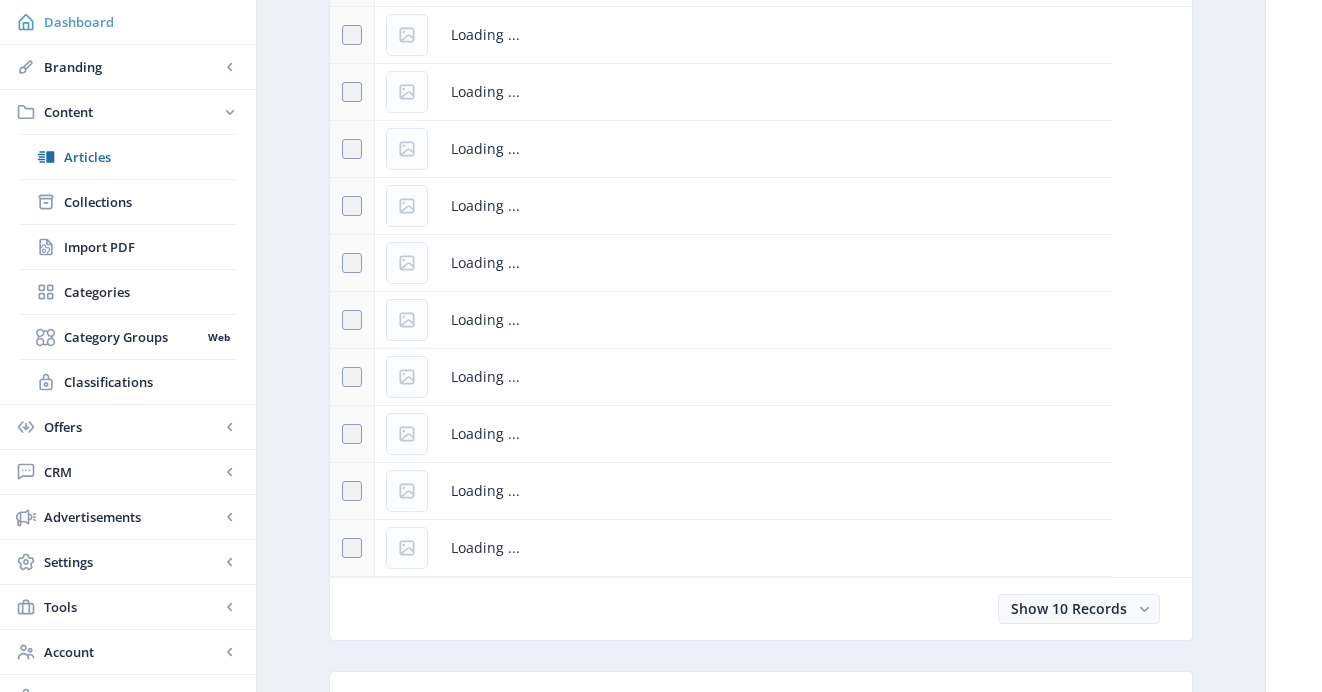 scroll, scrollTop: 0, scrollLeft: 0, axis: both 